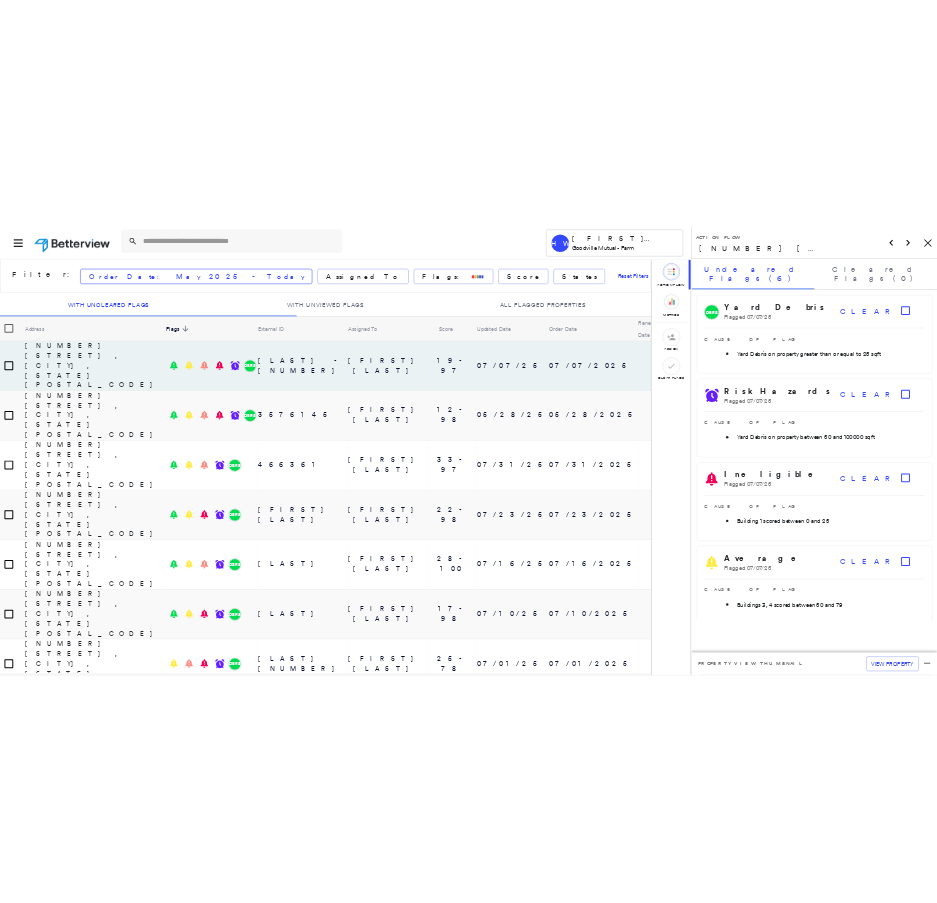 scroll, scrollTop: 0, scrollLeft: 0, axis: both 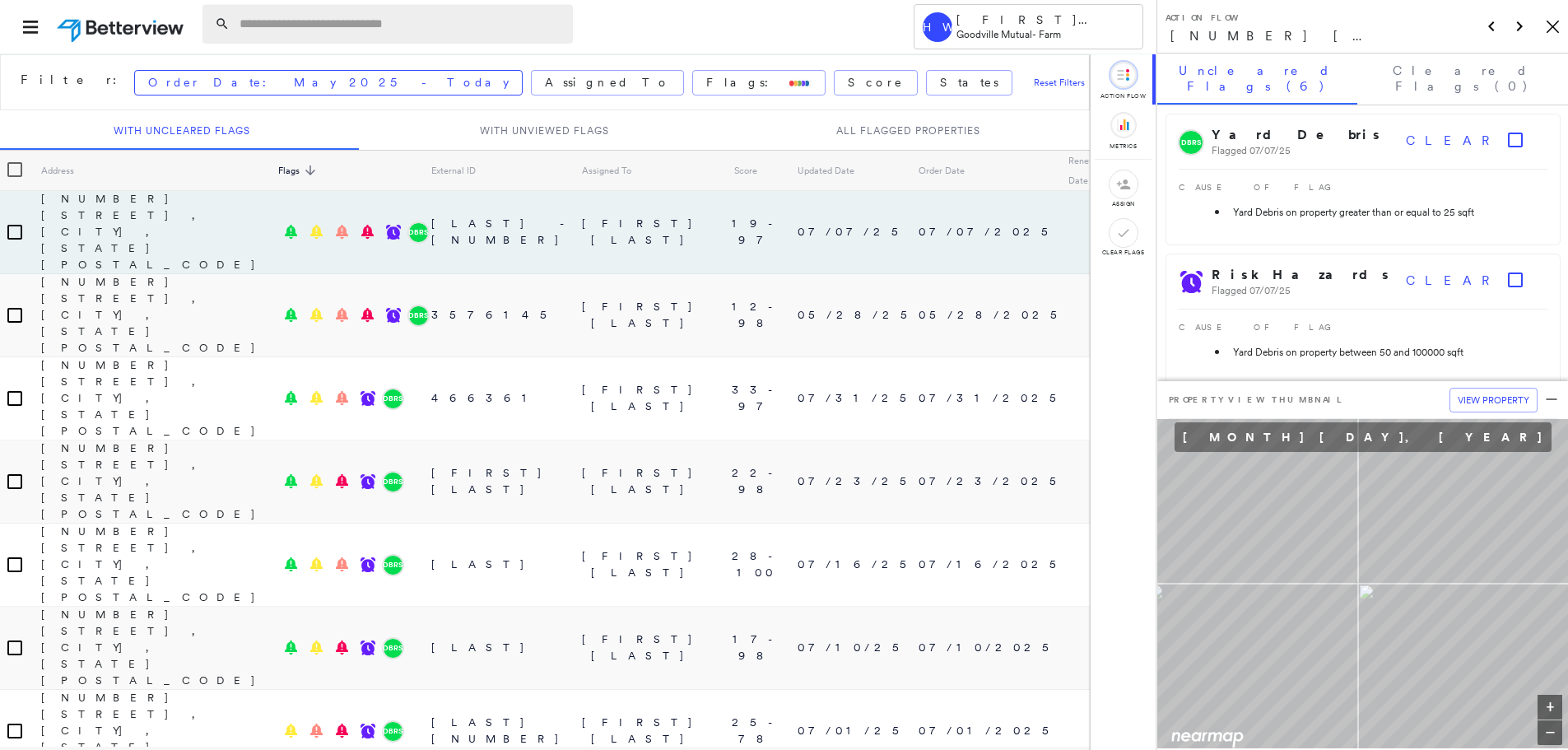 click at bounding box center [401, 24] 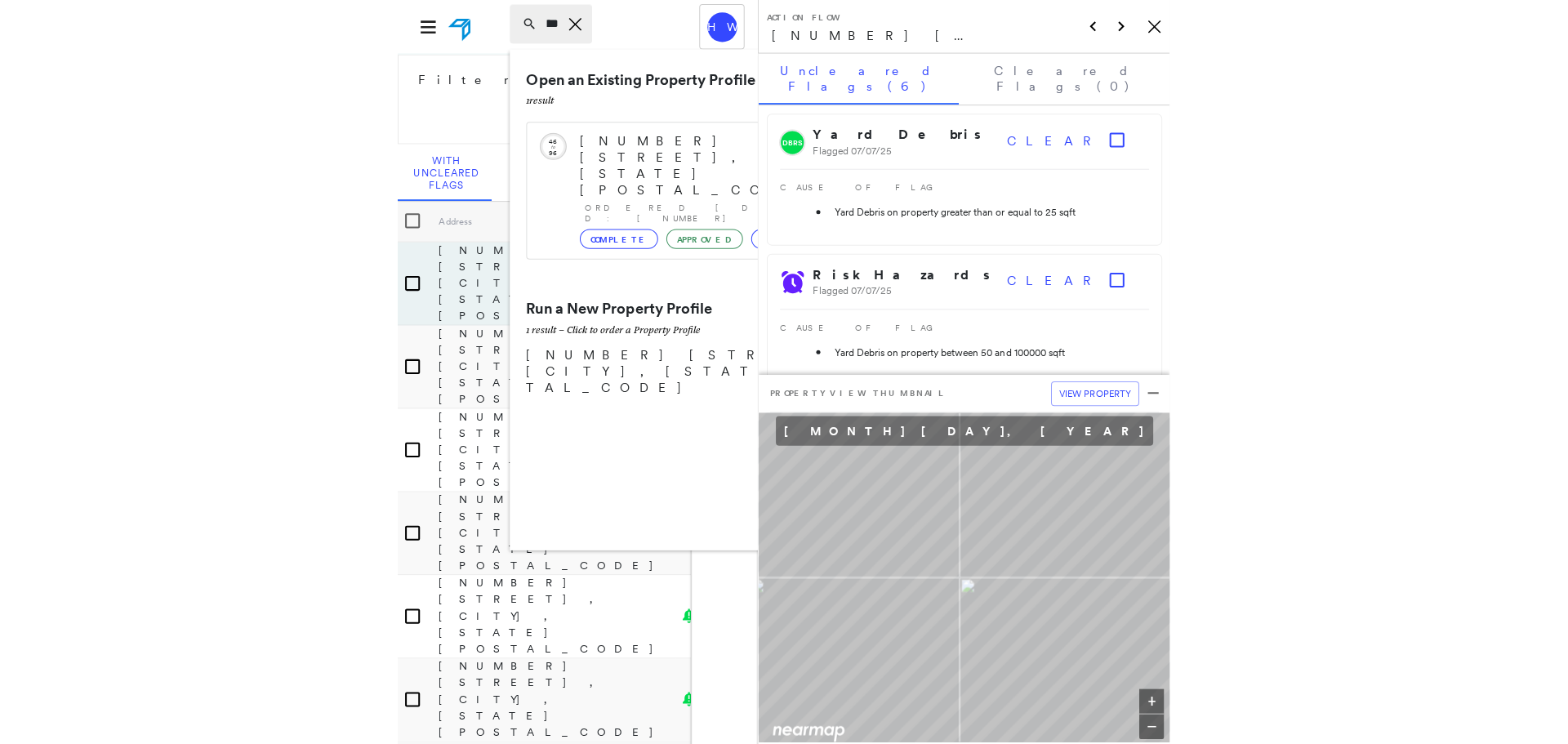 scroll, scrollTop: 0, scrollLeft: 0, axis: both 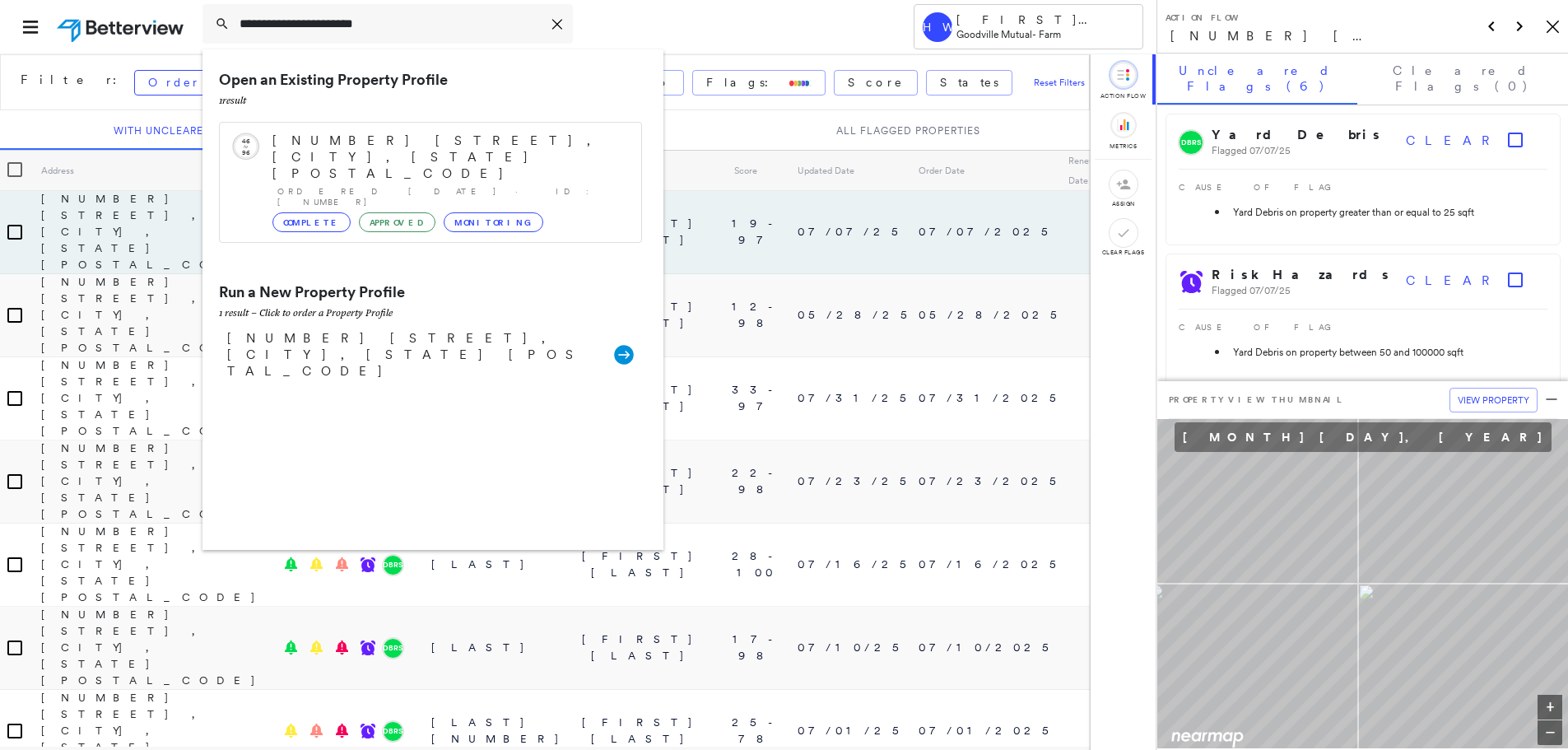 type on "**********" 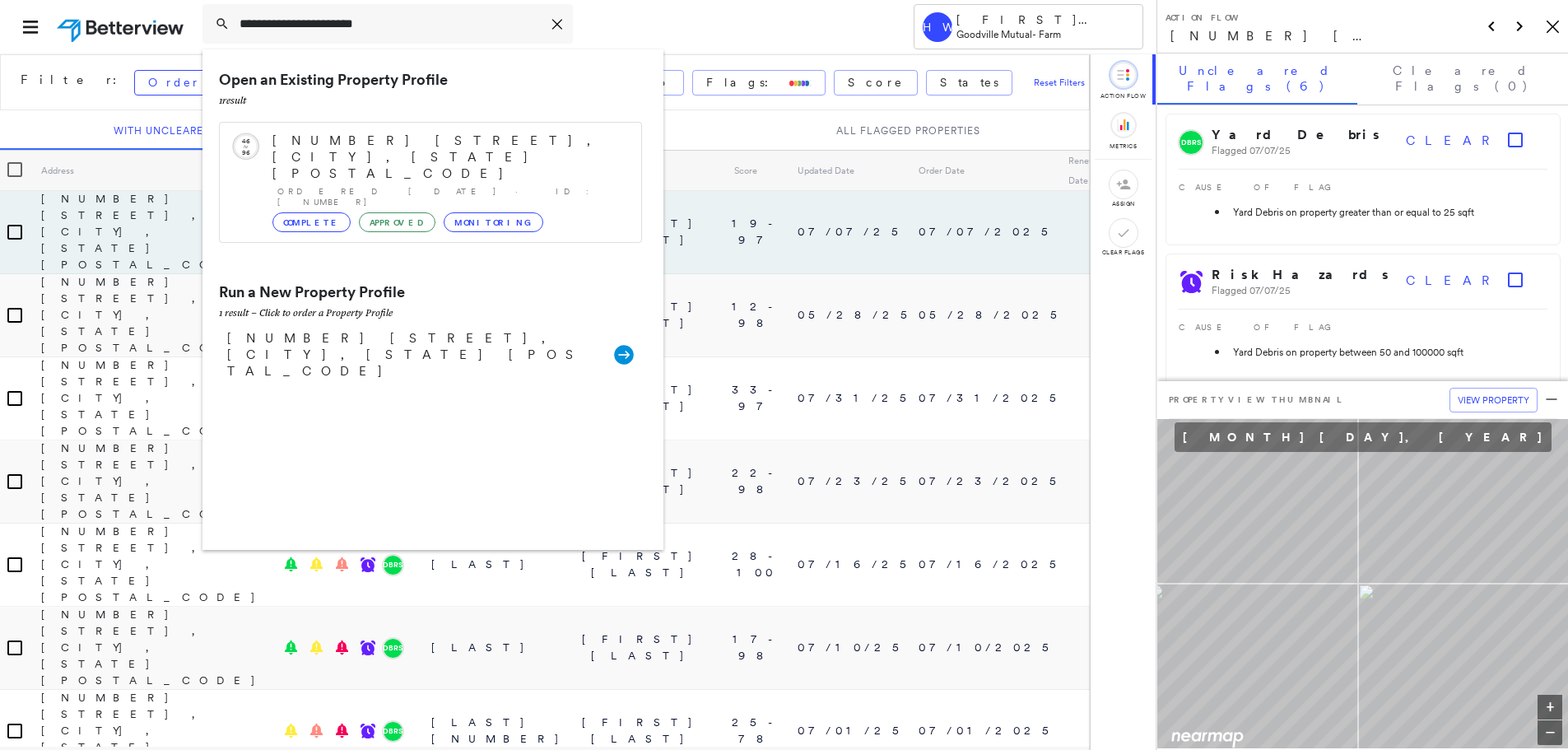 click on "Open an Existing Property Profile 1  result" at bounding box center (430, 90) 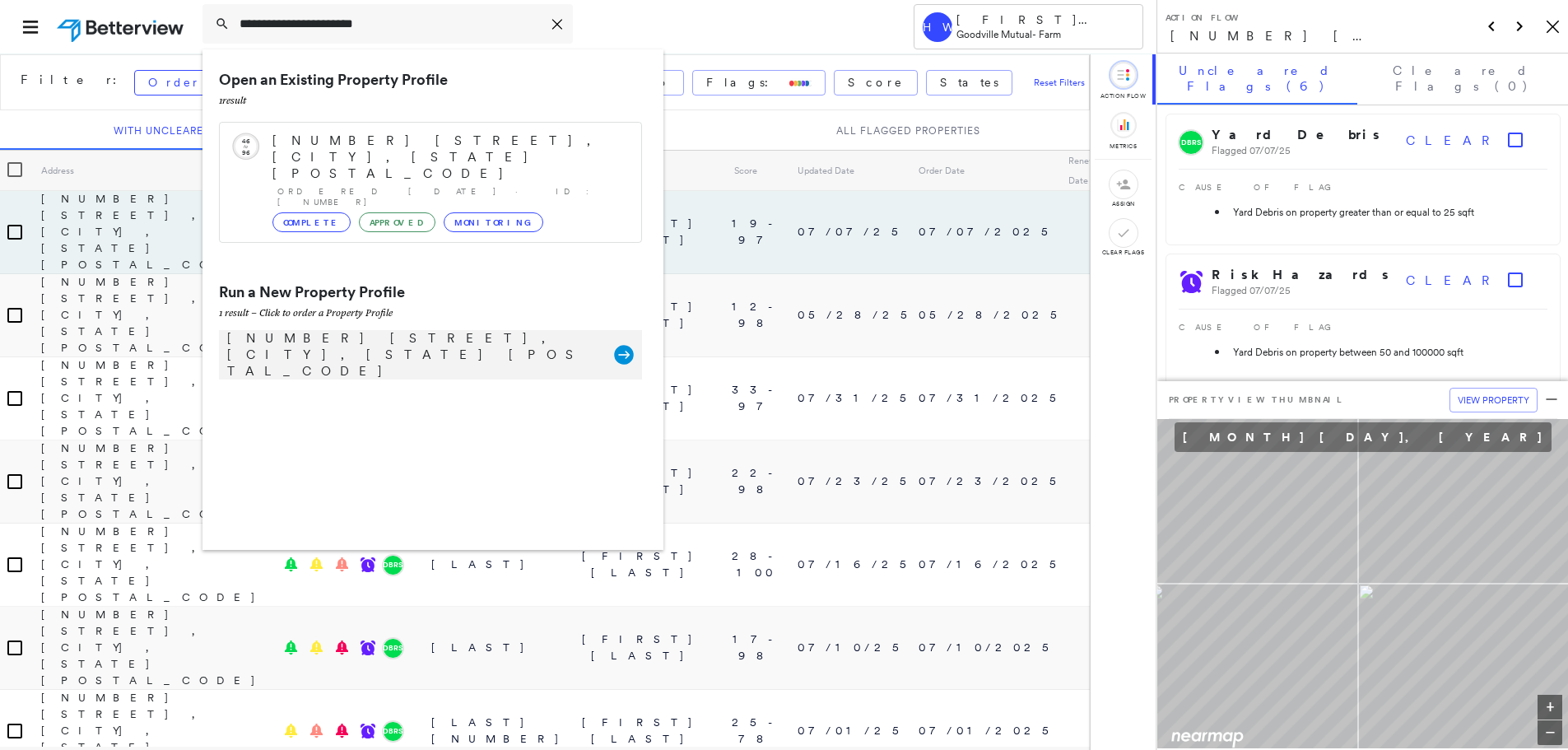 click on "[NUMBER] [STREET], [CITY], [STATE] [POSTAL_CODE]" at bounding box center [412, 355] 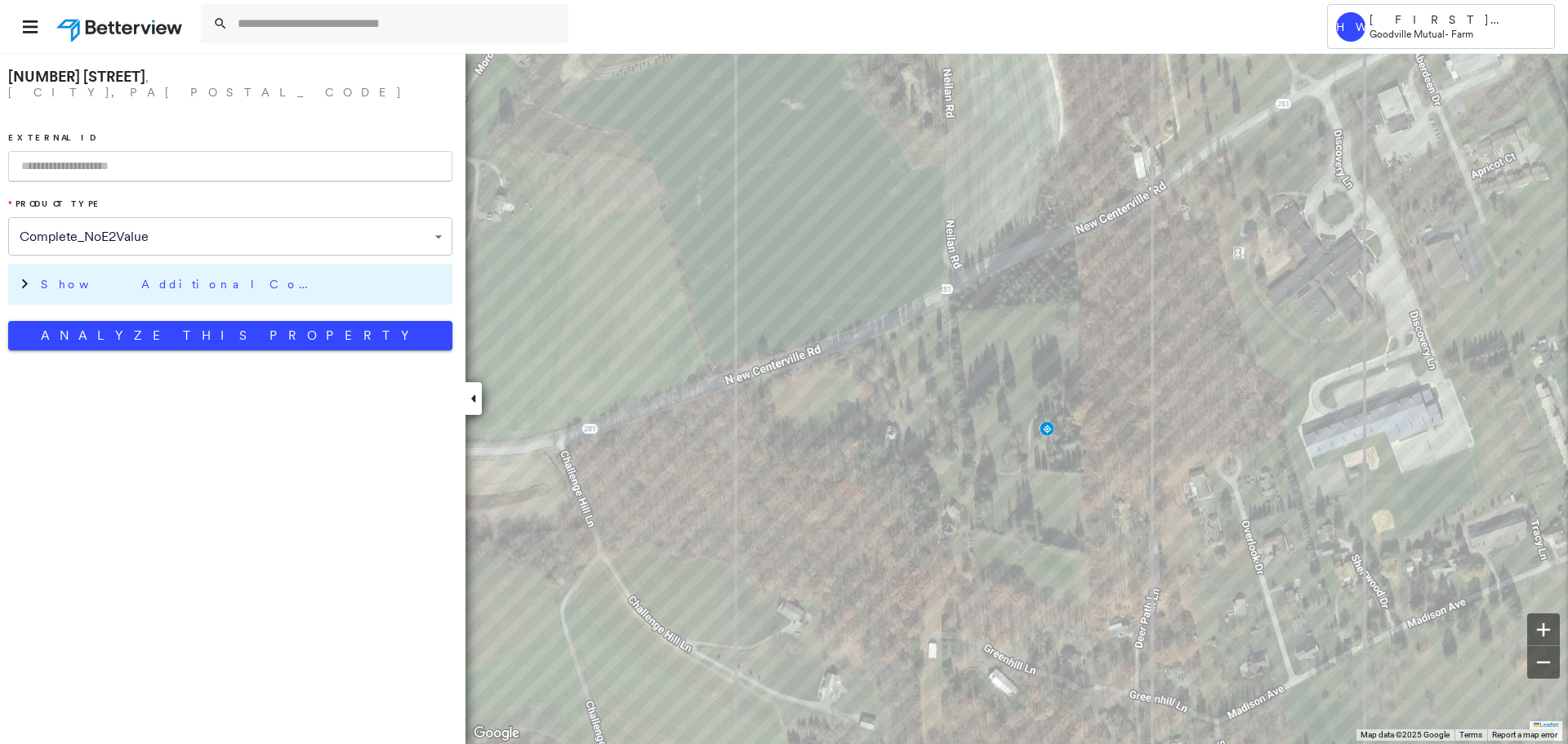 click on "Show Additional Company Data" at bounding box center (180, 284) 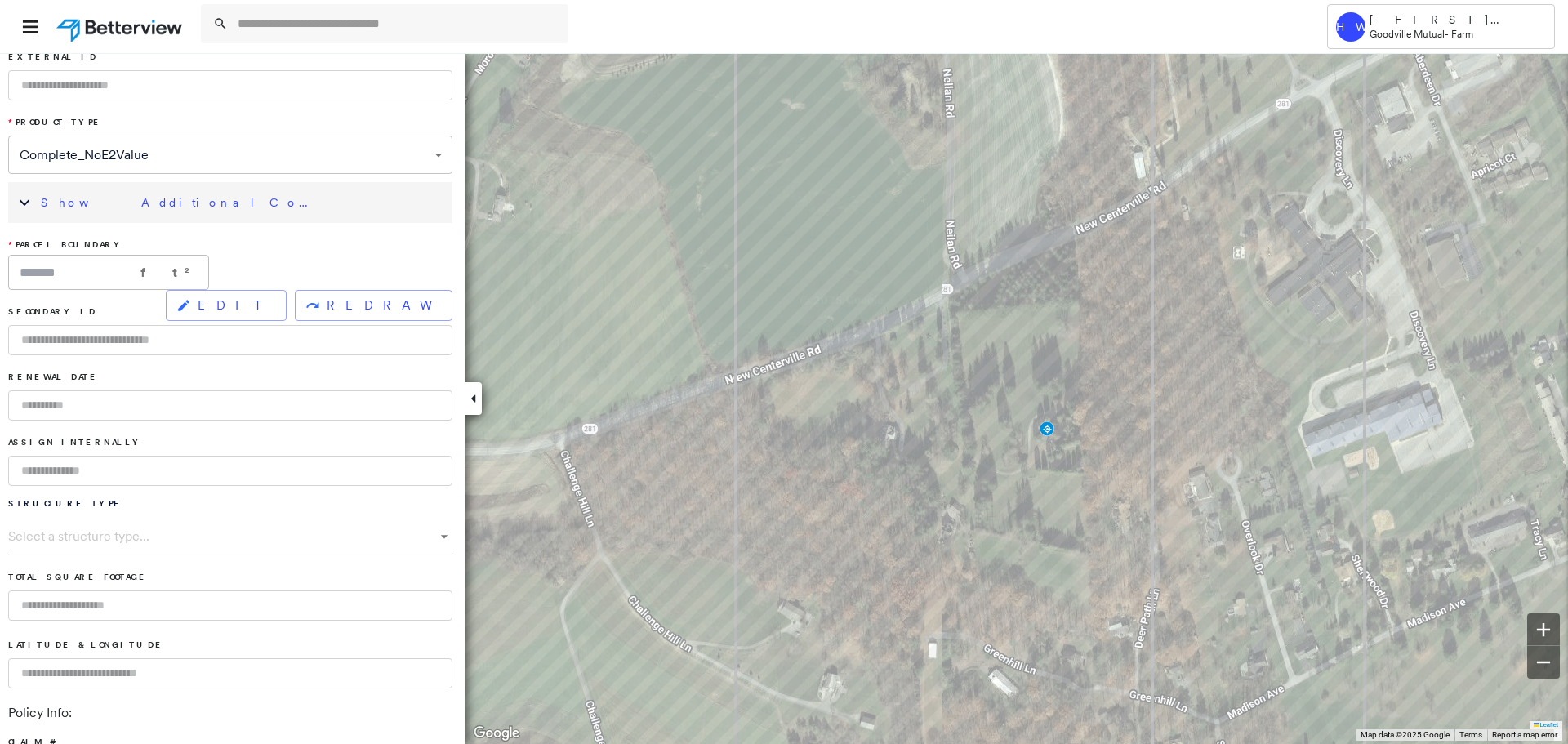 scroll, scrollTop: 82, scrollLeft: 0, axis: vertical 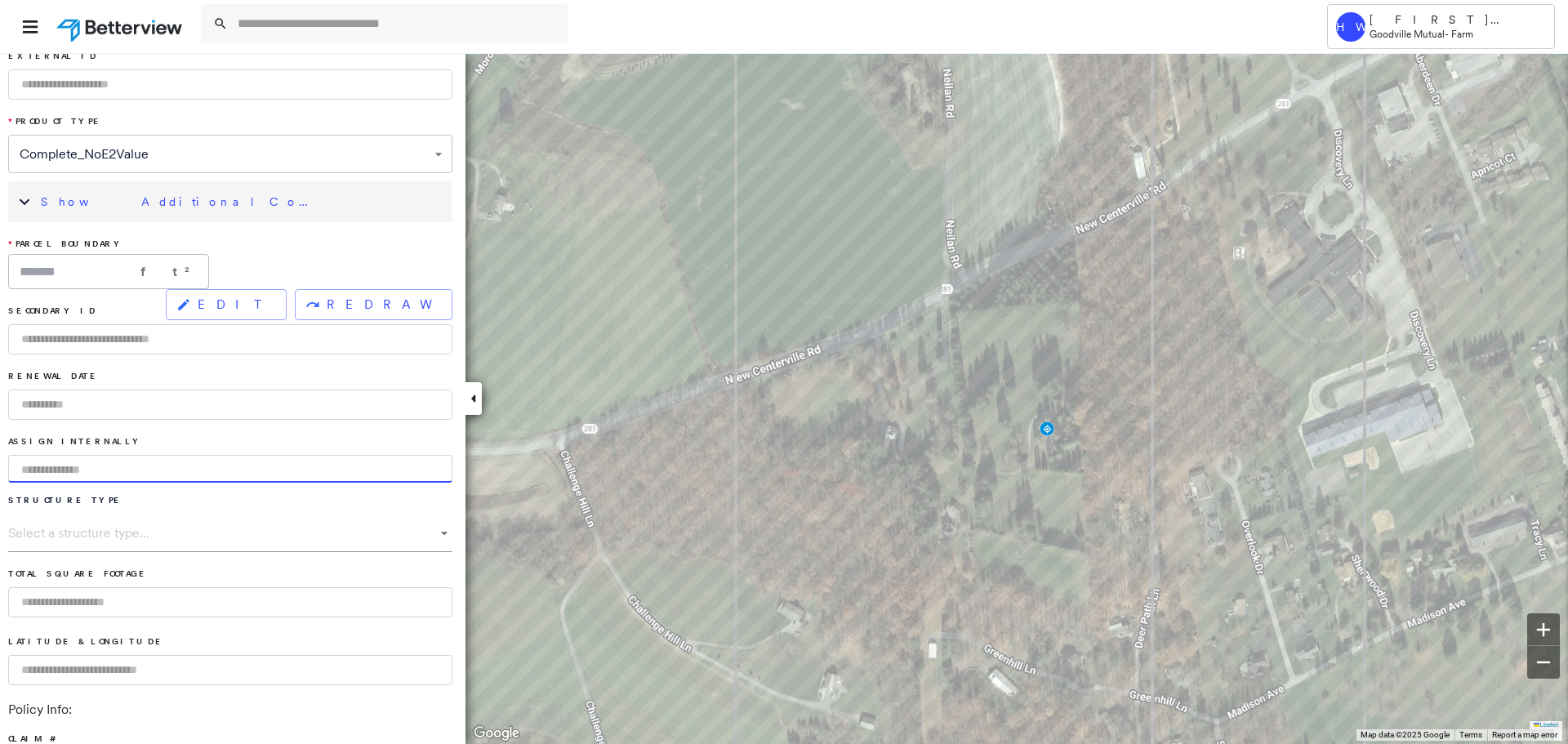 click at bounding box center [230, 469] 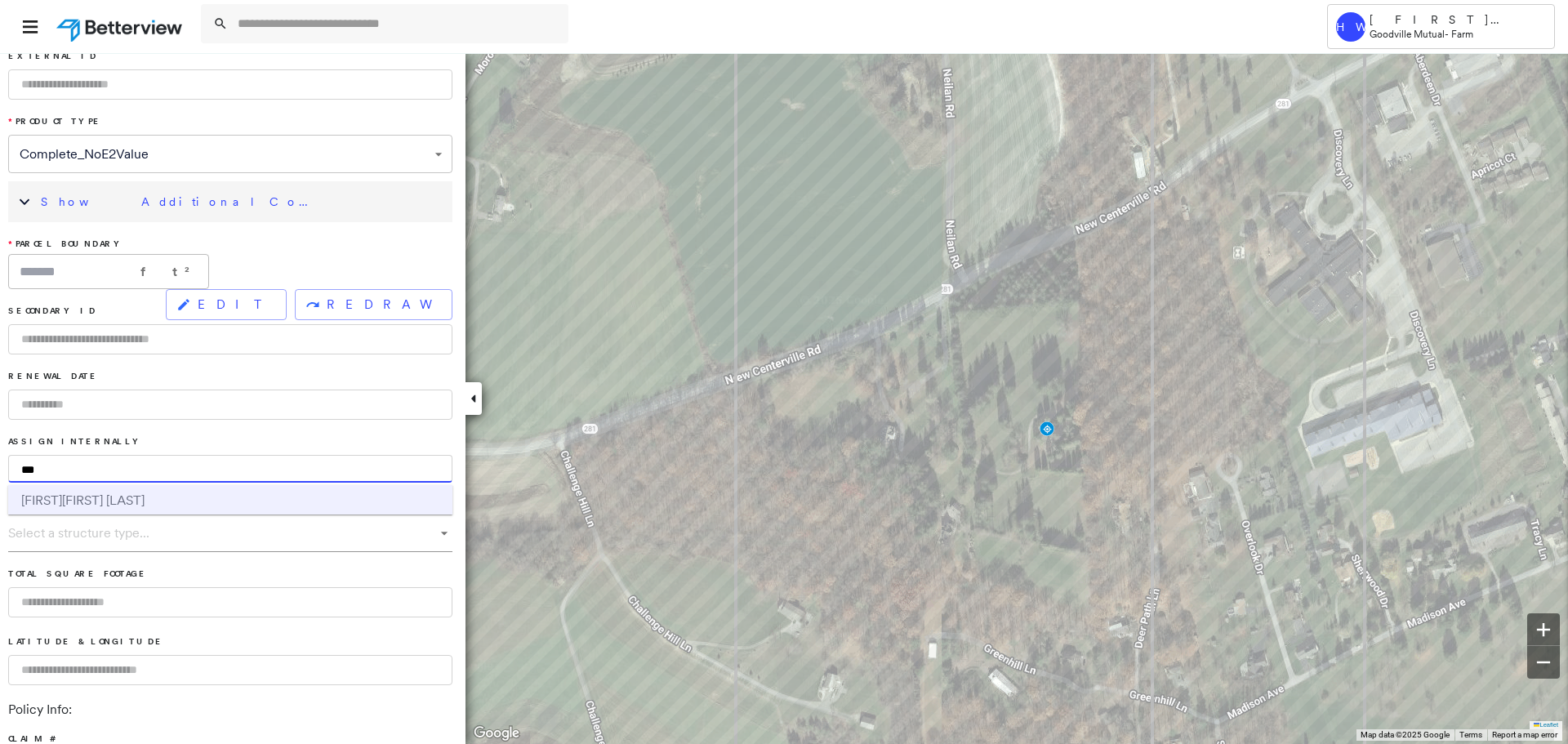 type on "***" 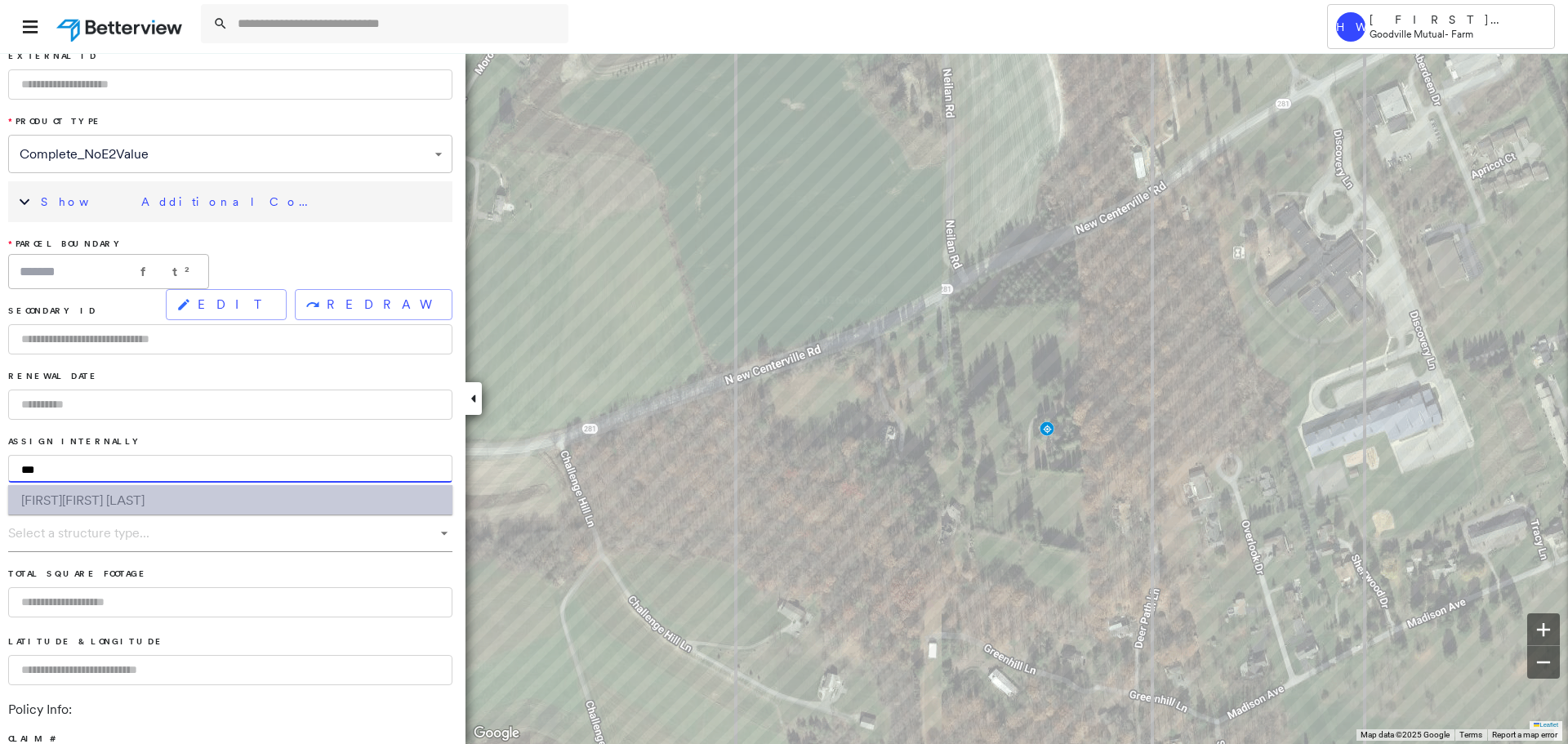 click on "[FIRST] [LAST]" at bounding box center [230, 500] 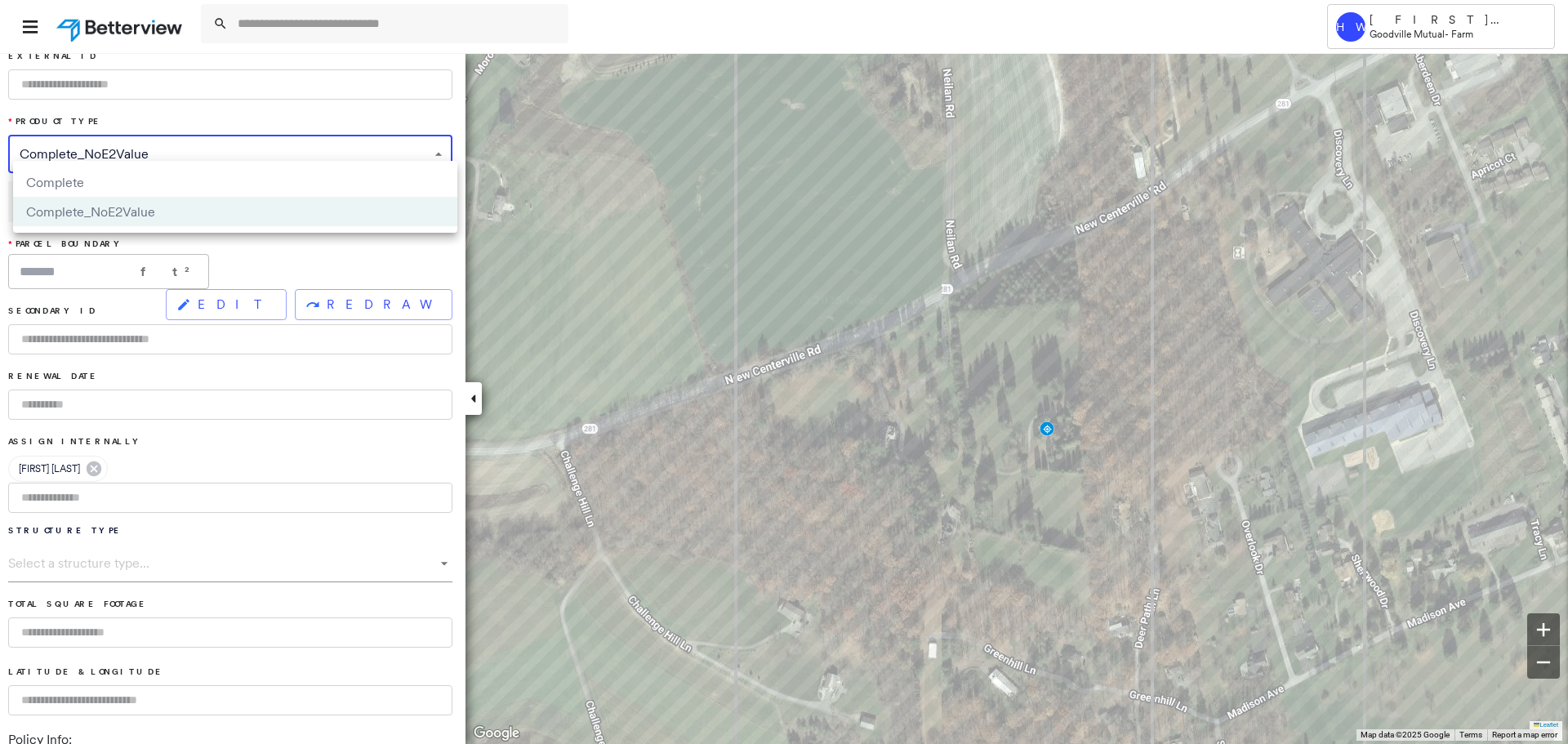 click on "**********" at bounding box center [784, 372] 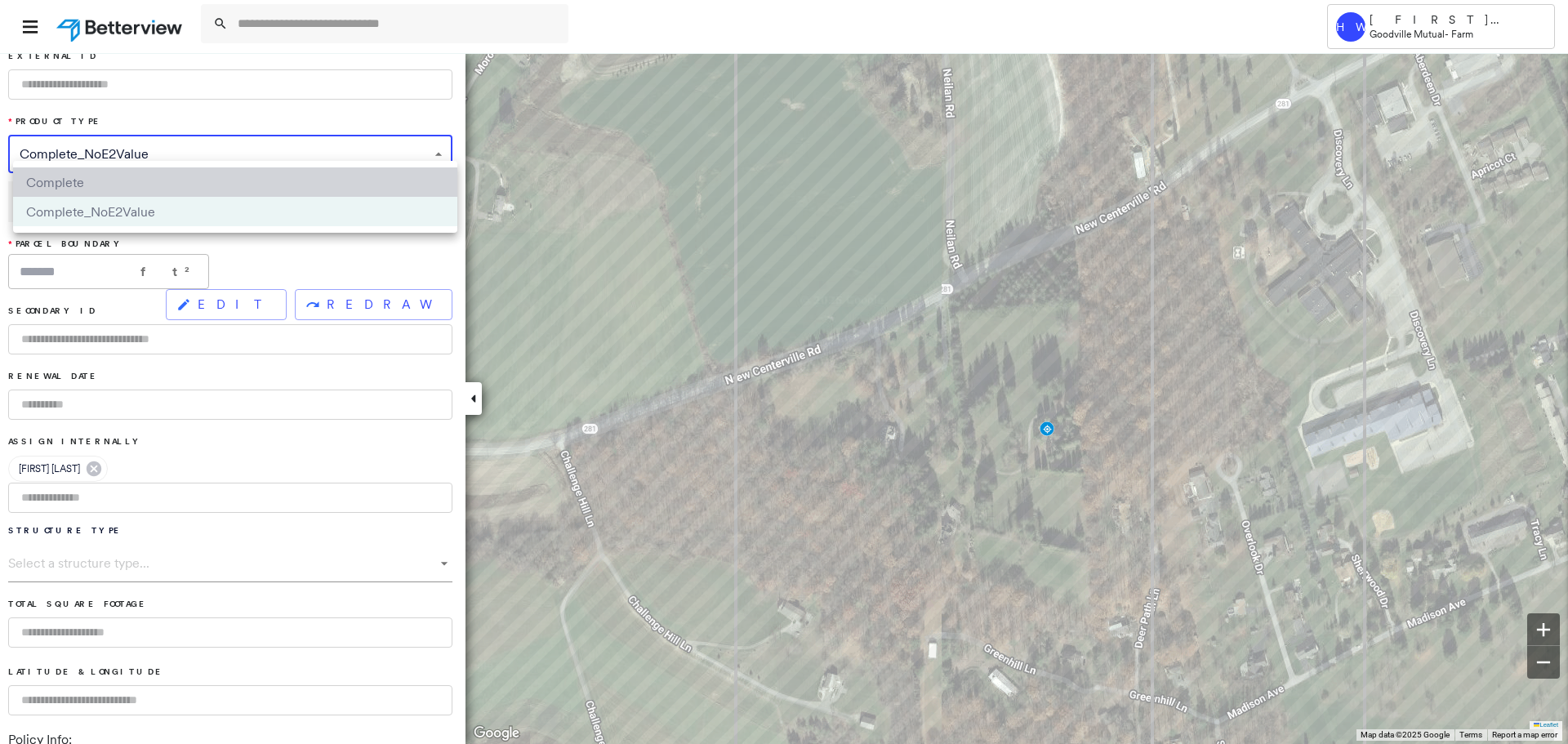 click on "Complete" at bounding box center (235, 182) 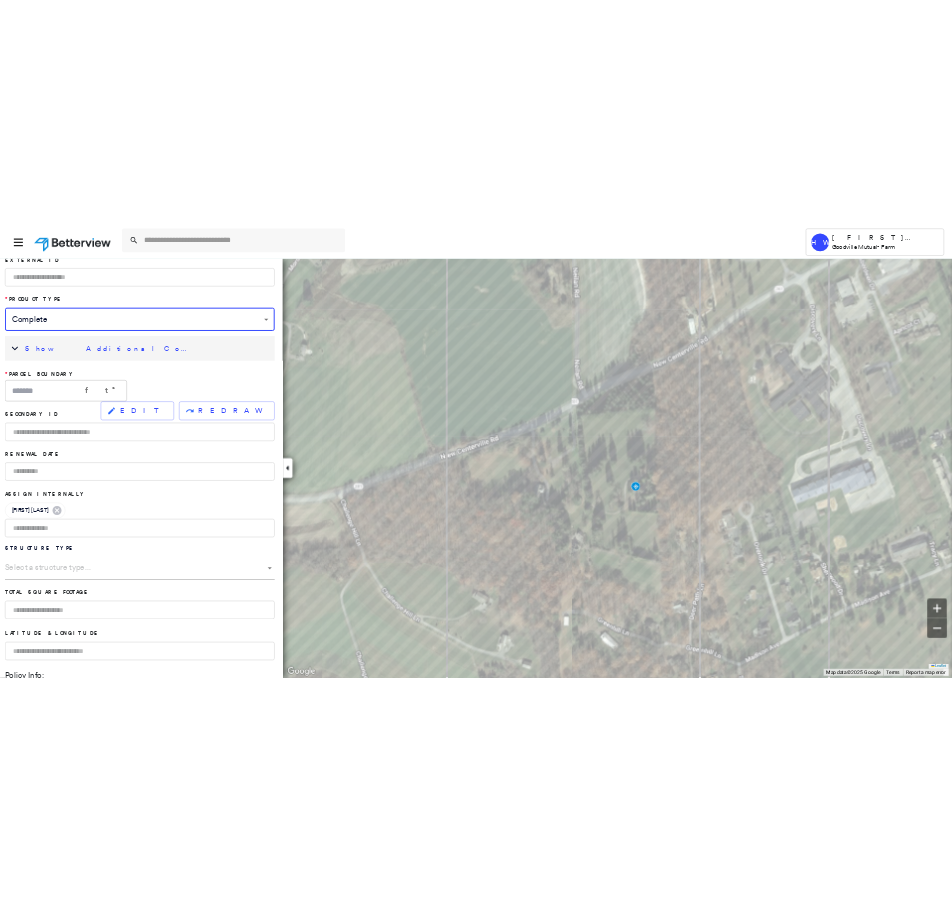 scroll, scrollTop: 0, scrollLeft: 0, axis: both 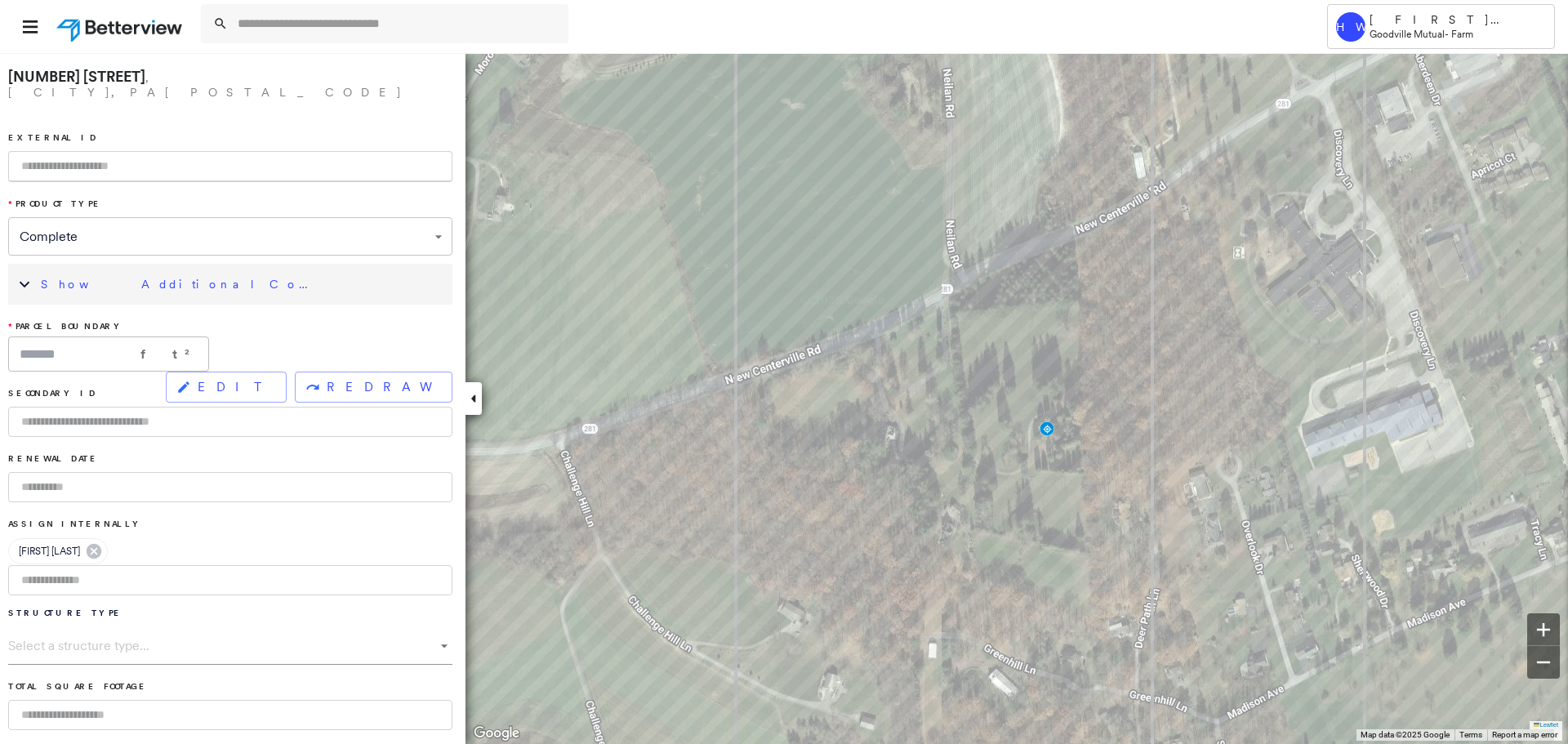 click at bounding box center (230, 167) 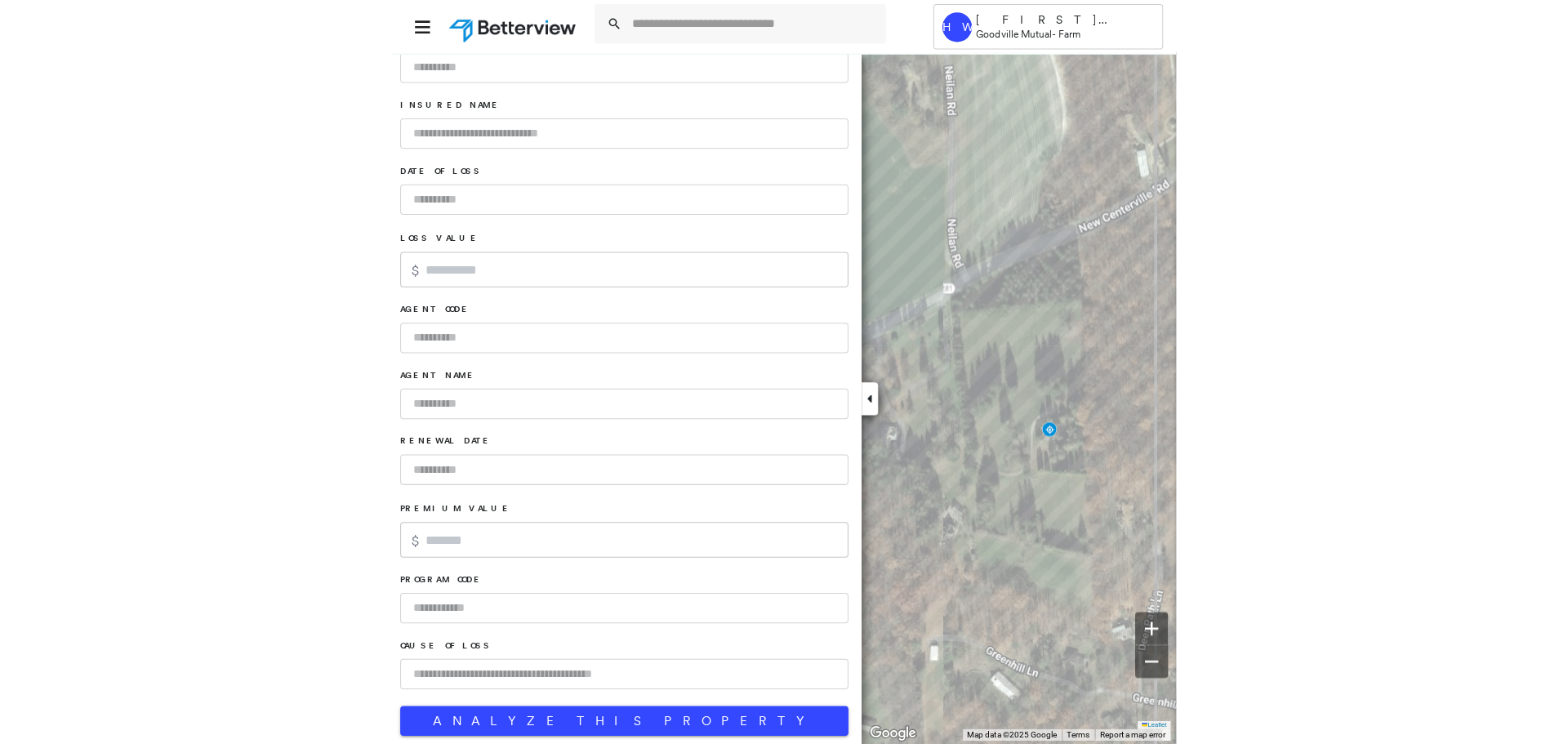 scroll, scrollTop: 961, scrollLeft: 0, axis: vertical 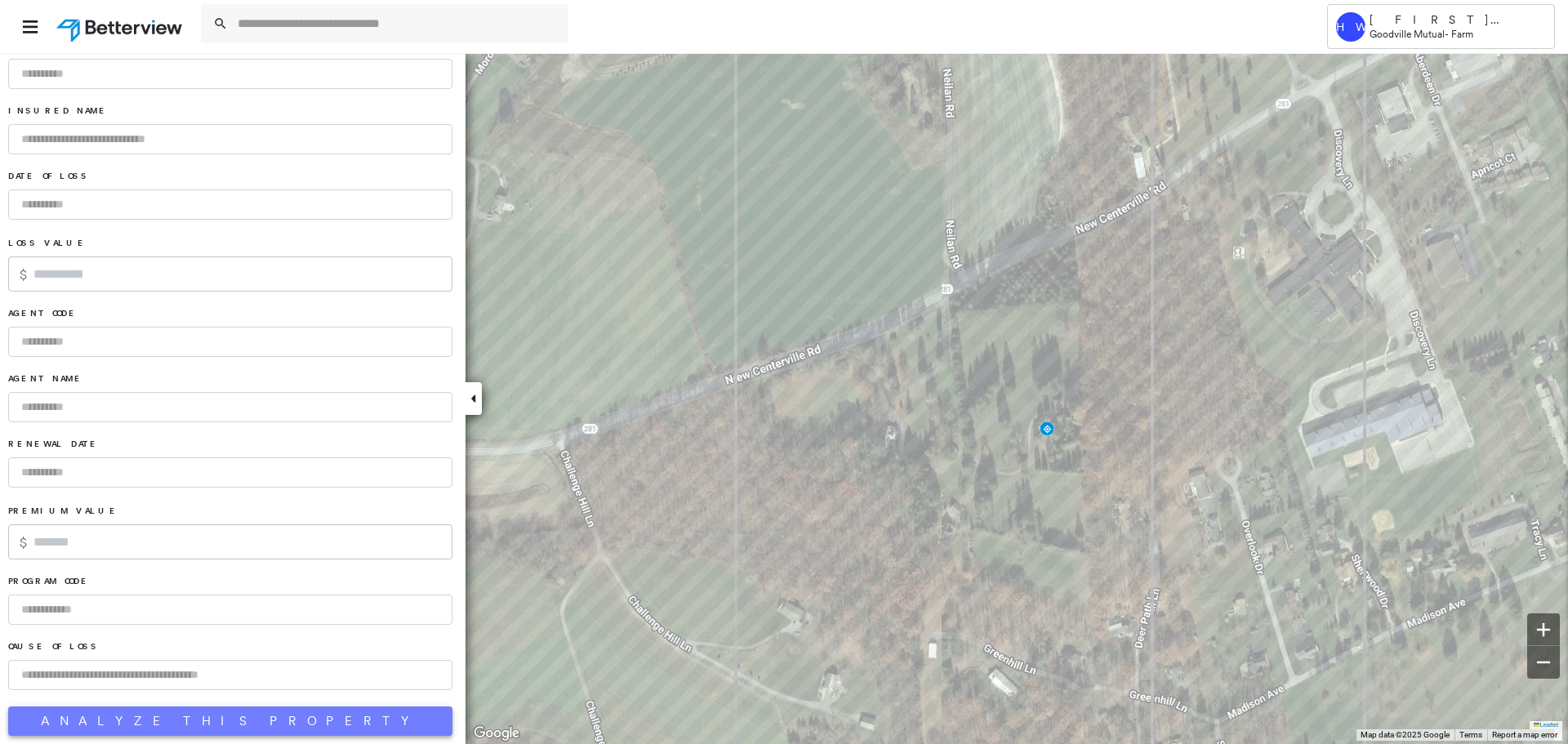 type on "******" 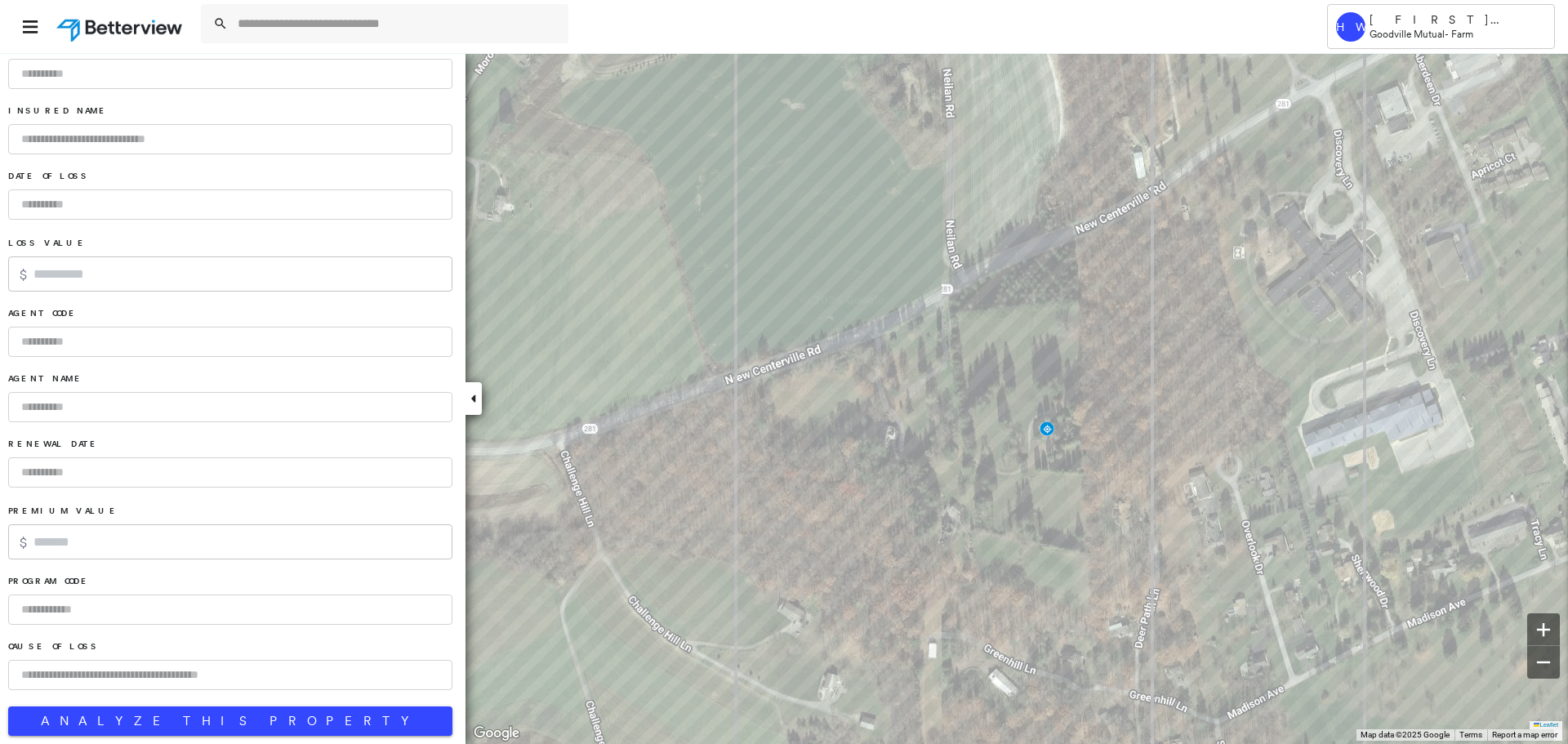 scroll, scrollTop: 960, scrollLeft: 0, axis: vertical 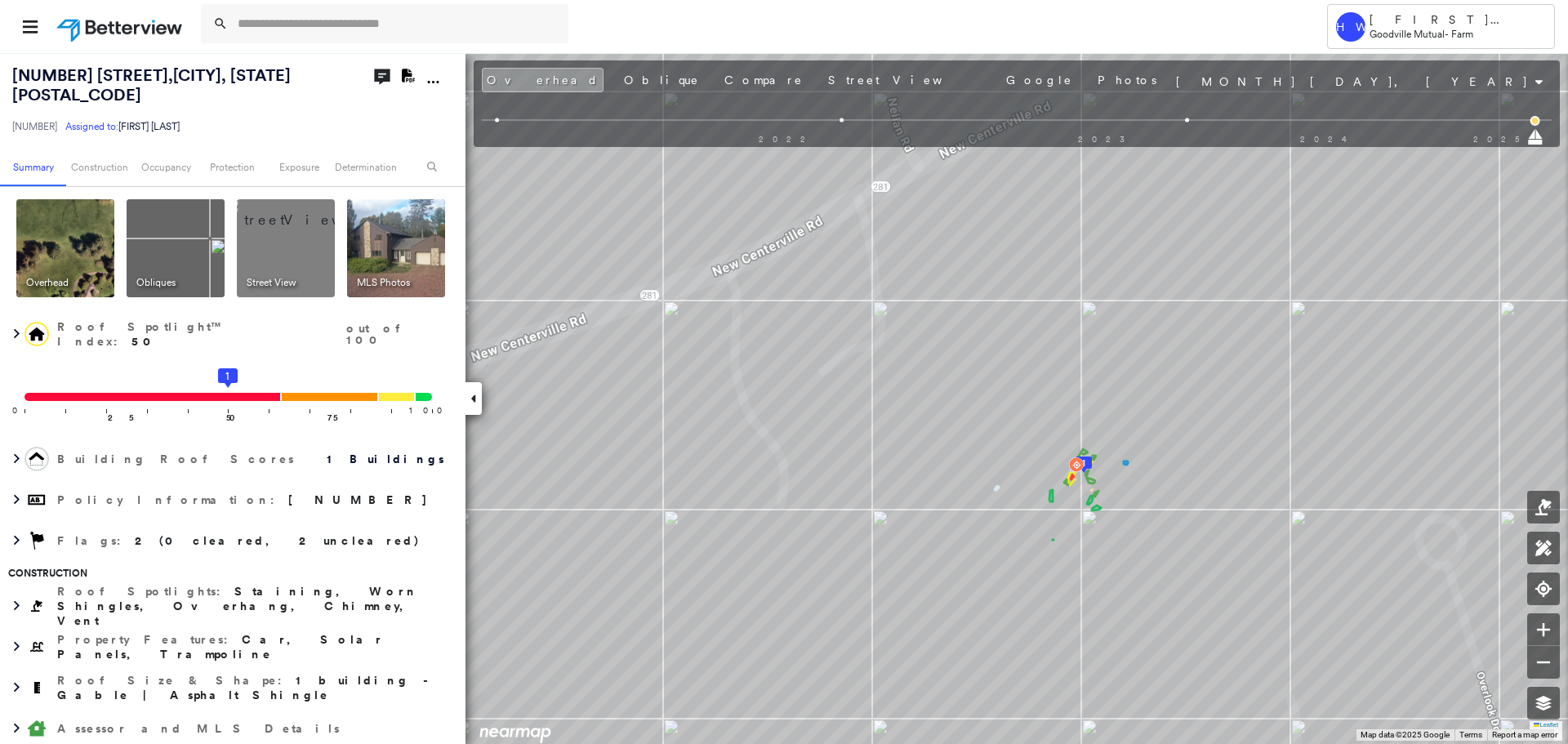 click at bounding box center [396, 248] 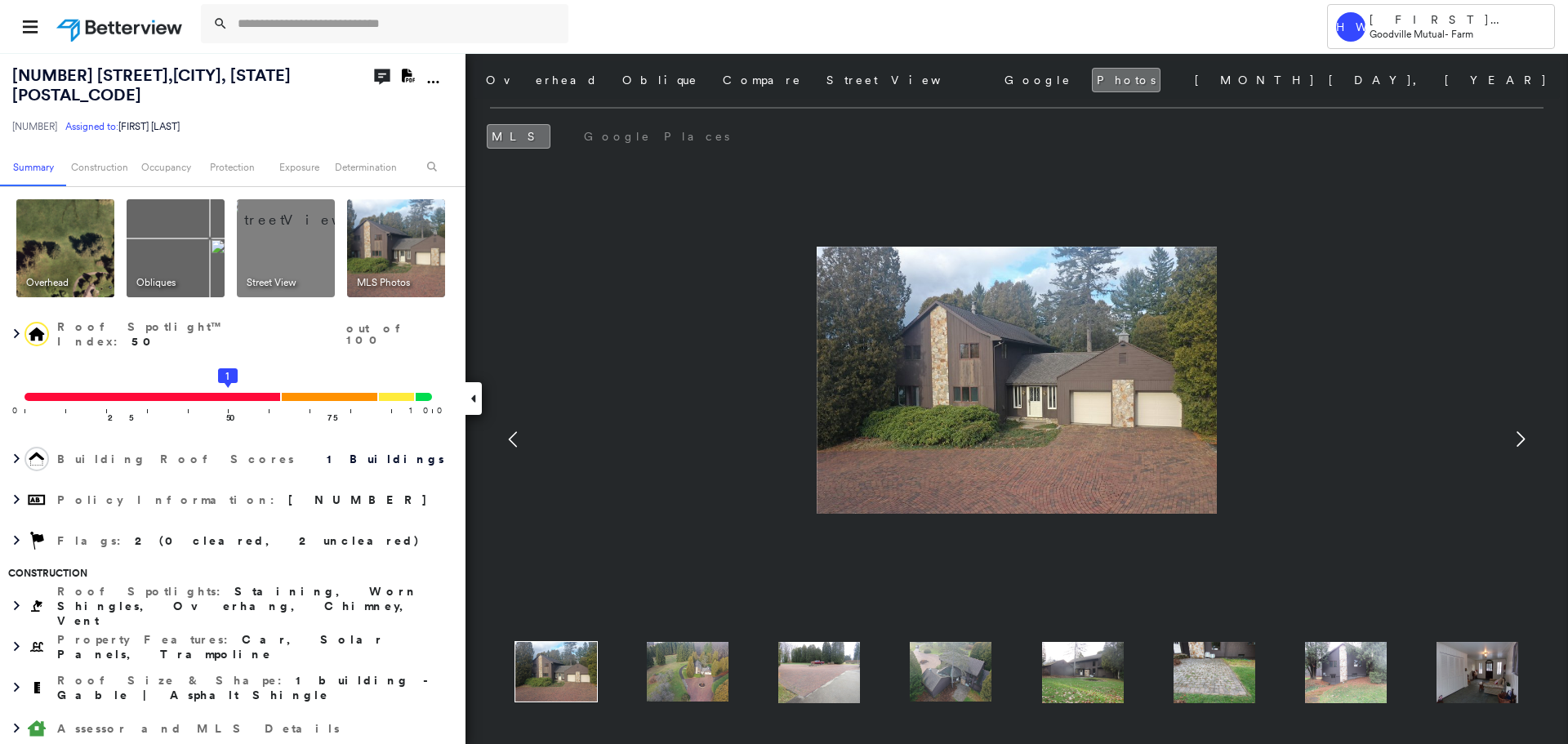 click 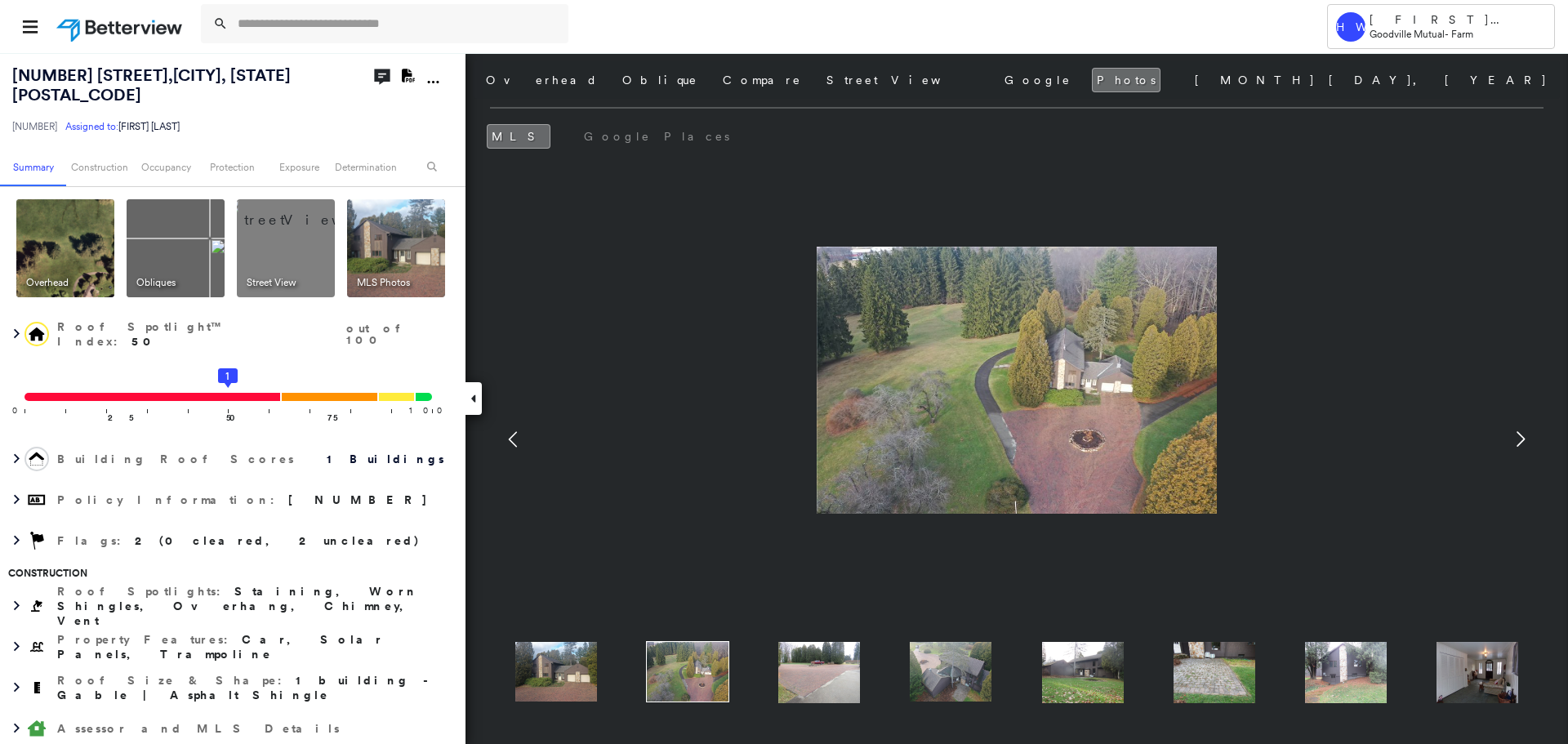click 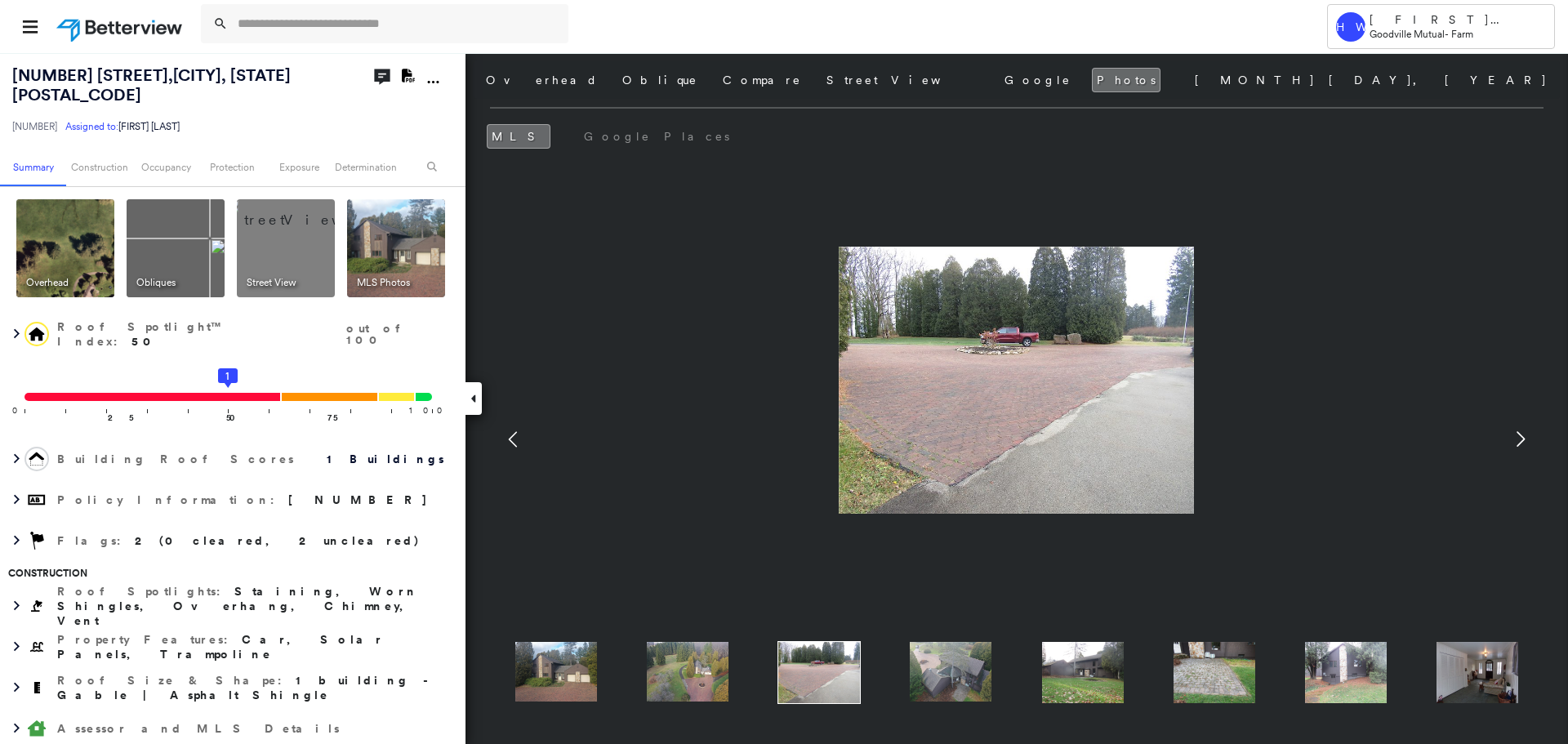 click 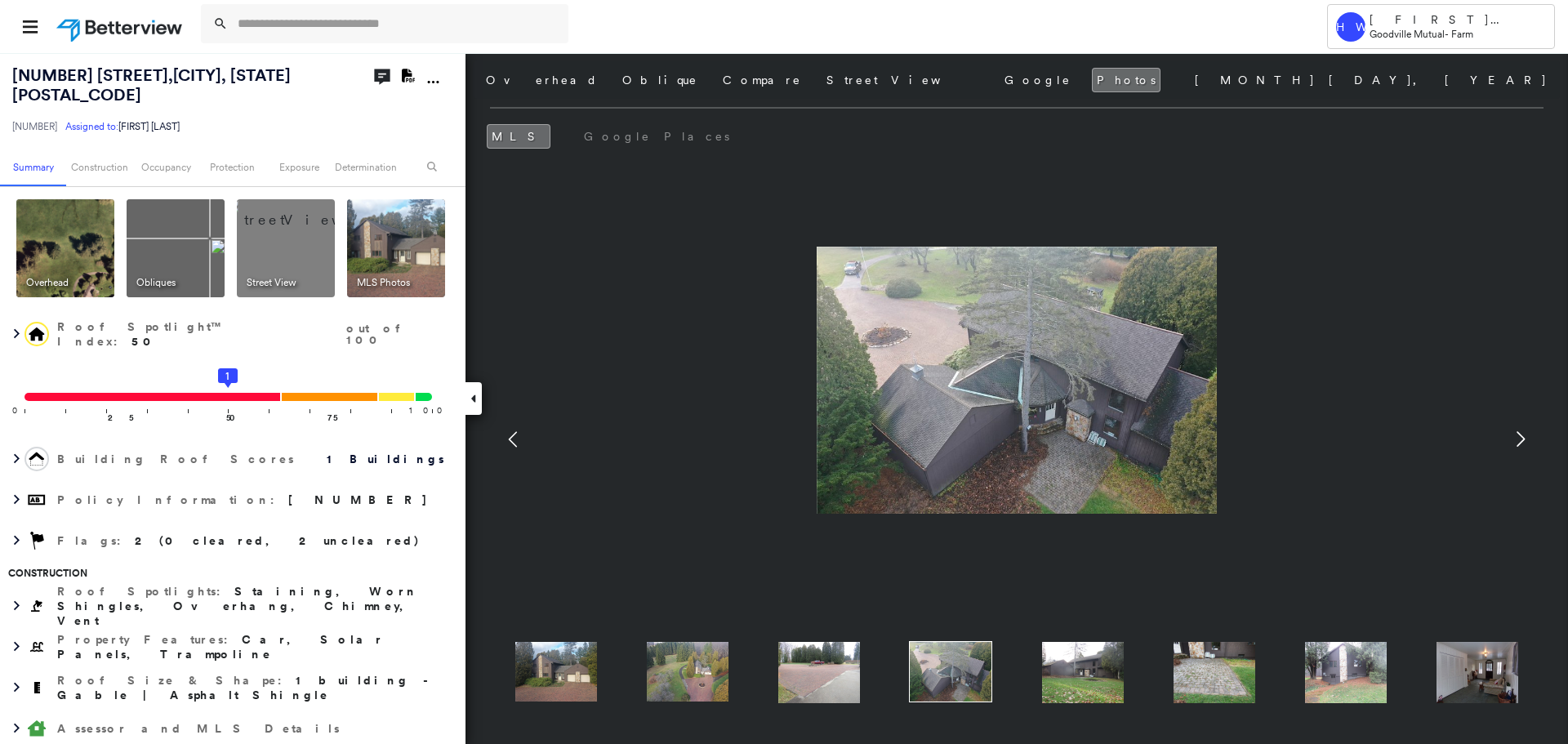 click 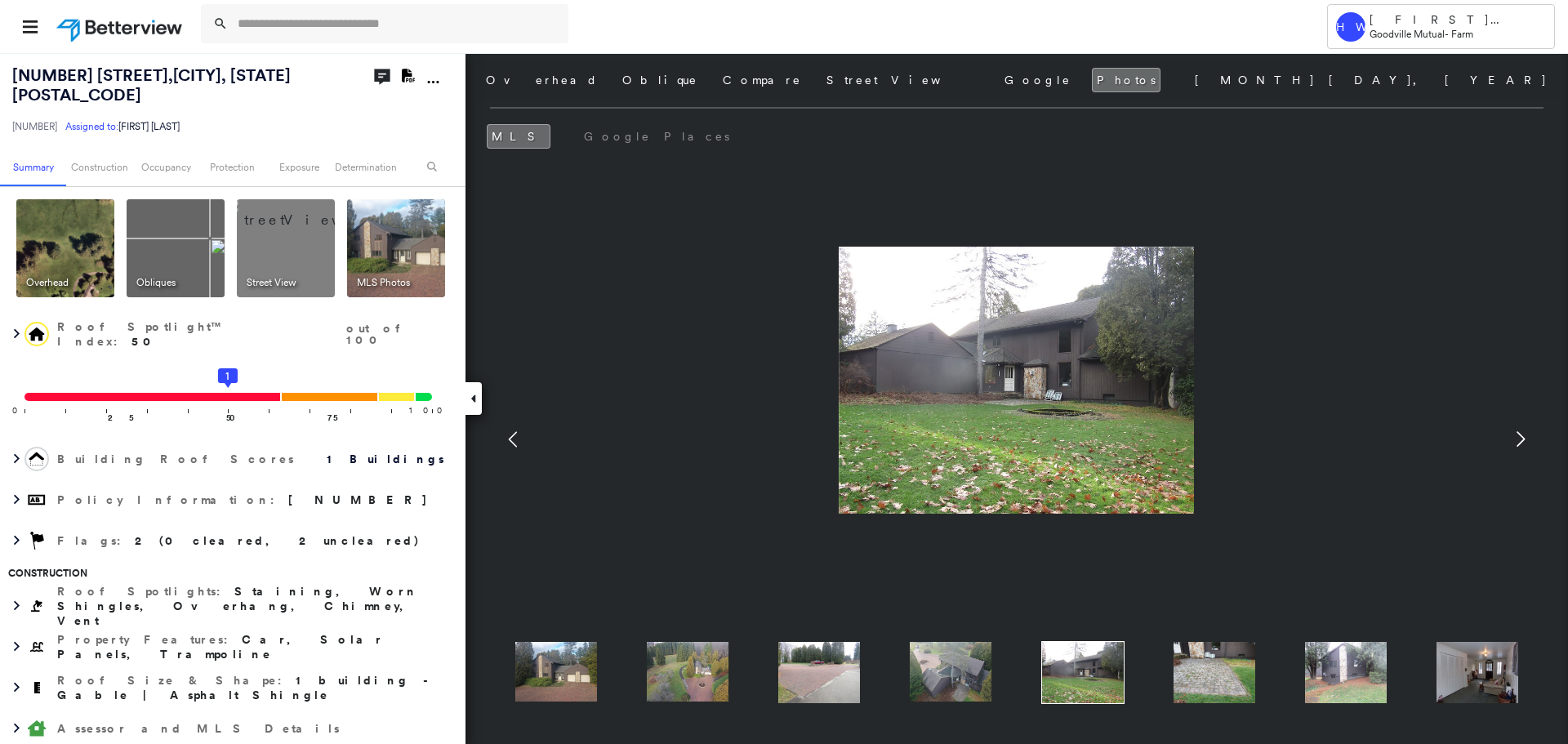 click 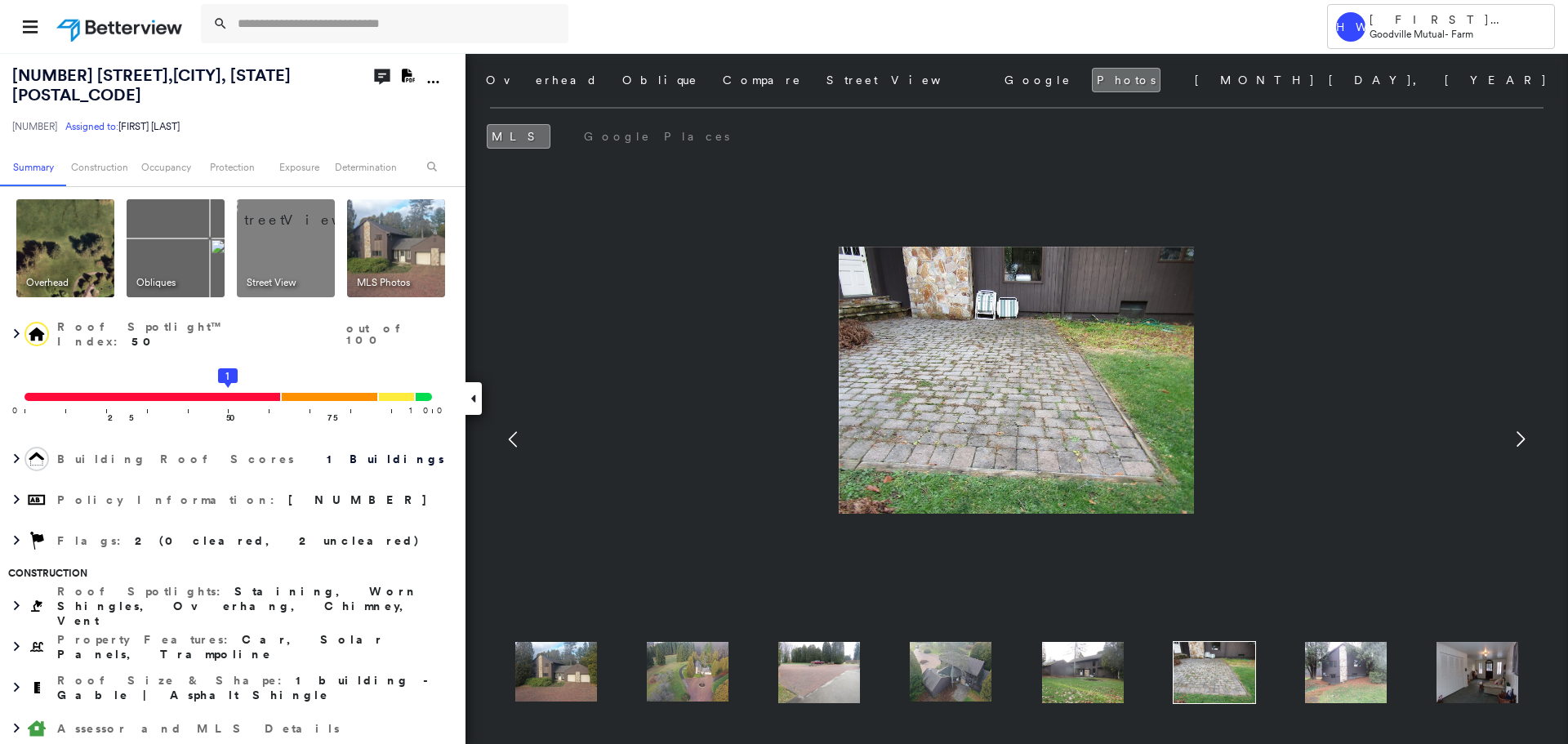 click 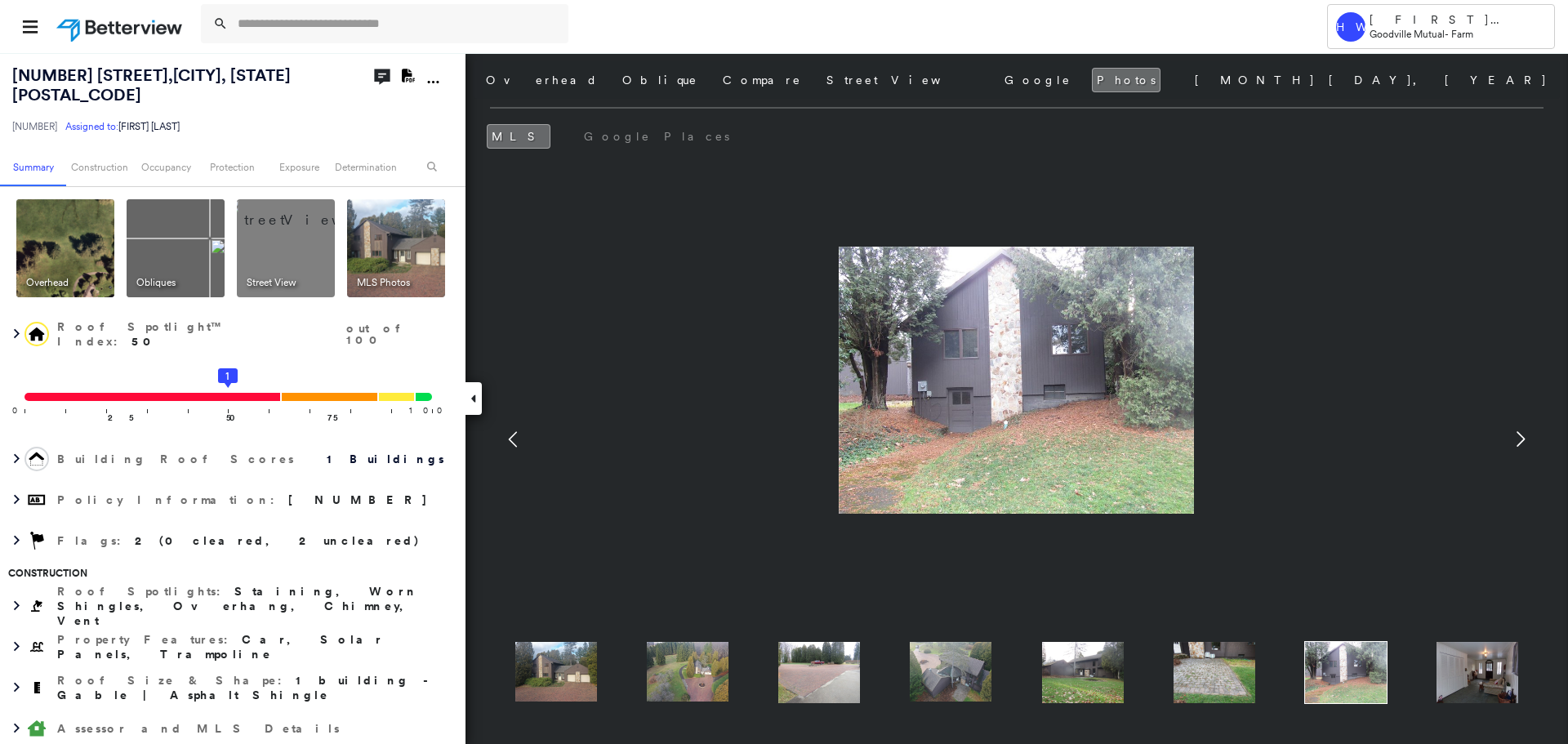 click 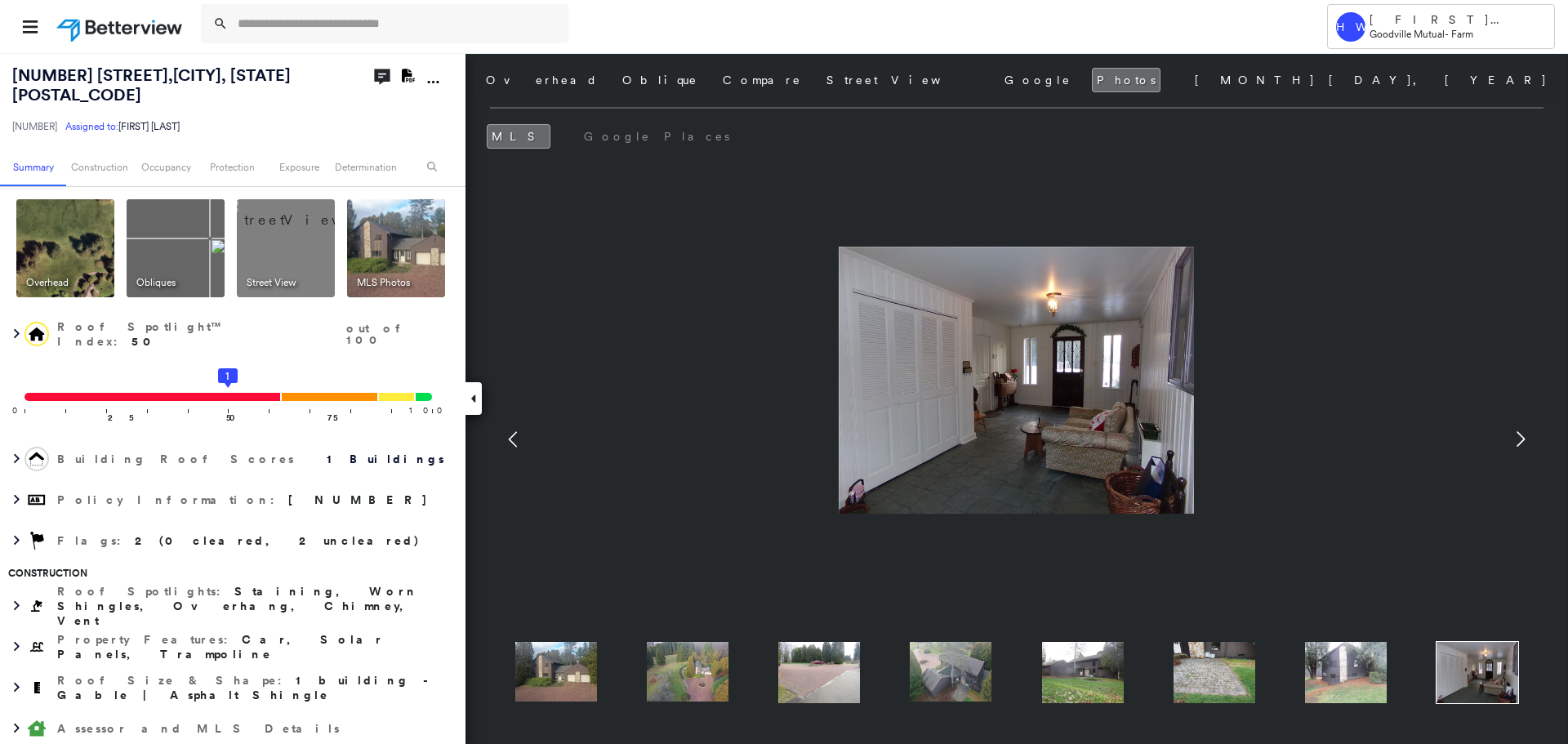 click 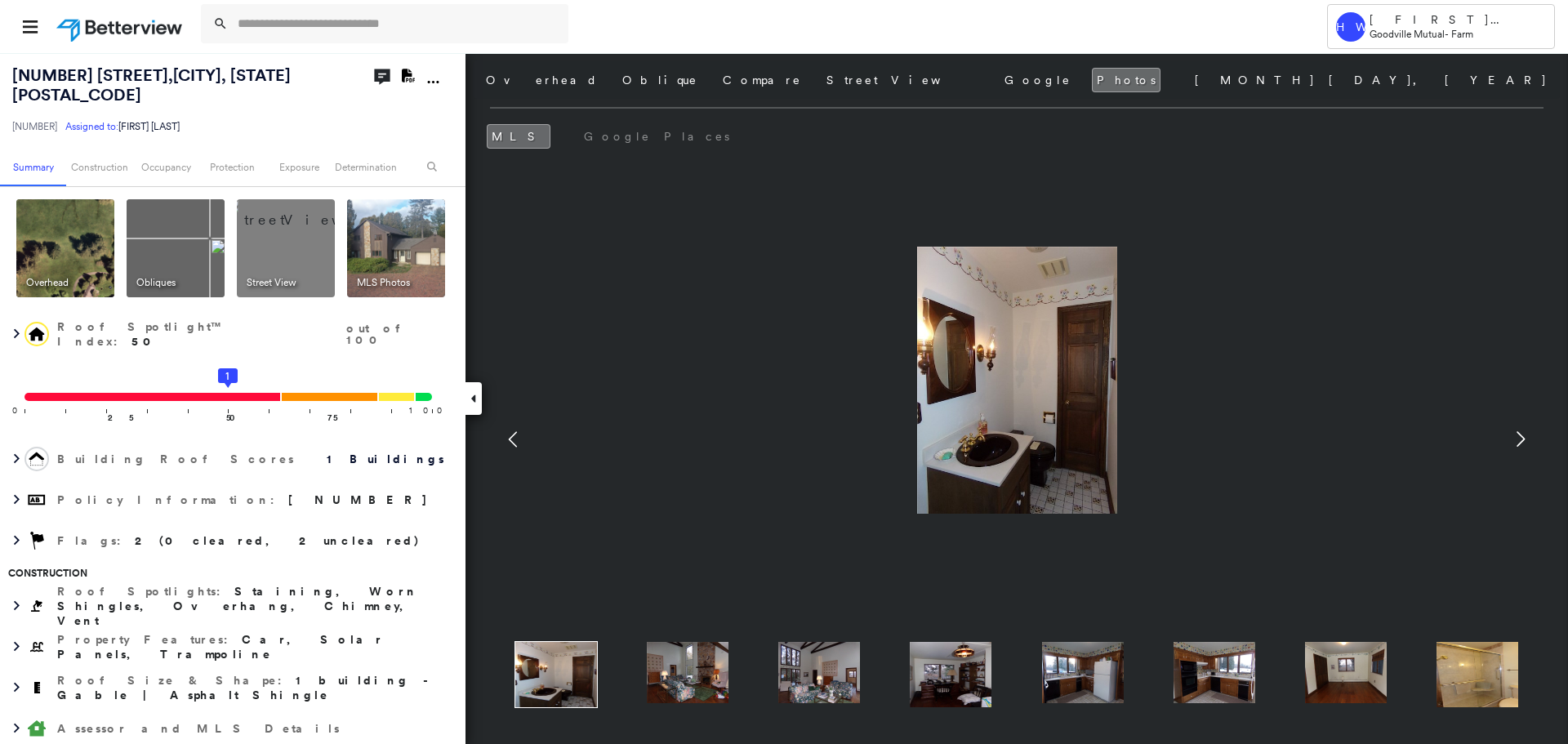 click 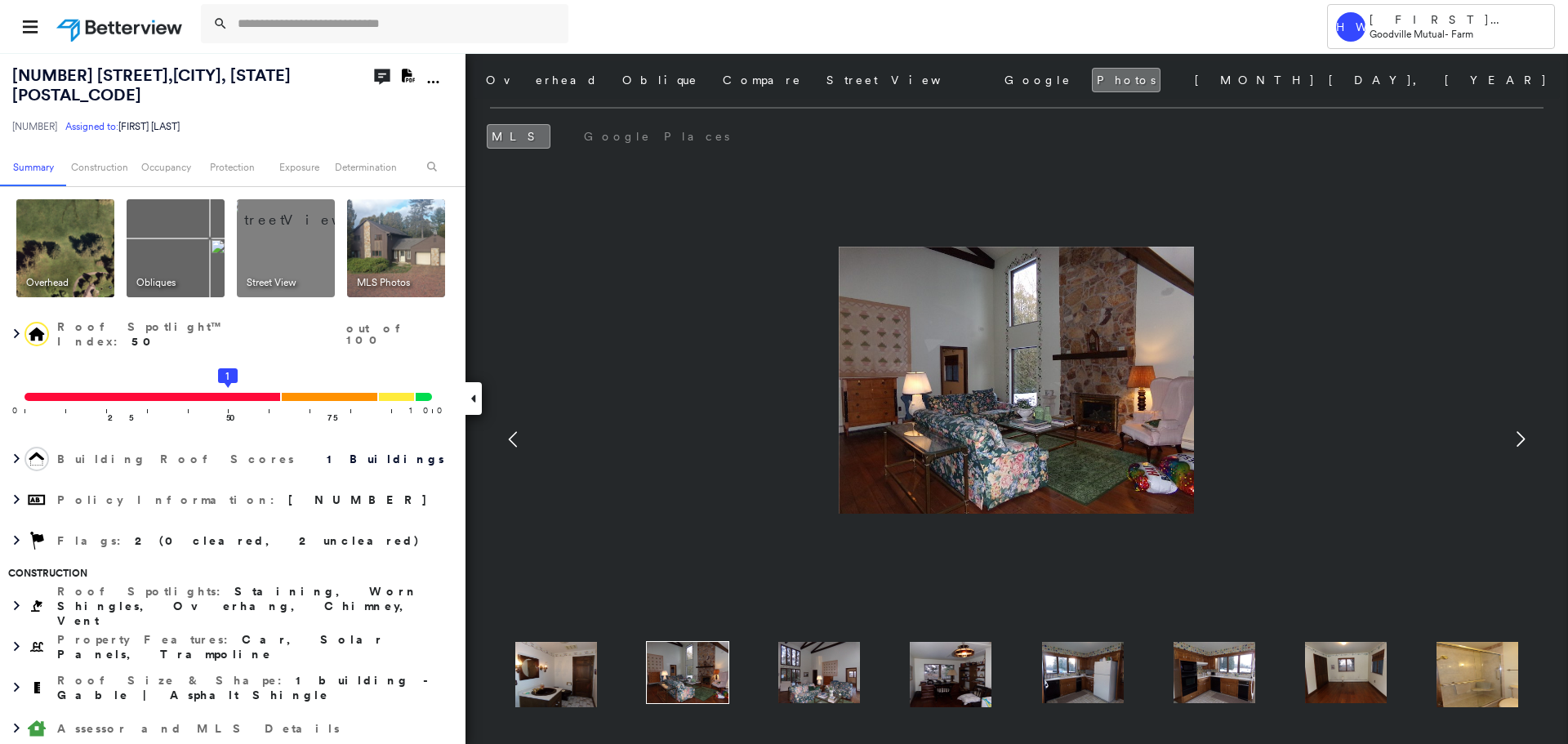 click 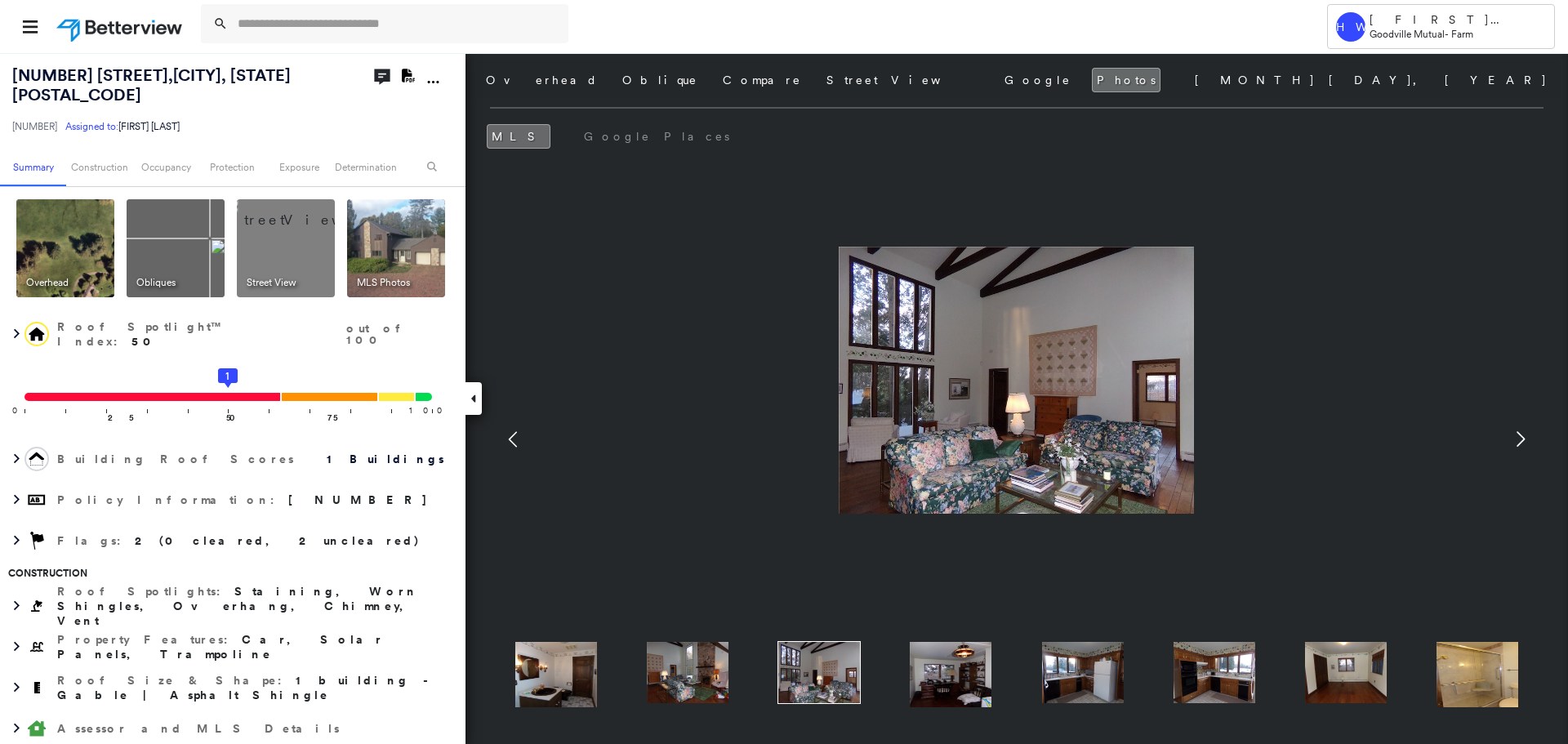 click 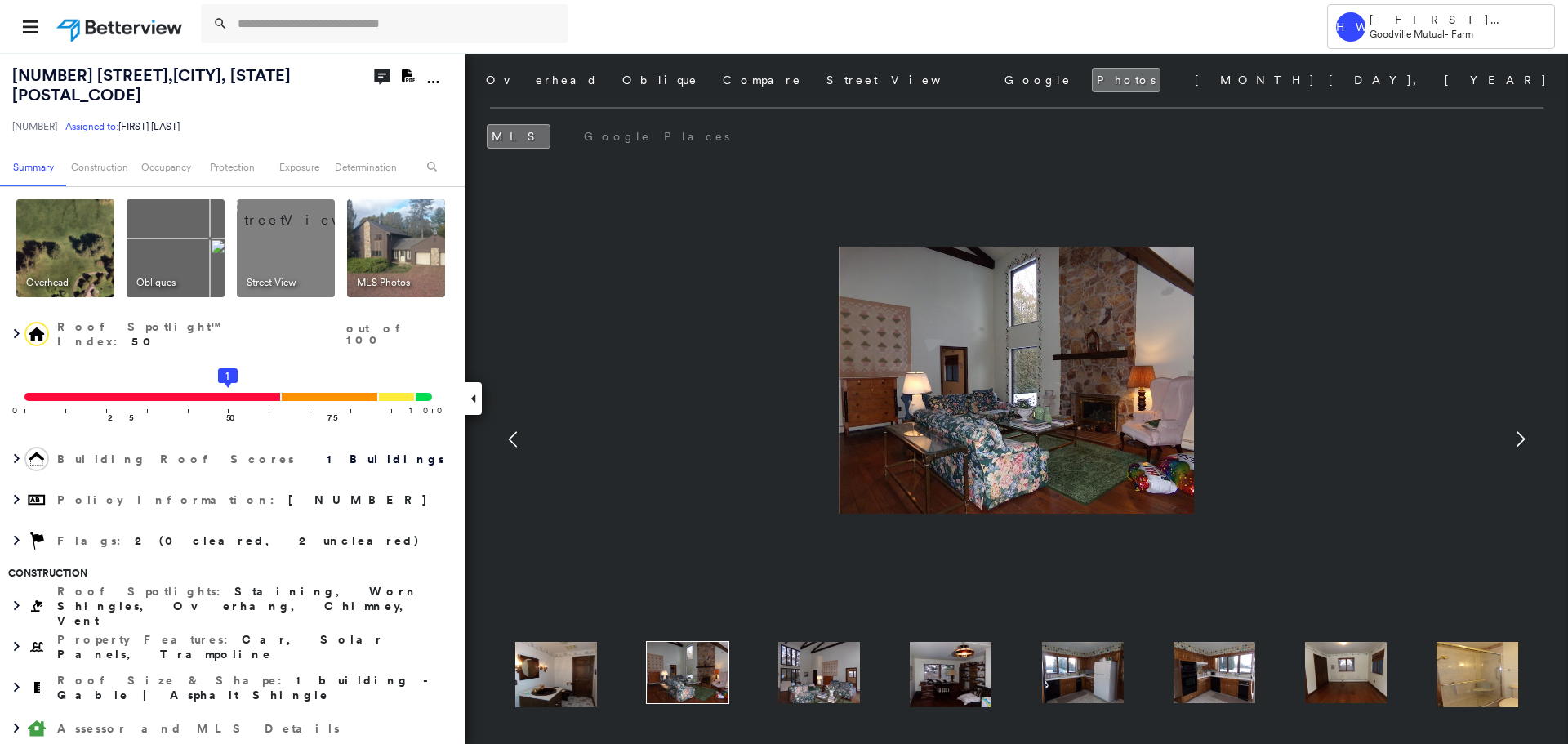 click 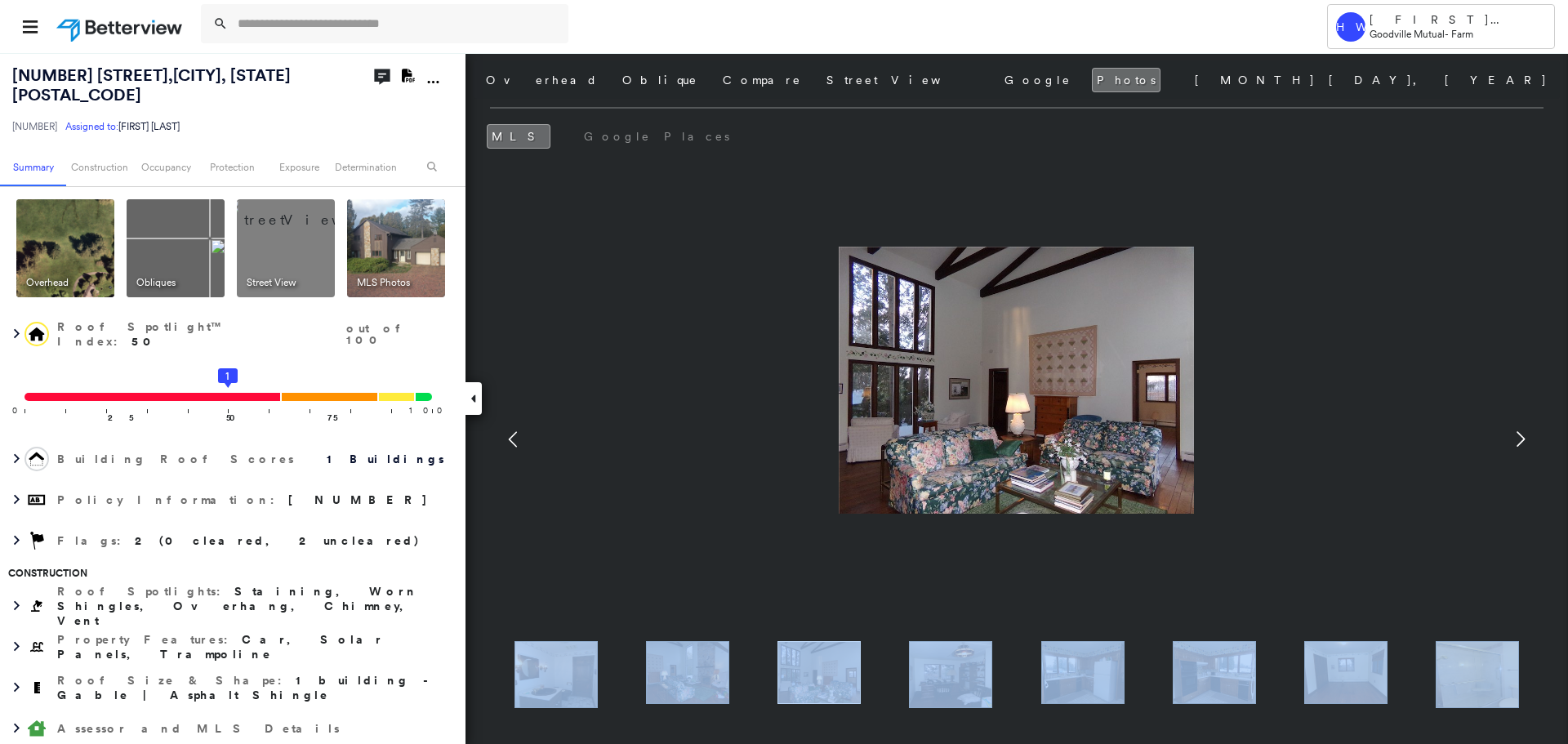 click 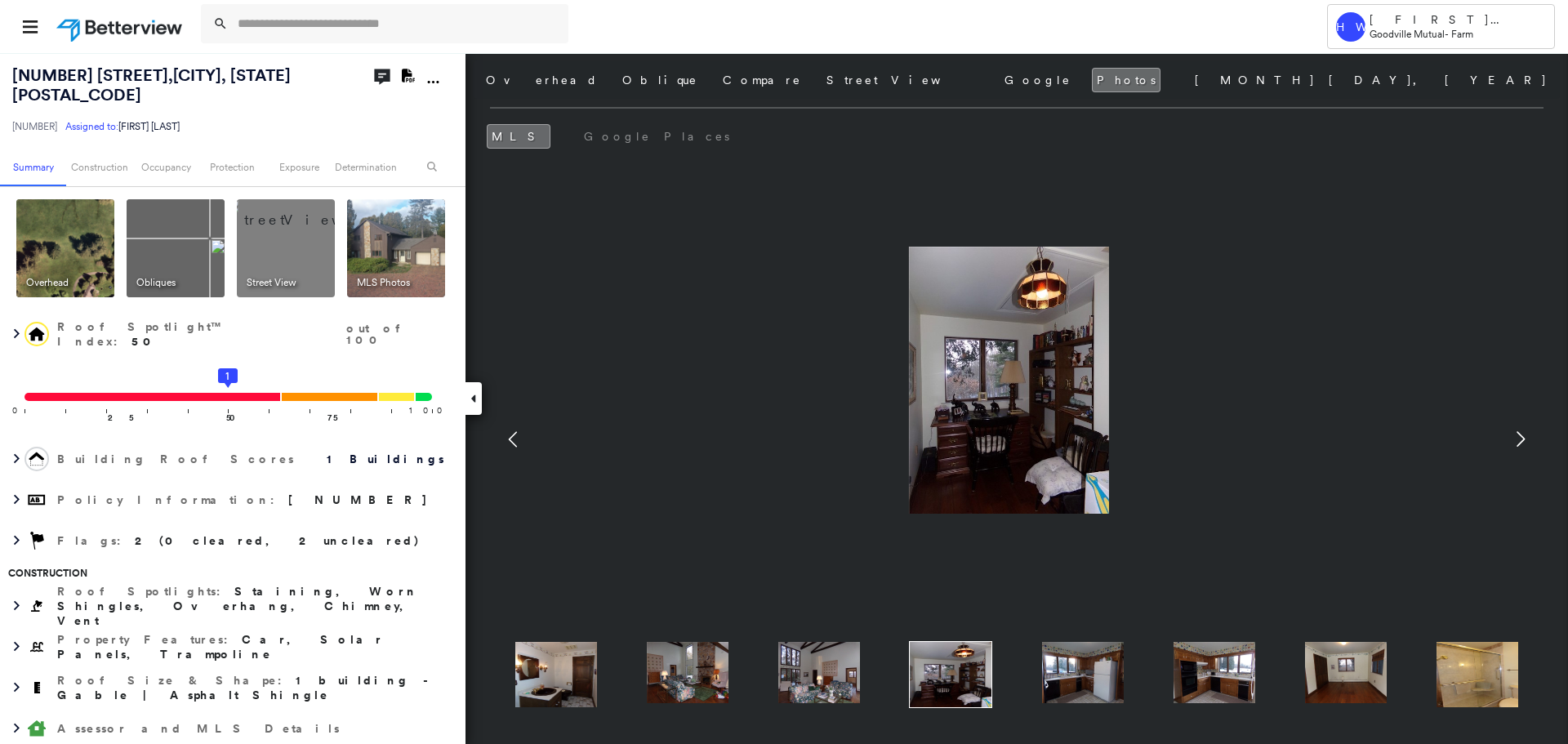 click 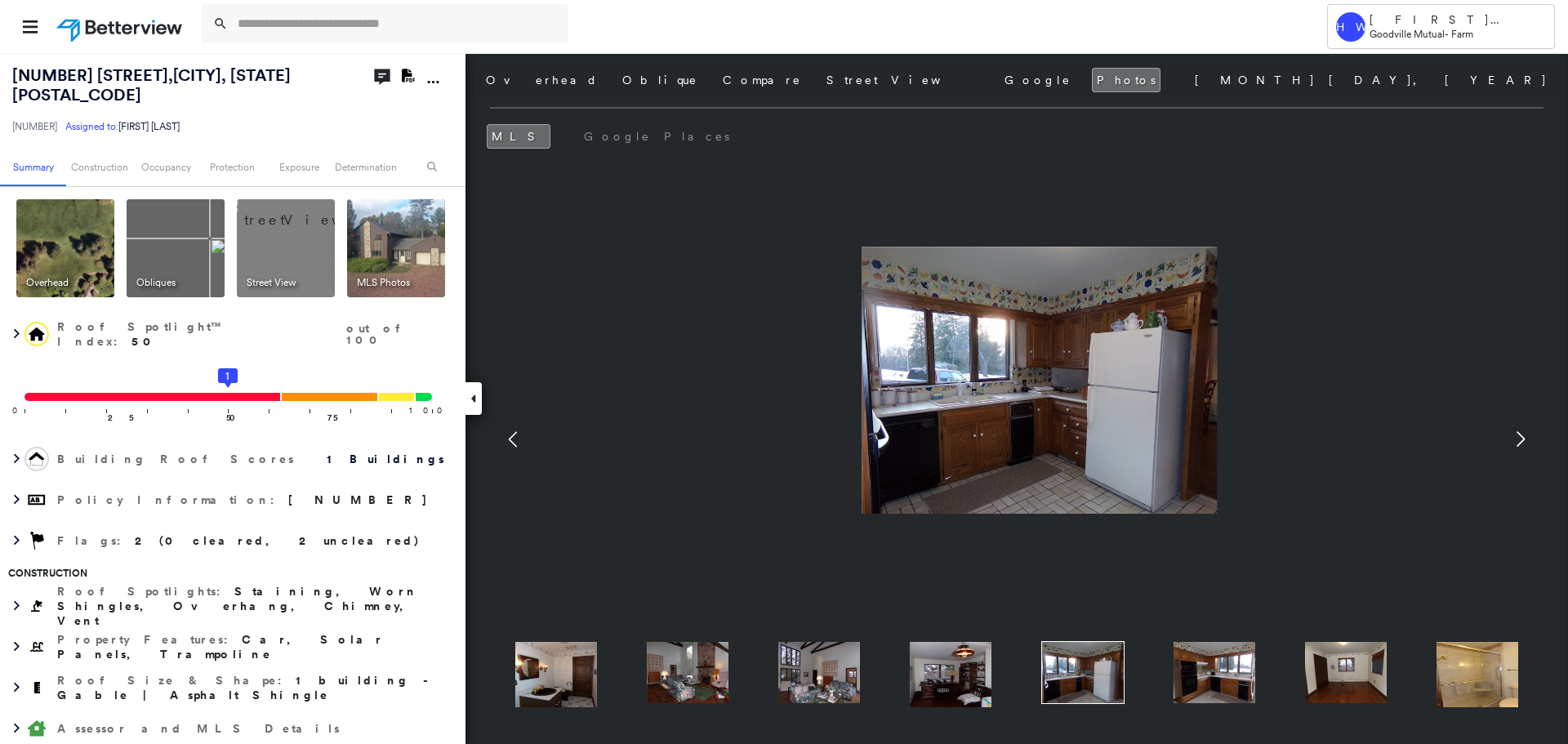 click 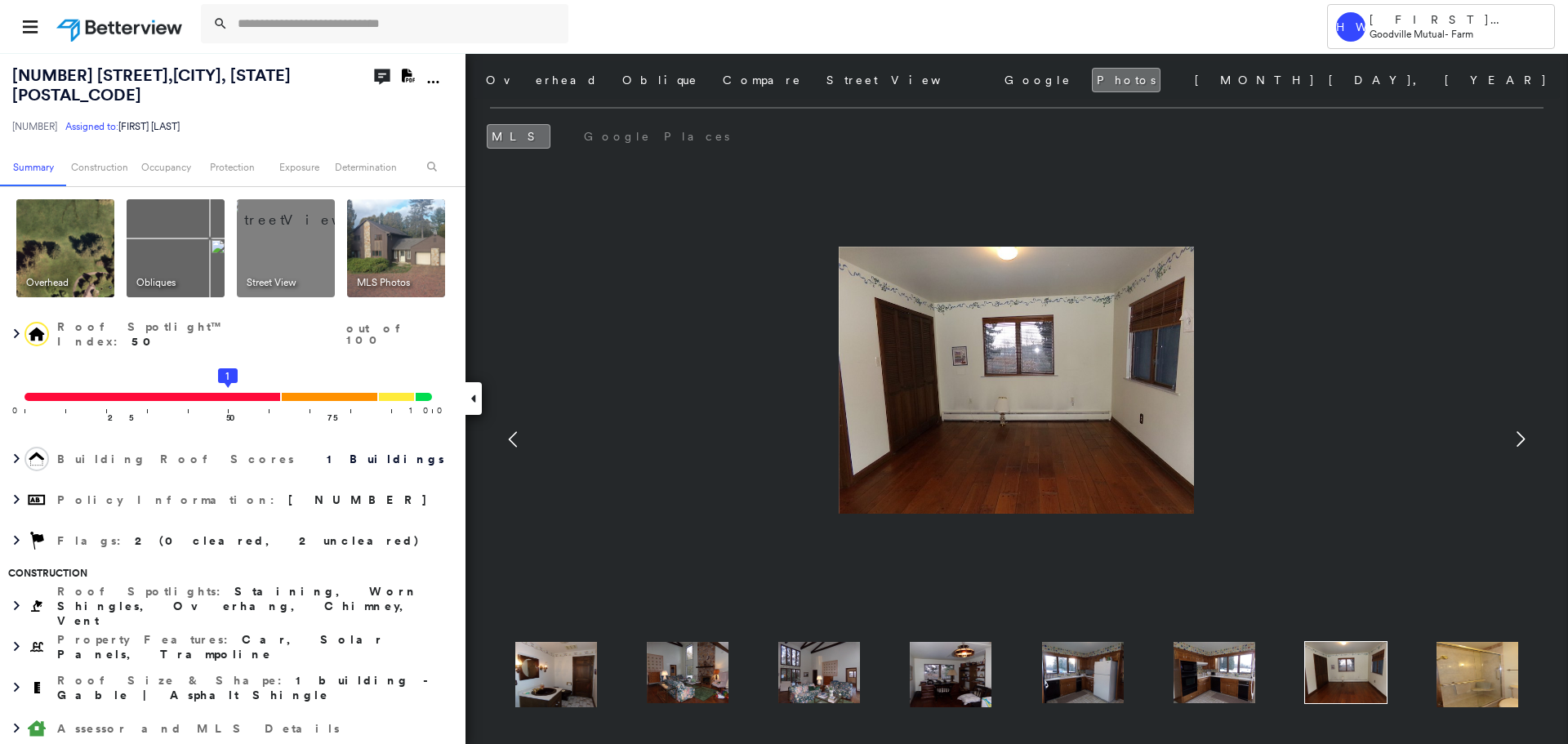 click 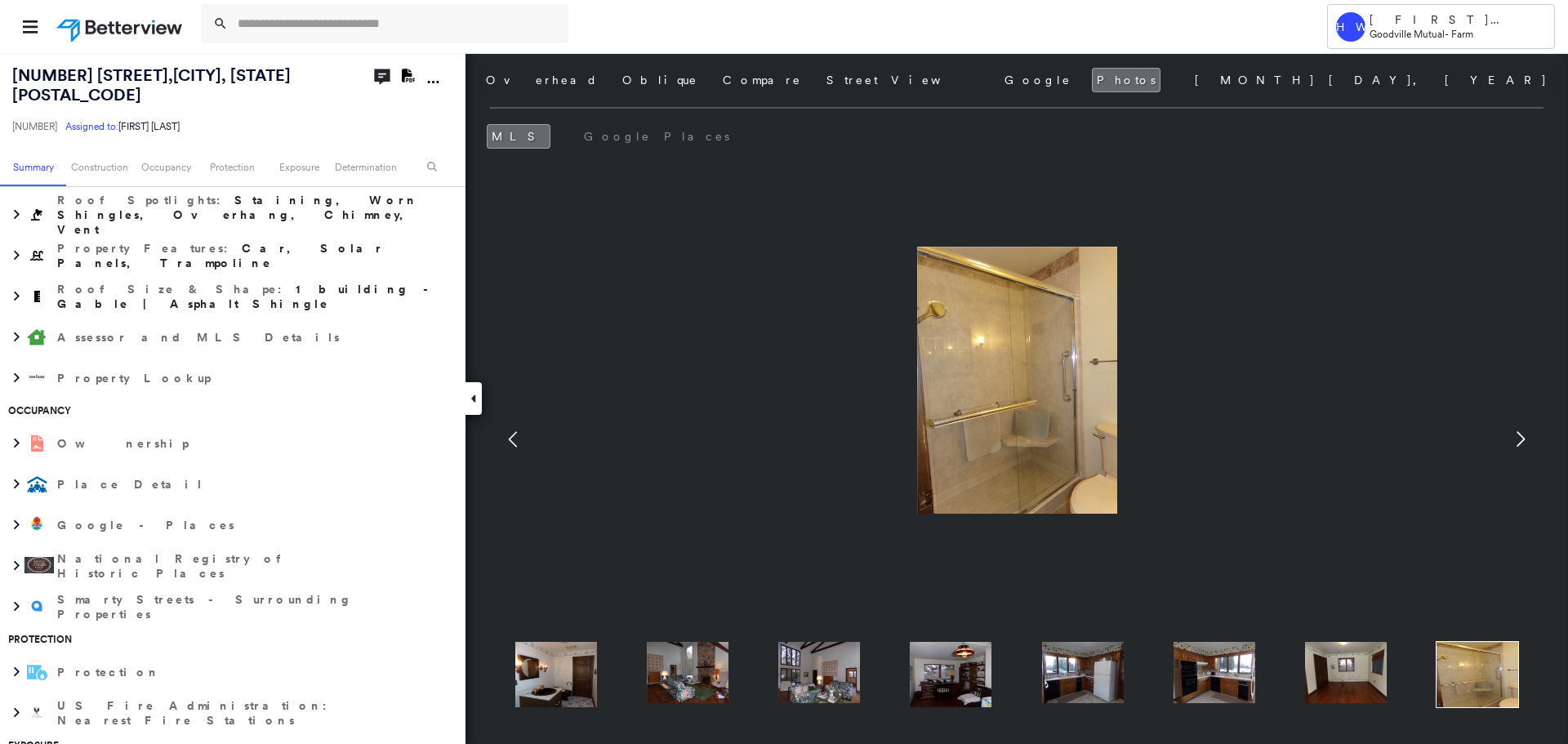 scroll, scrollTop: 408, scrollLeft: 0, axis: vertical 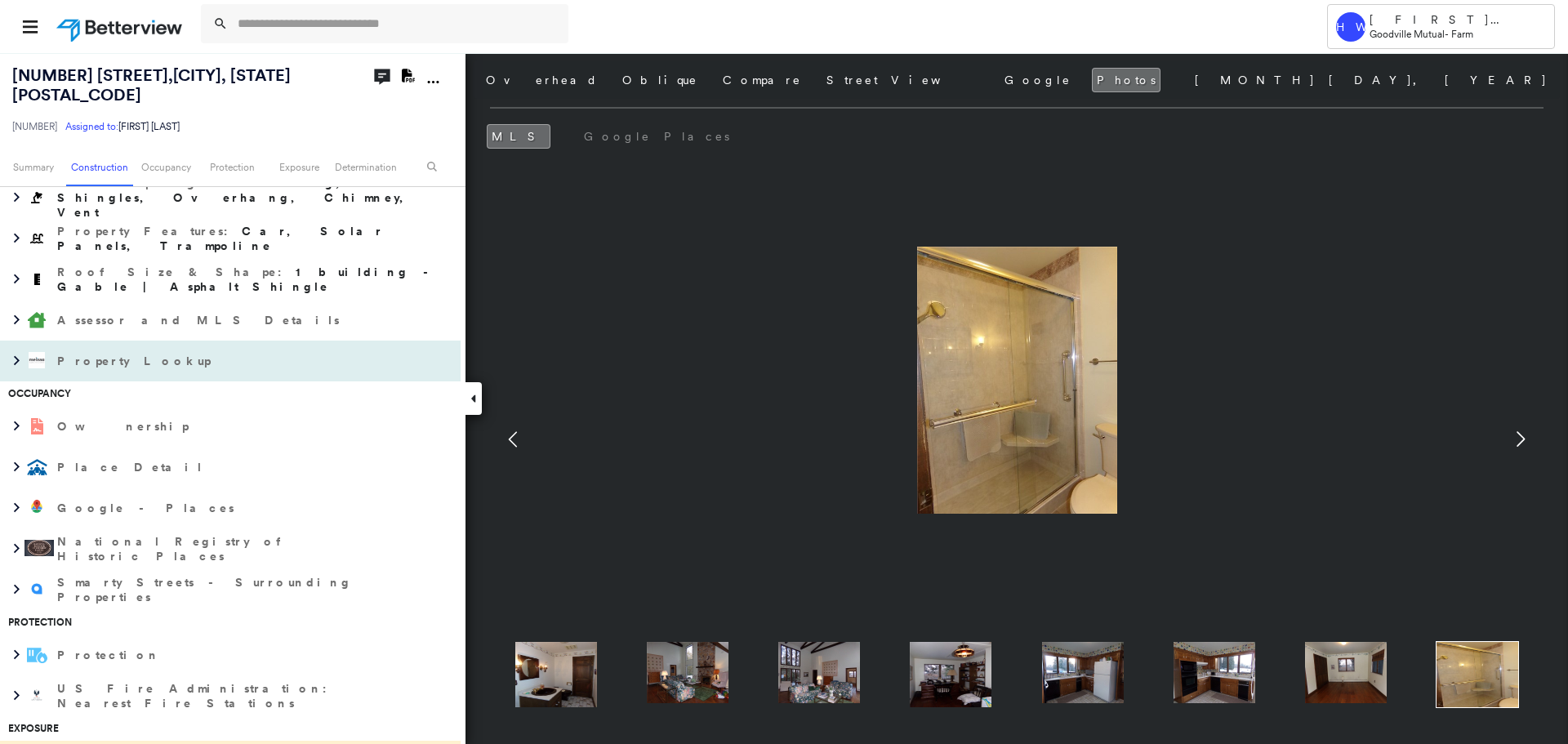 click on "Property Lookup" at bounding box center (136, 361) 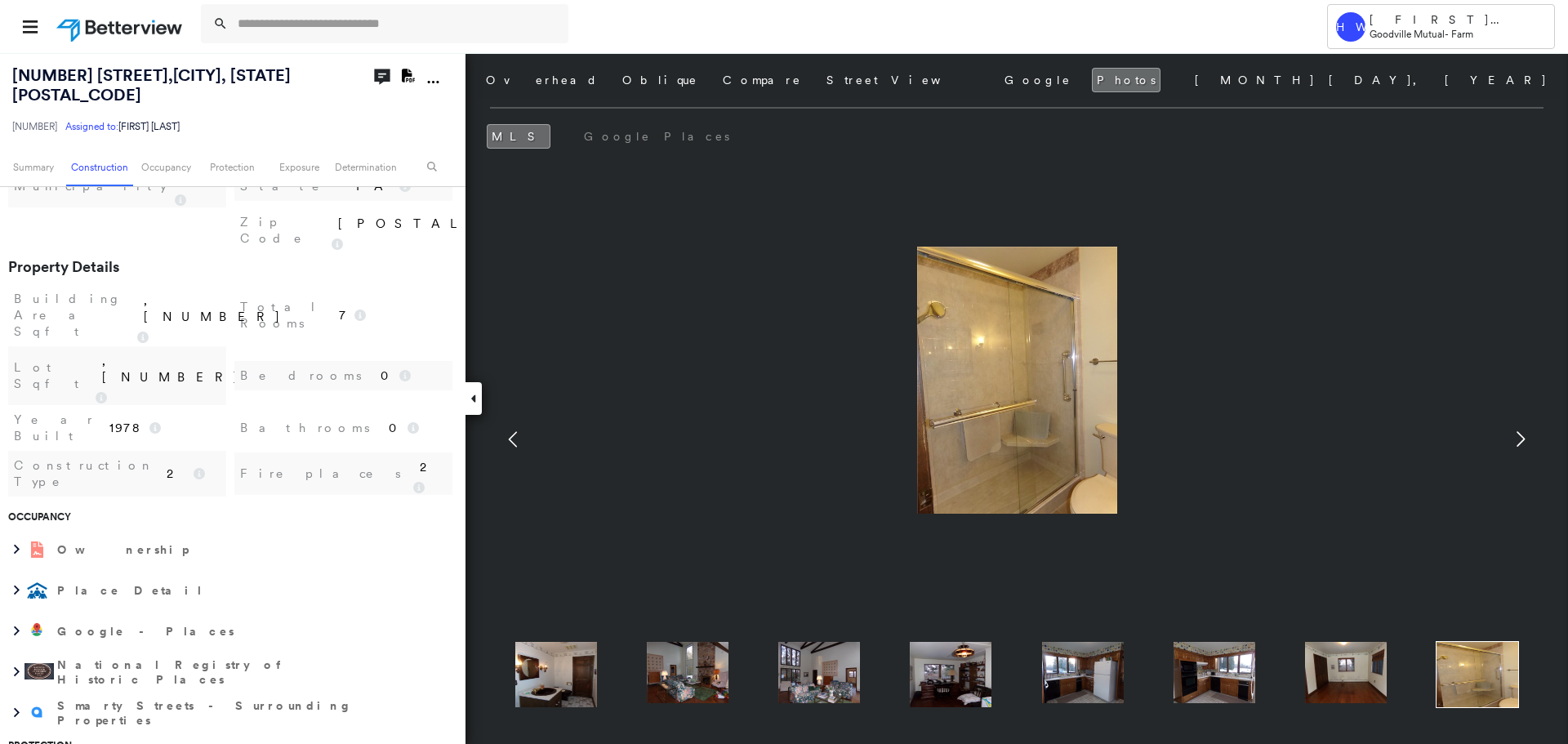 scroll, scrollTop: 817, scrollLeft: 0, axis: vertical 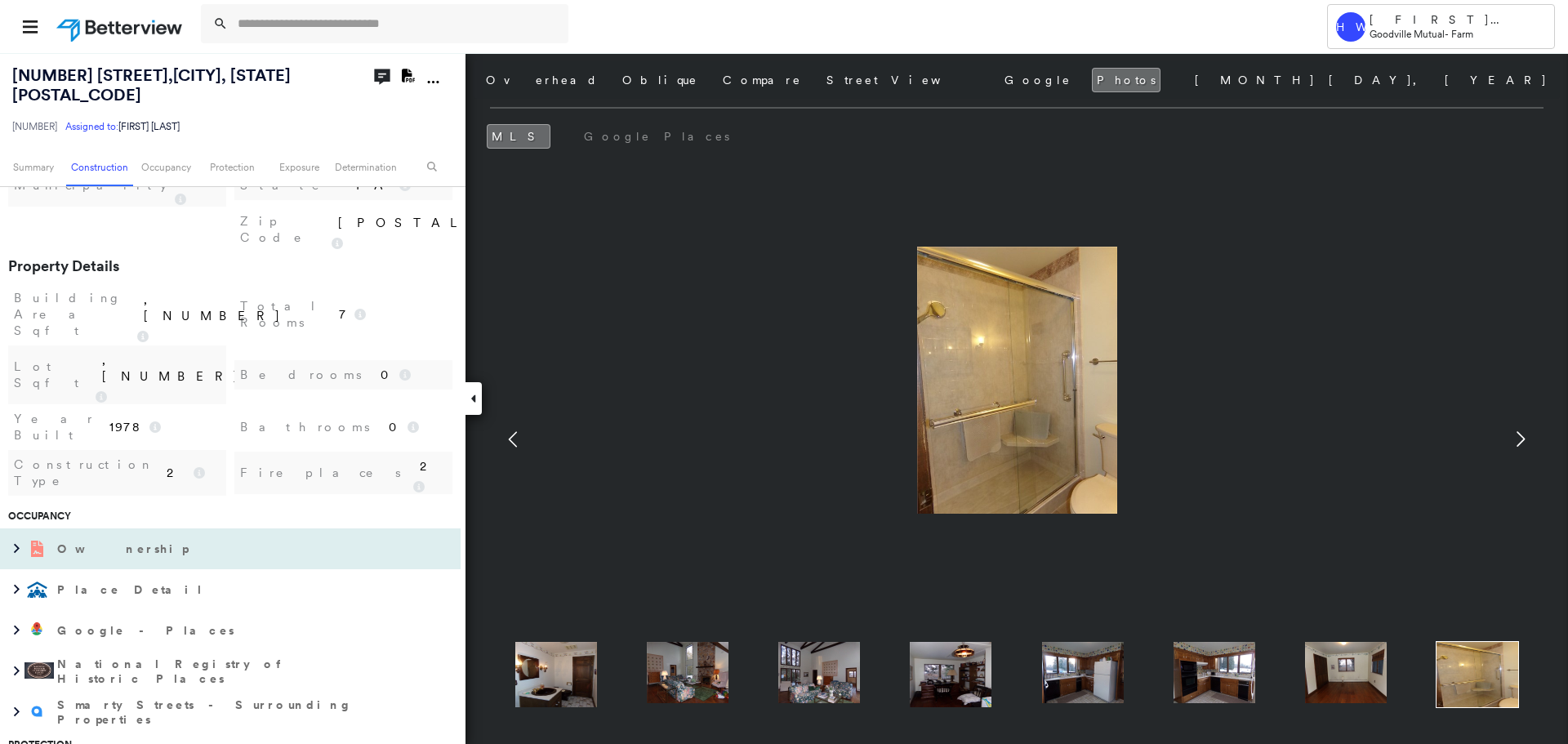 click on "Ownership" at bounding box center [124, 549] 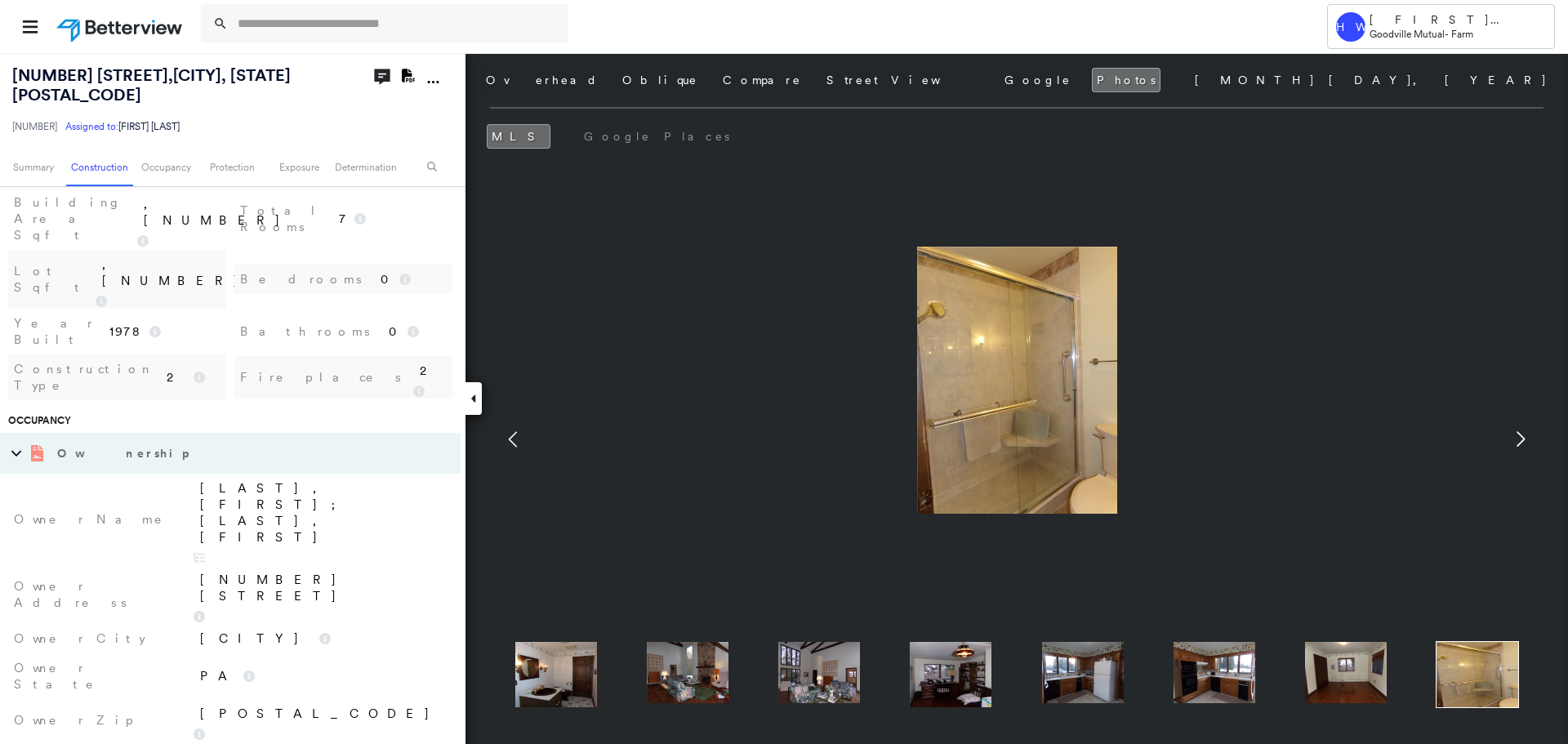 scroll, scrollTop: 1143, scrollLeft: 0, axis: vertical 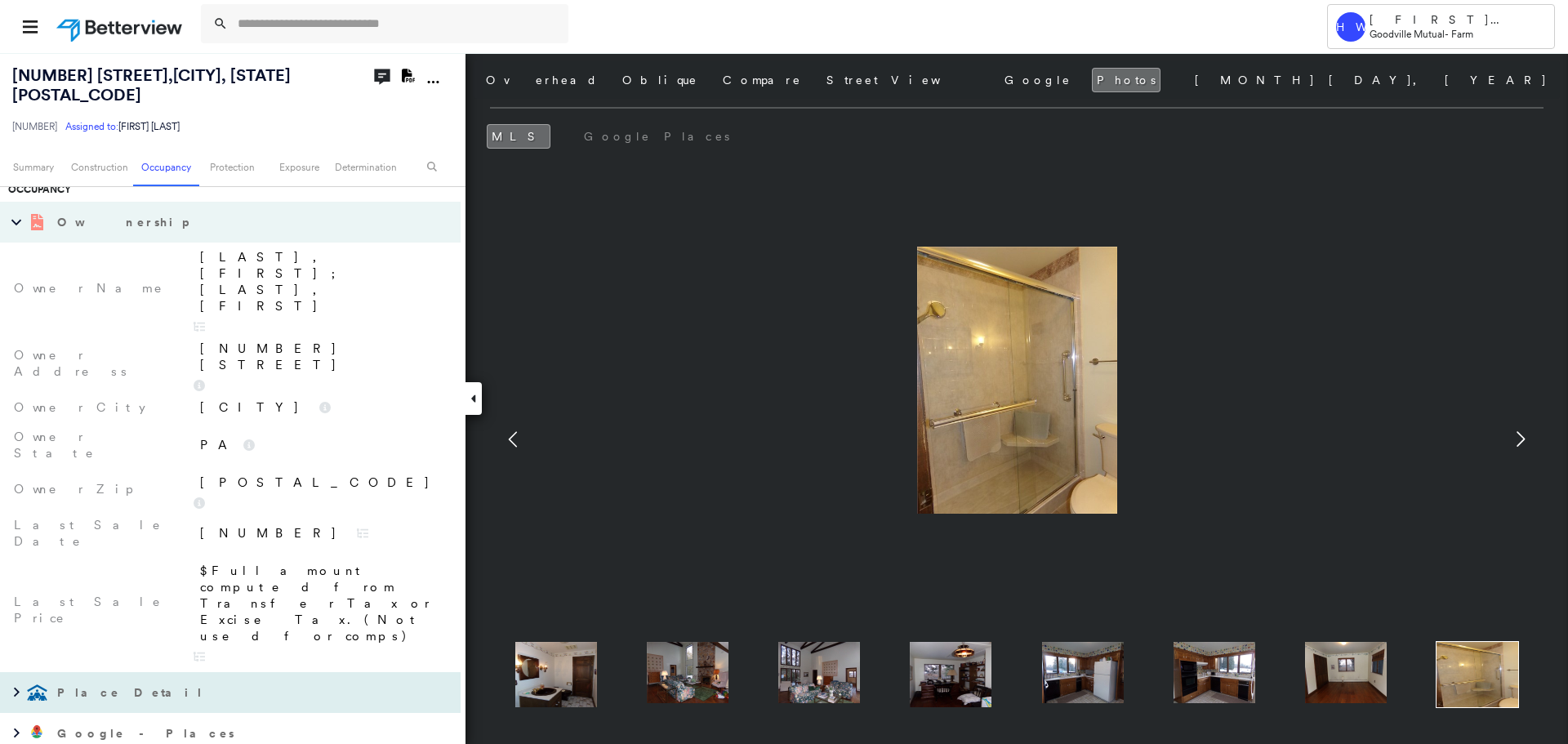 click on "Place Detail" at bounding box center [131, 693] 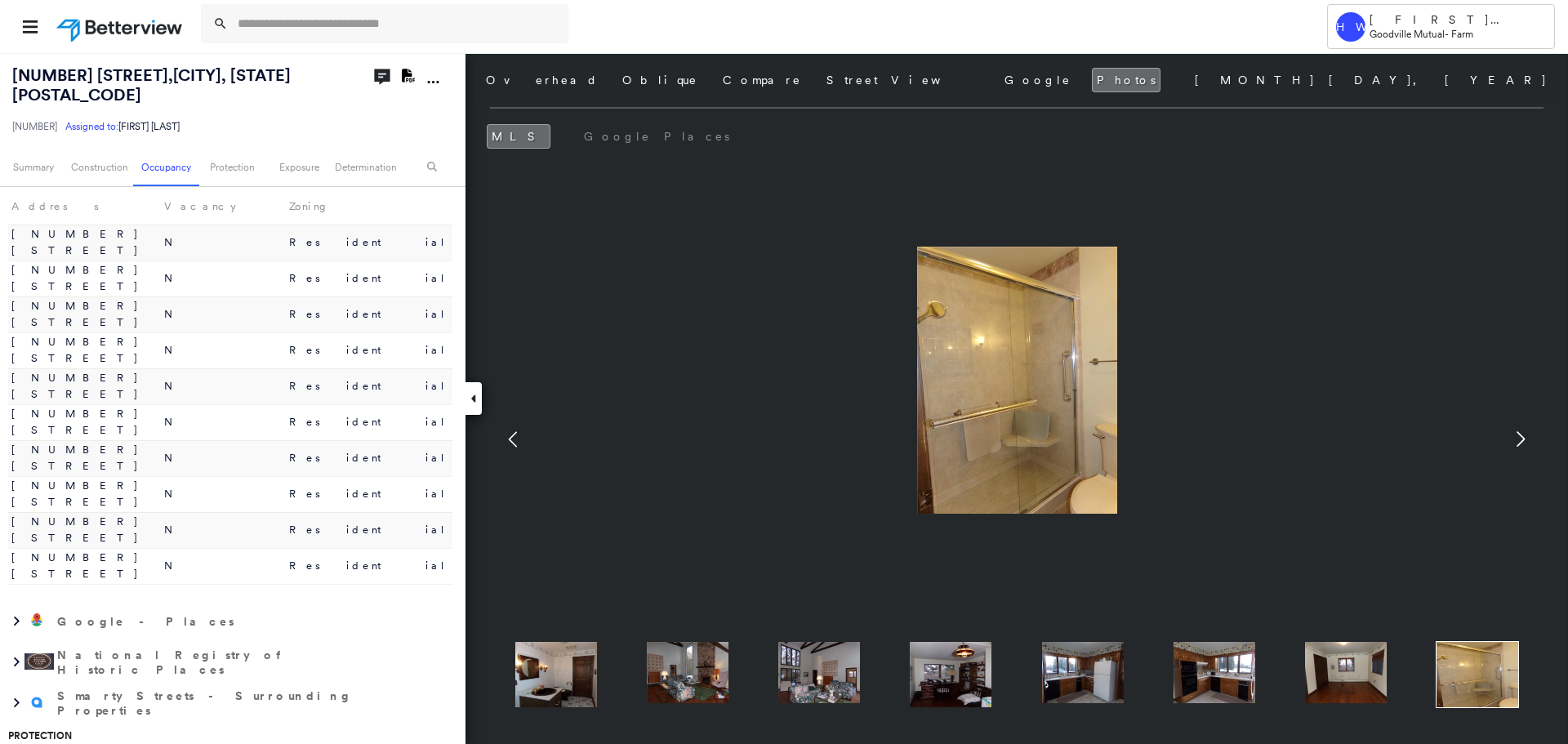 scroll, scrollTop: 1878, scrollLeft: 0, axis: vertical 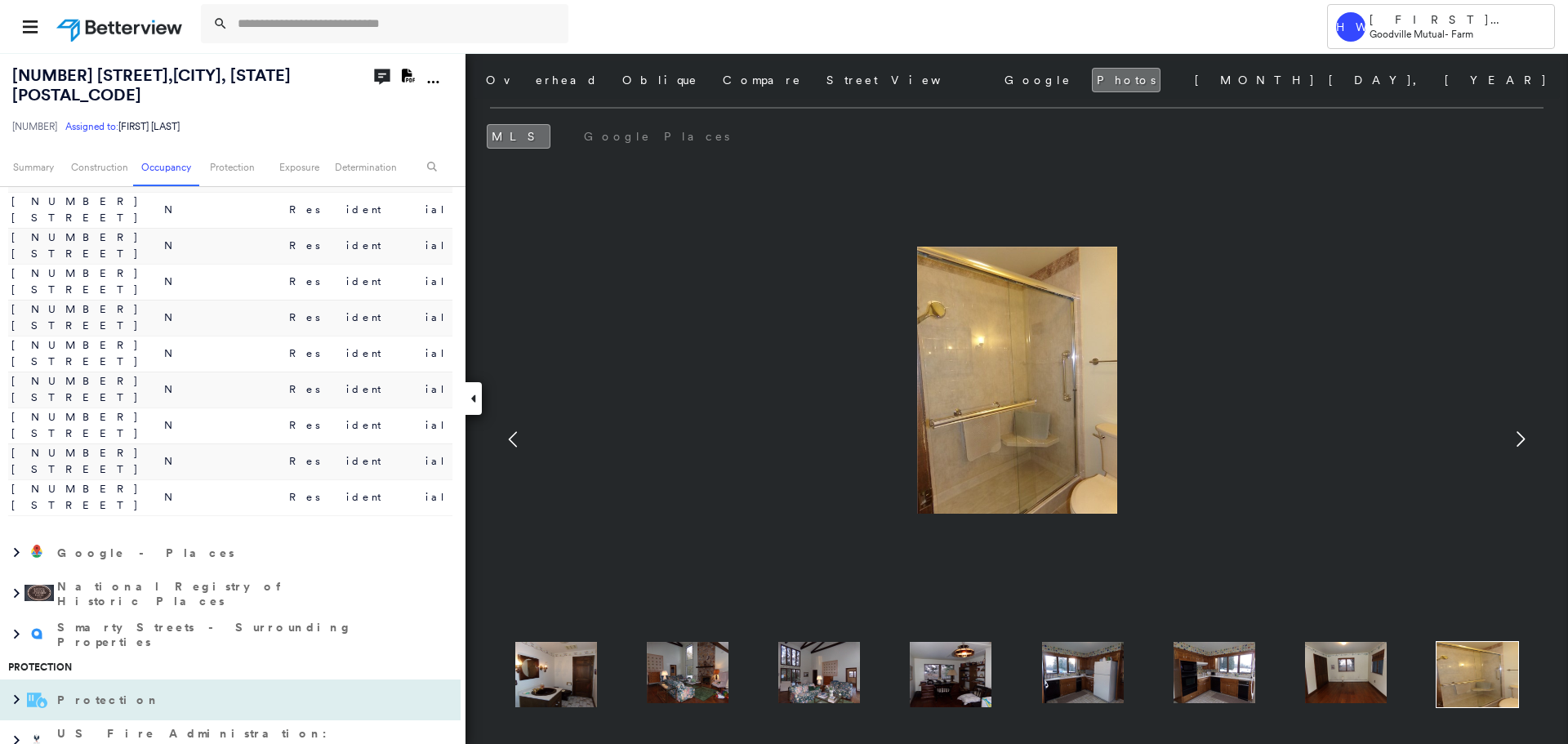 click on "Protection" at bounding box center [110, 700] 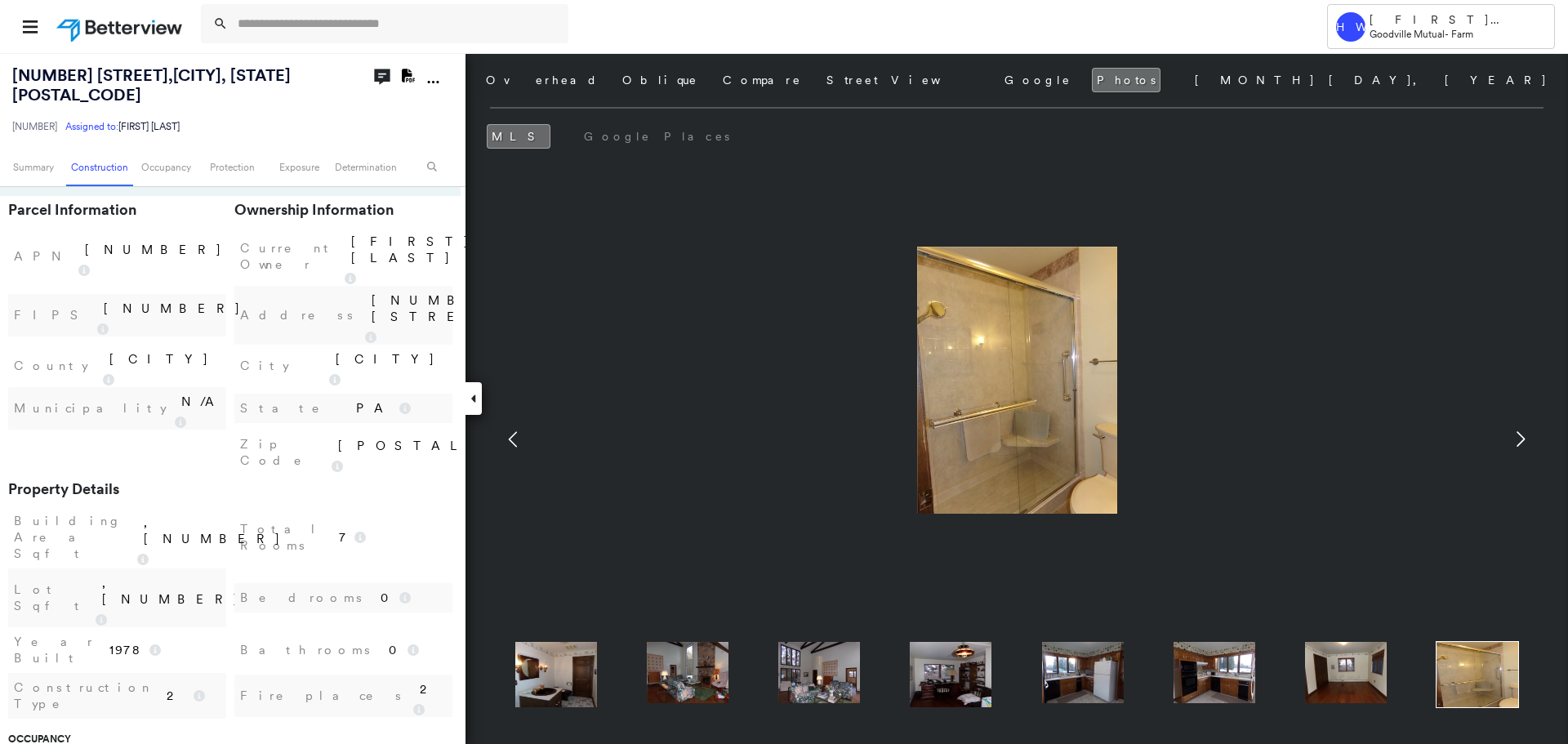 scroll, scrollTop: 490, scrollLeft: 0, axis: vertical 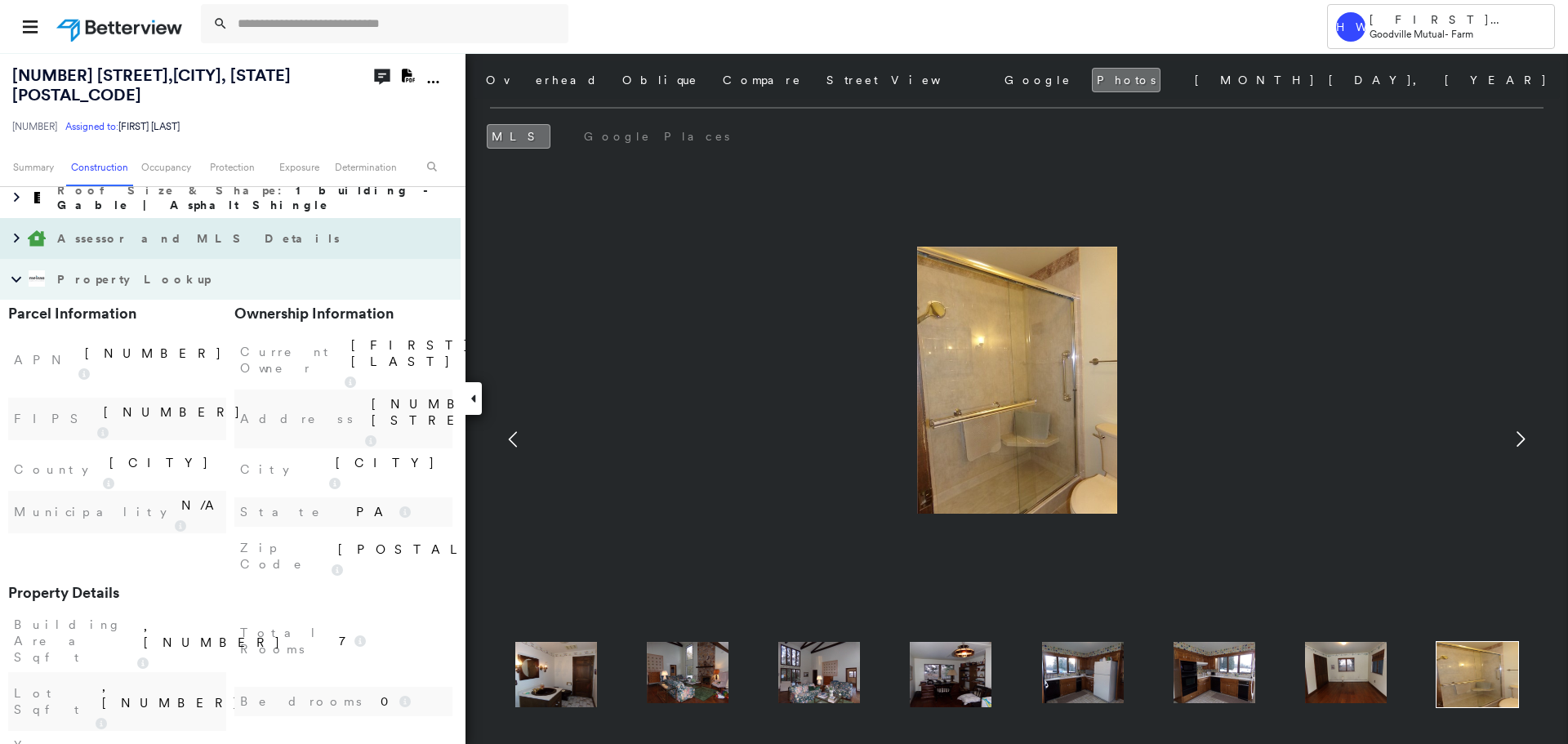 click on "Assessor and MLS Details" at bounding box center (200, 238) 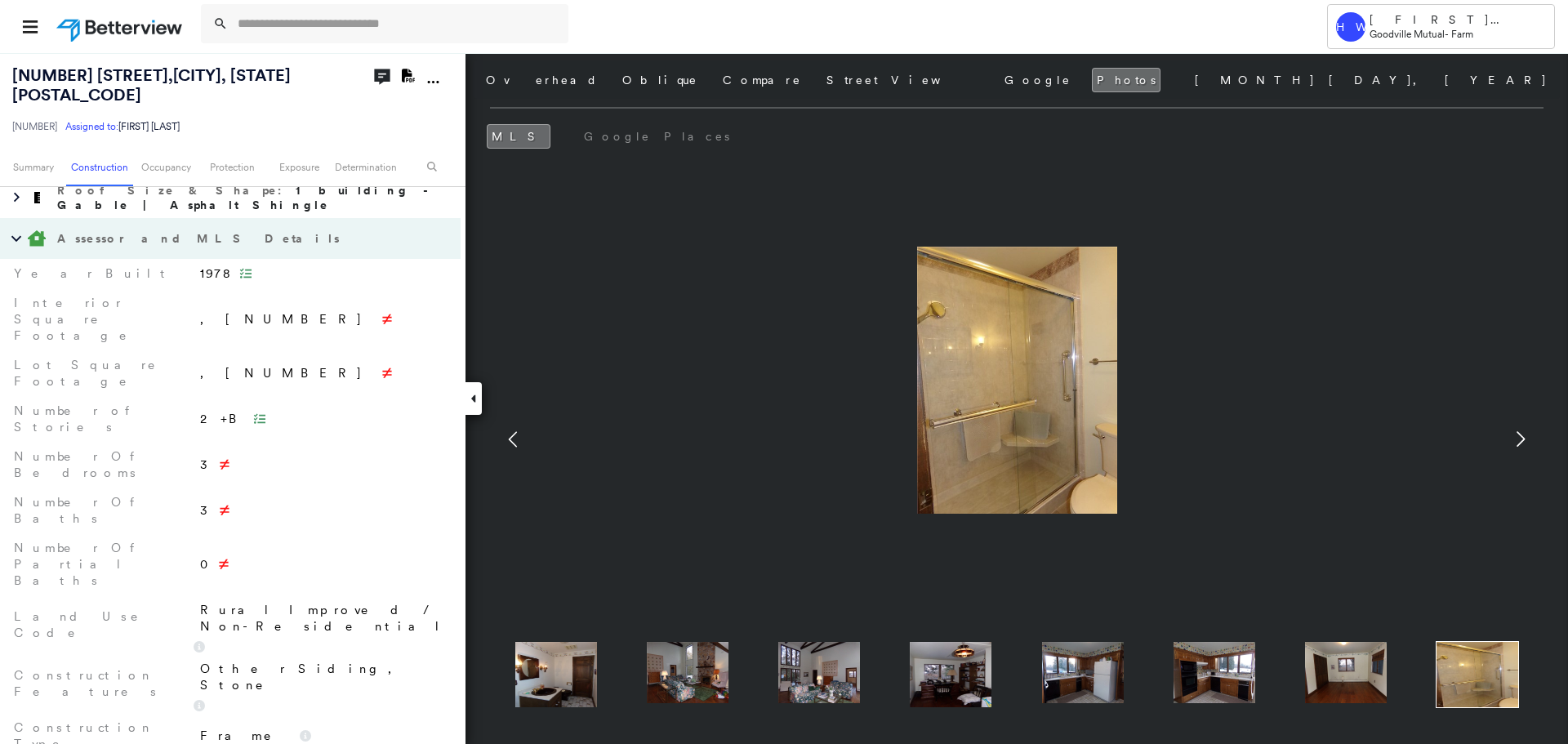 scroll, scrollTop: 572, scrollLeft: 0, axis: vertical 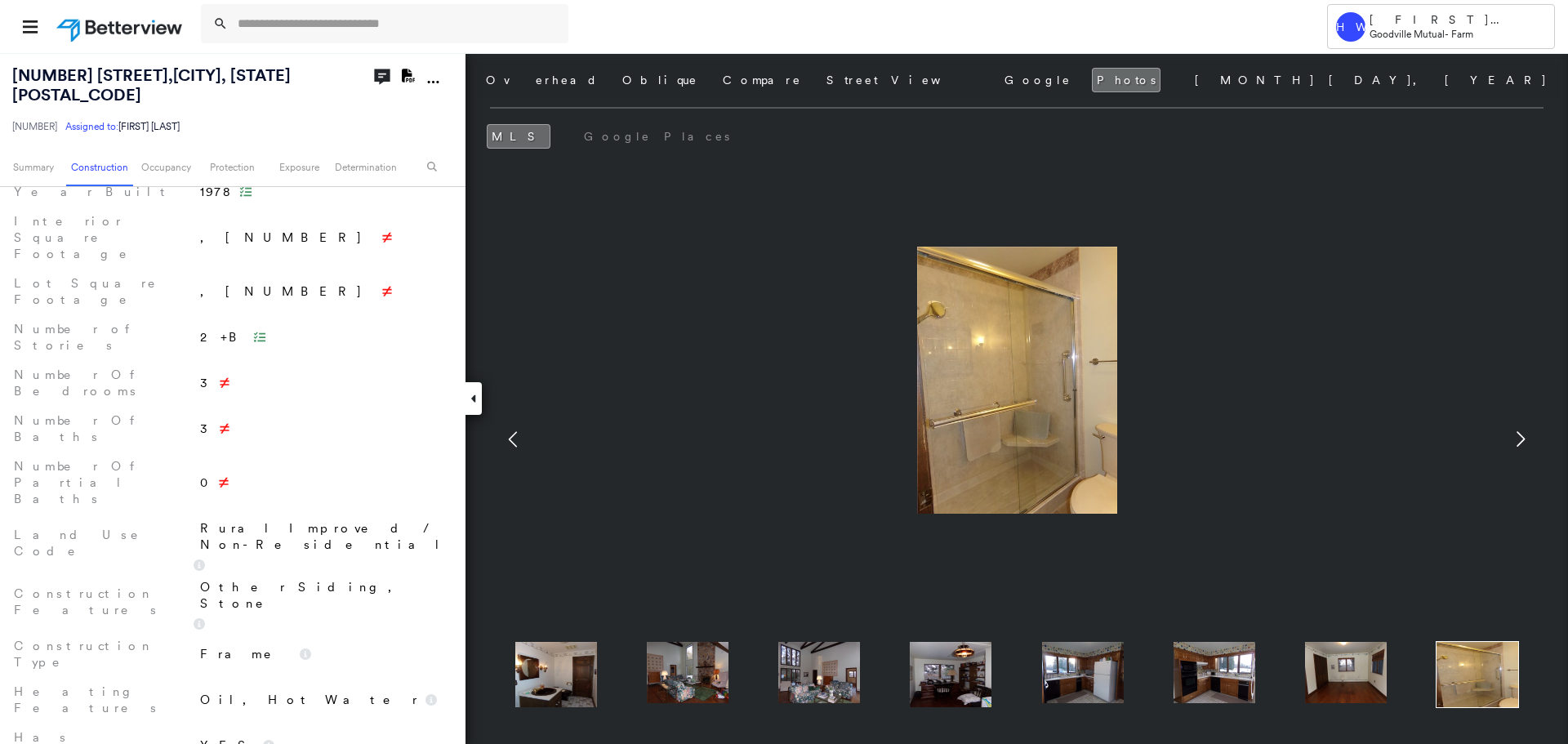 click on "Property Lookup" at bounding box center (136, 797) 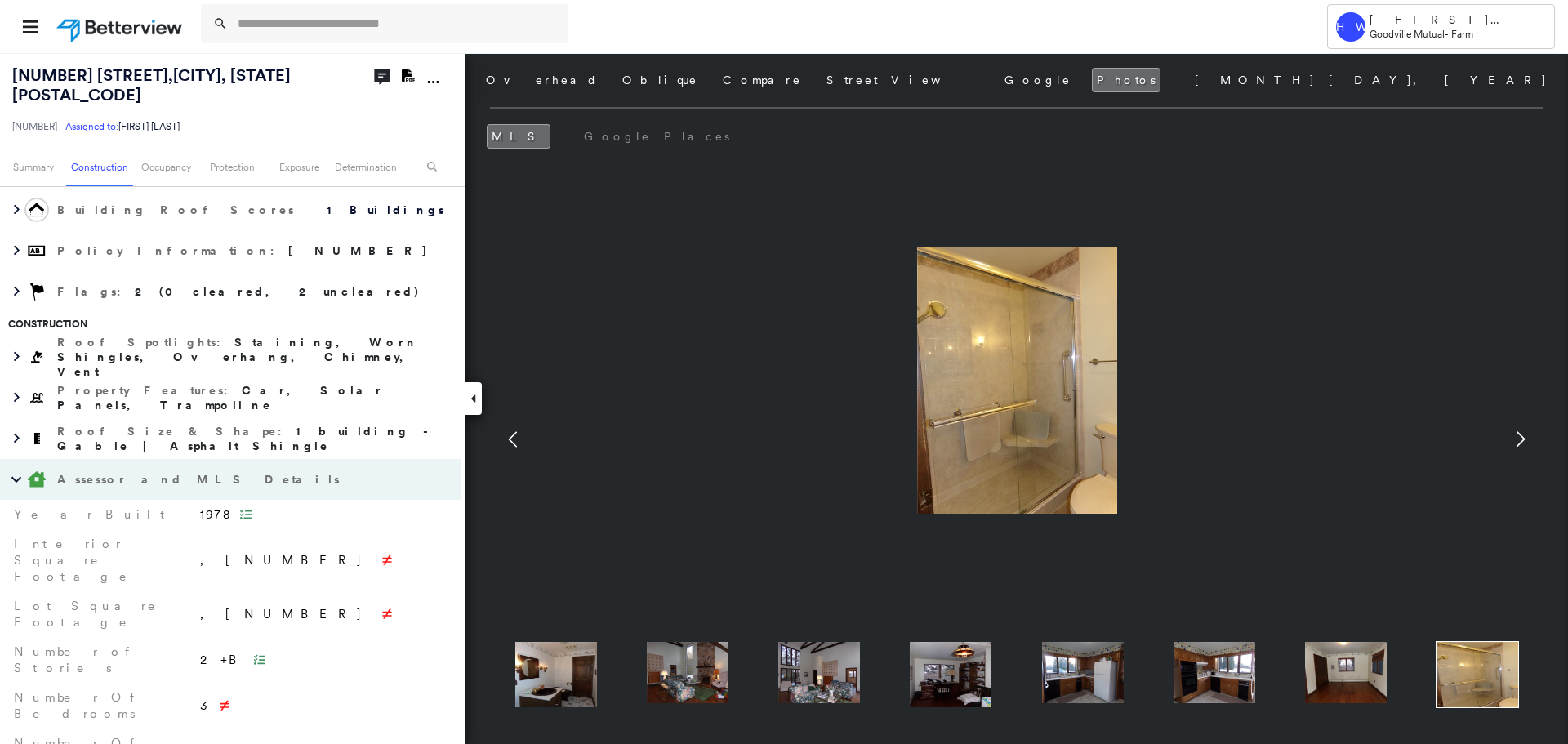 scroll, scrollTop: 245, scrollLeft: 0, axis: vertical 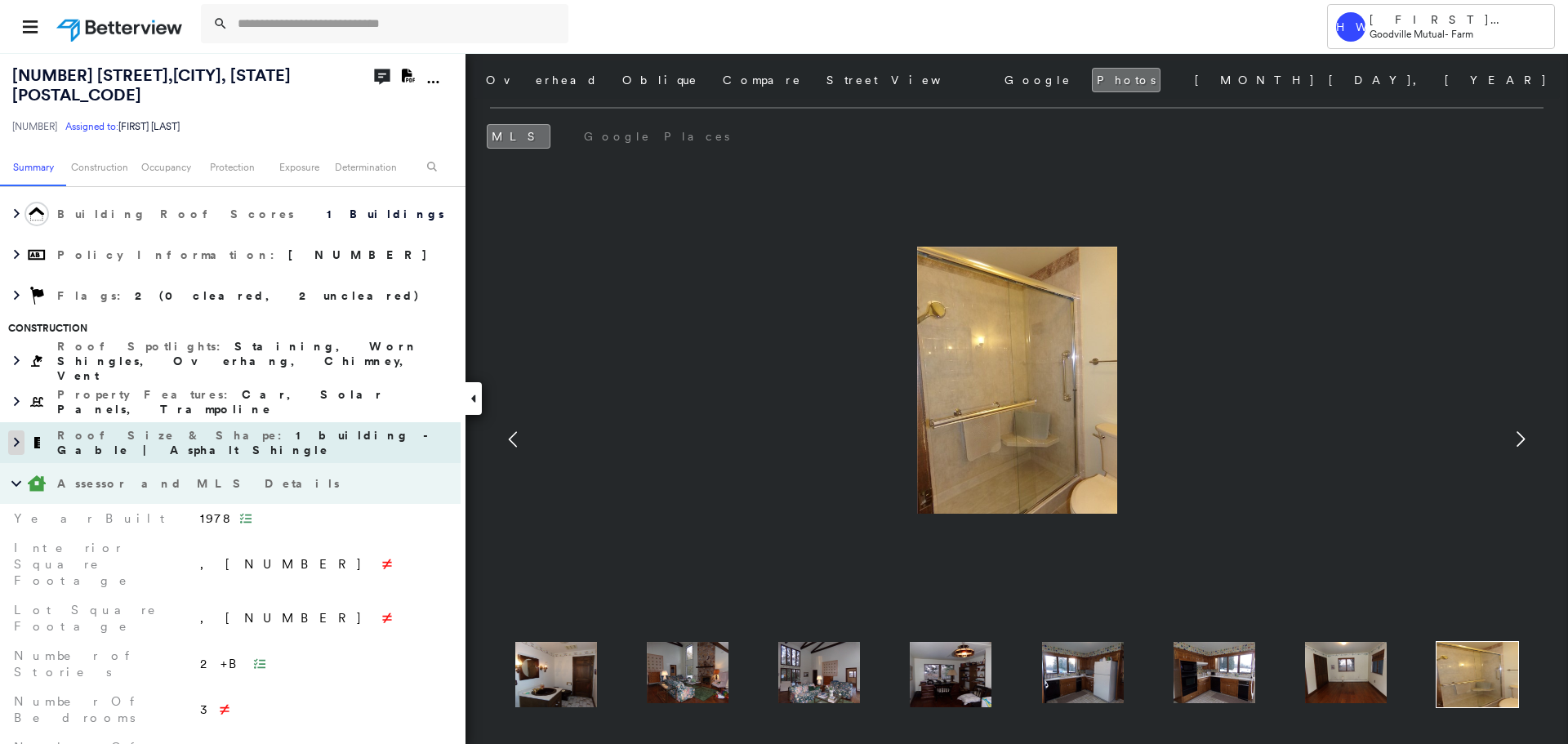 click 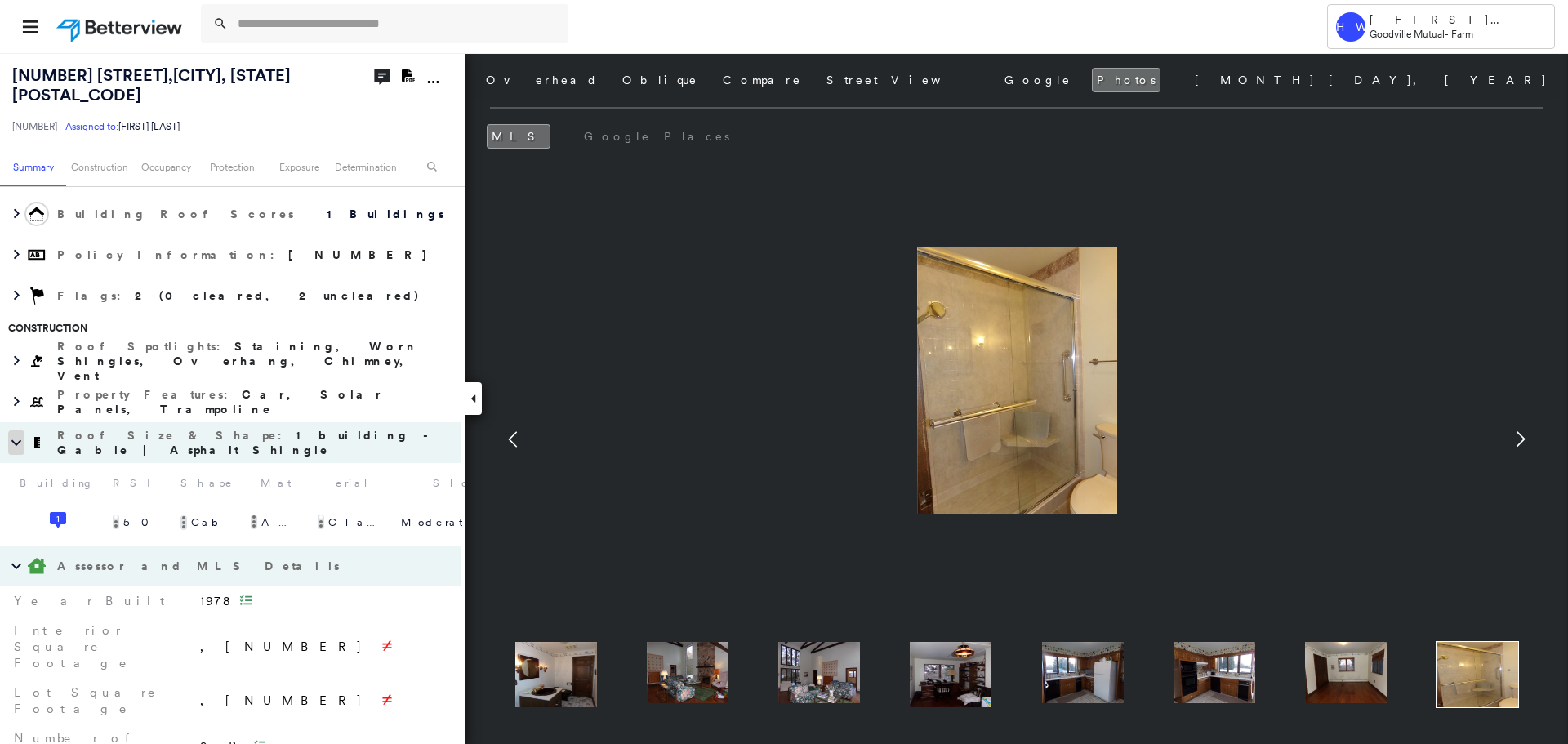 click 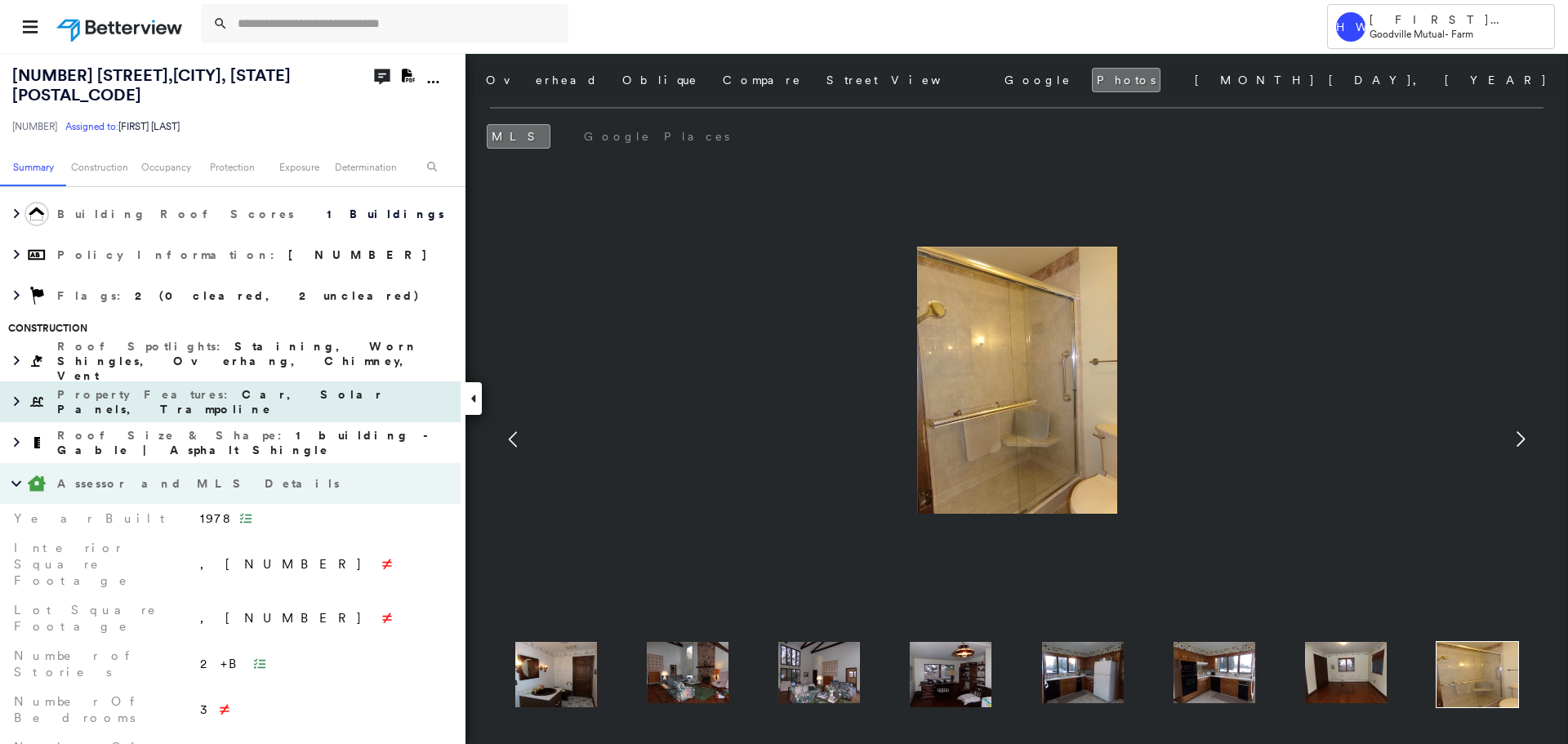 click on "Property Features : [ITEM], [ITEM], [ITEM]" at bounding box center (255, 402) 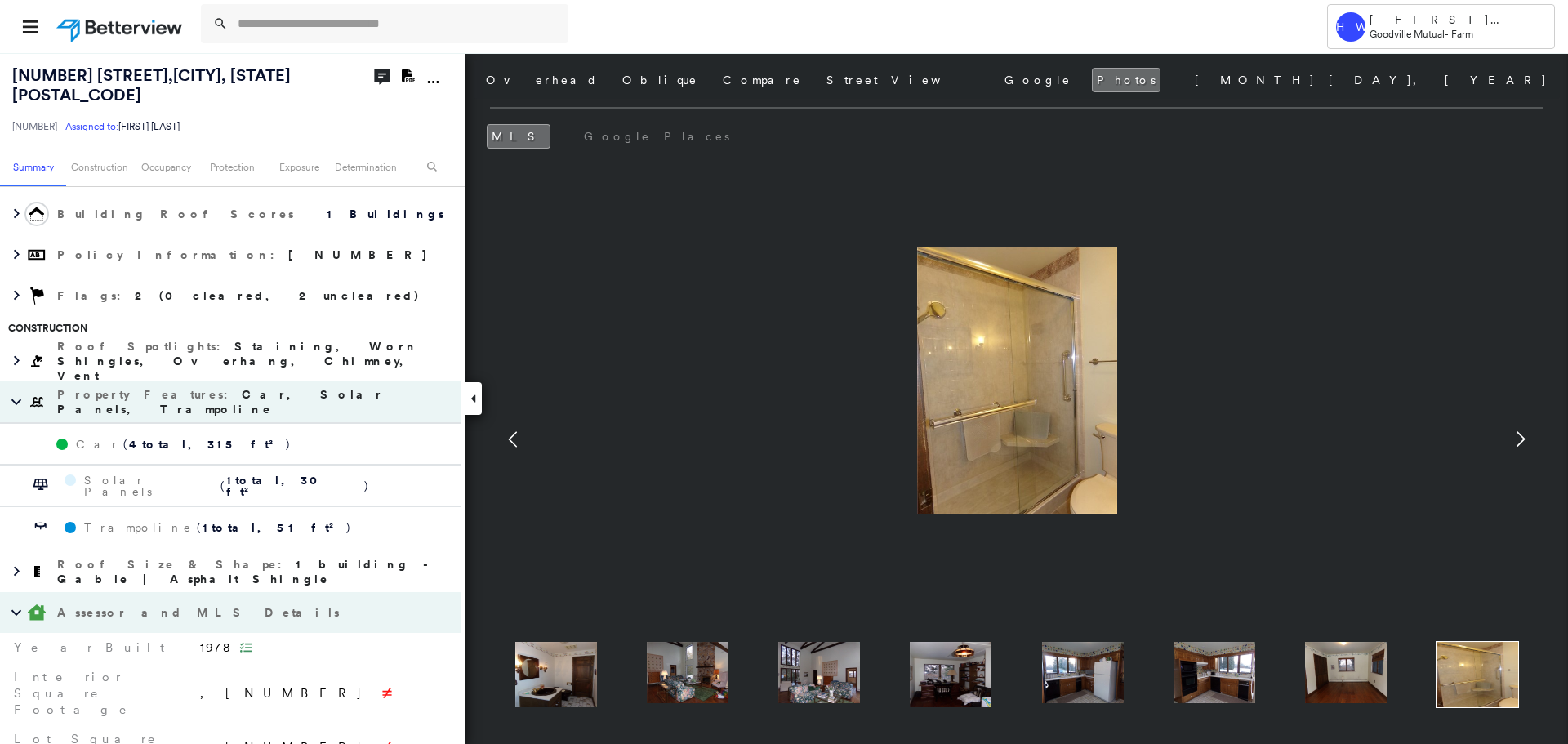 click on "Car, Solar Panels, Trampoline" at bounding box center (220, 402) 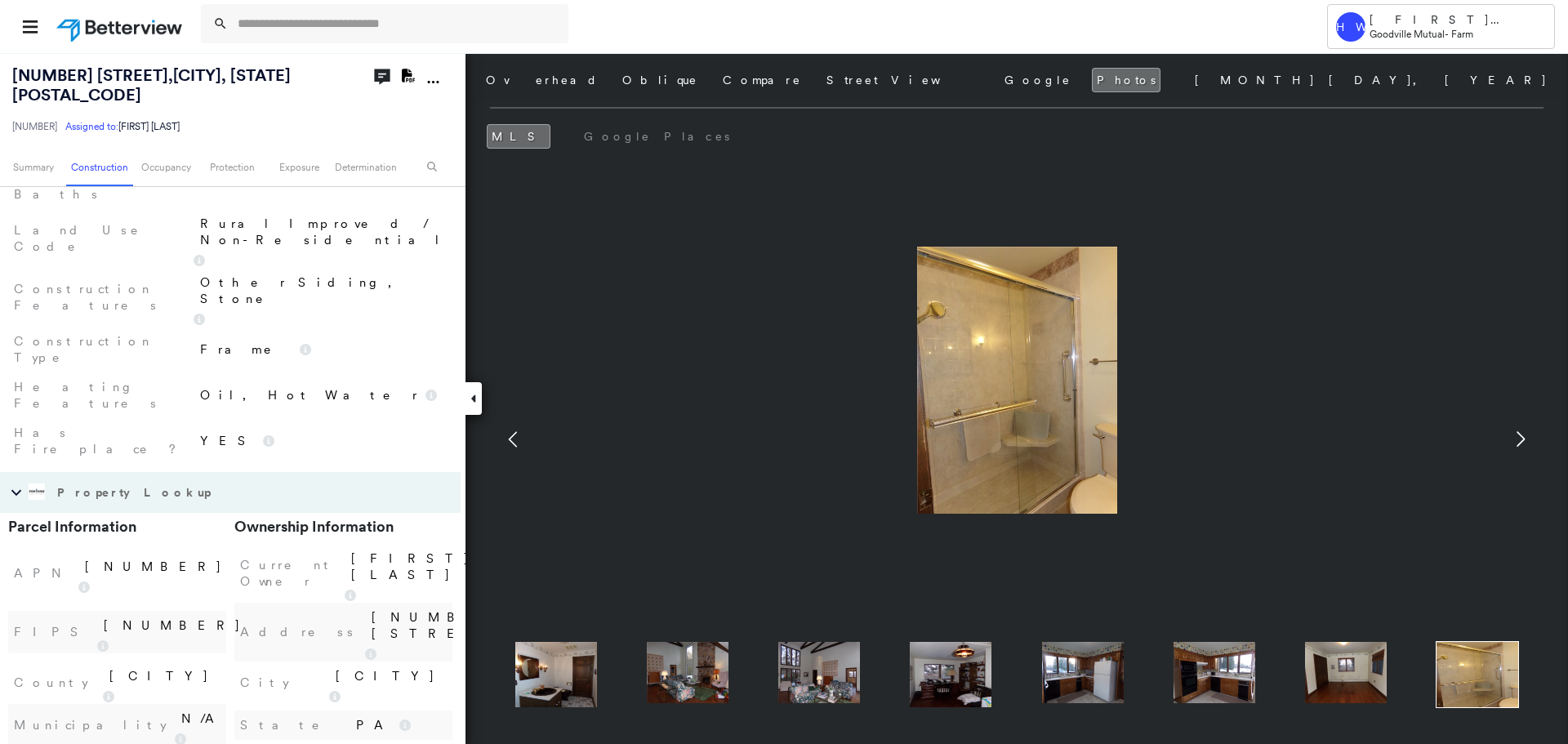 scroll, scrollTop: 898, scrollLeft: 0, axis: vertical 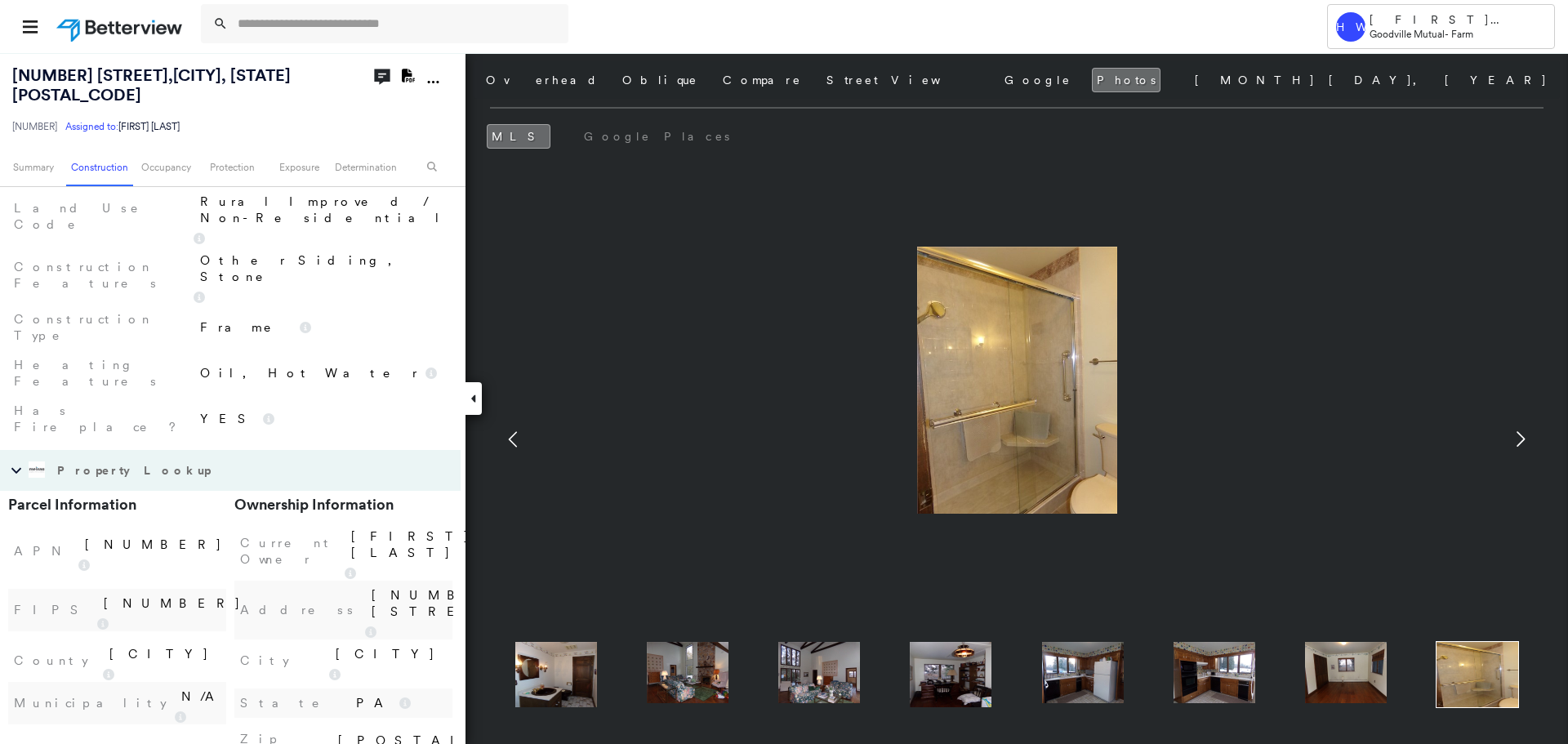 click 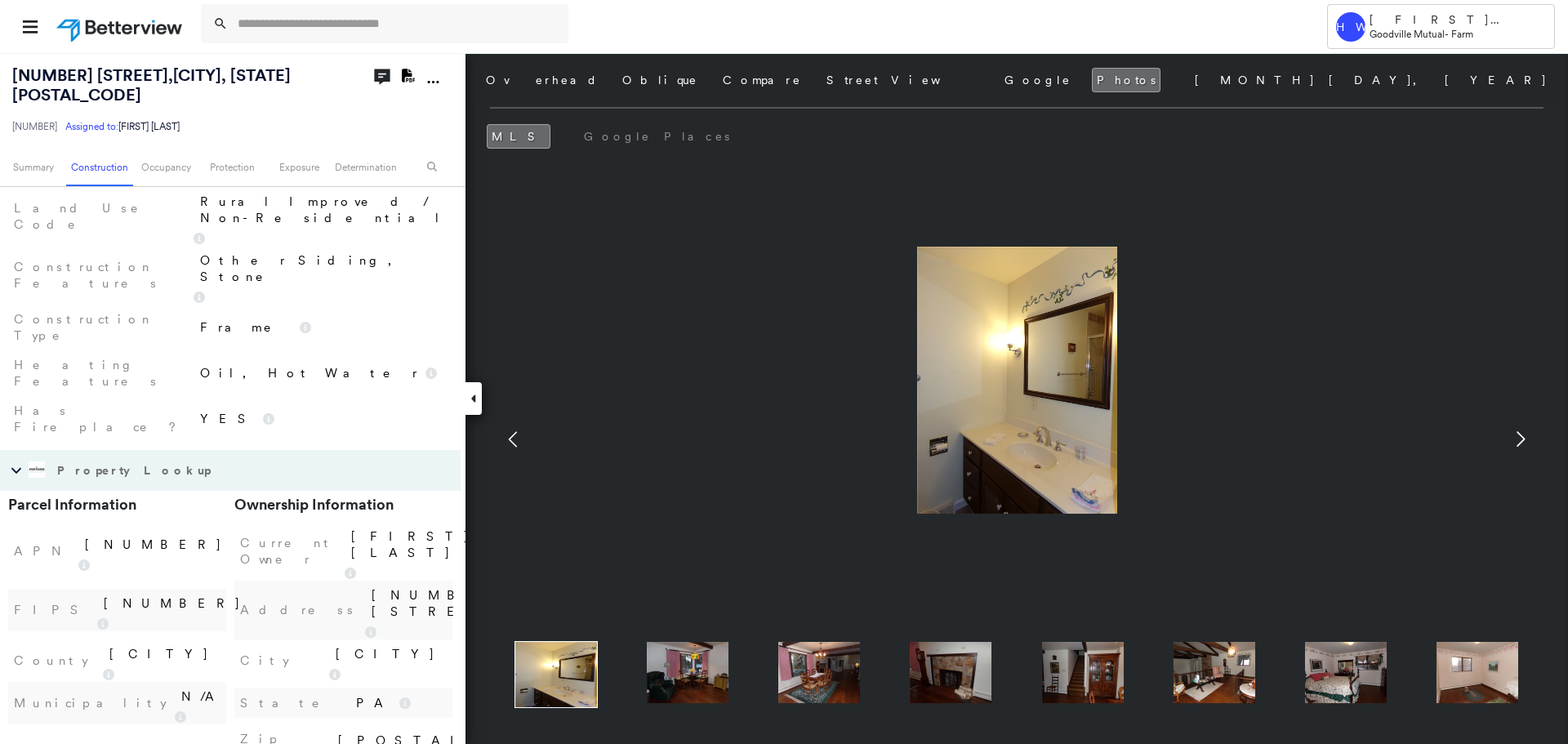 click 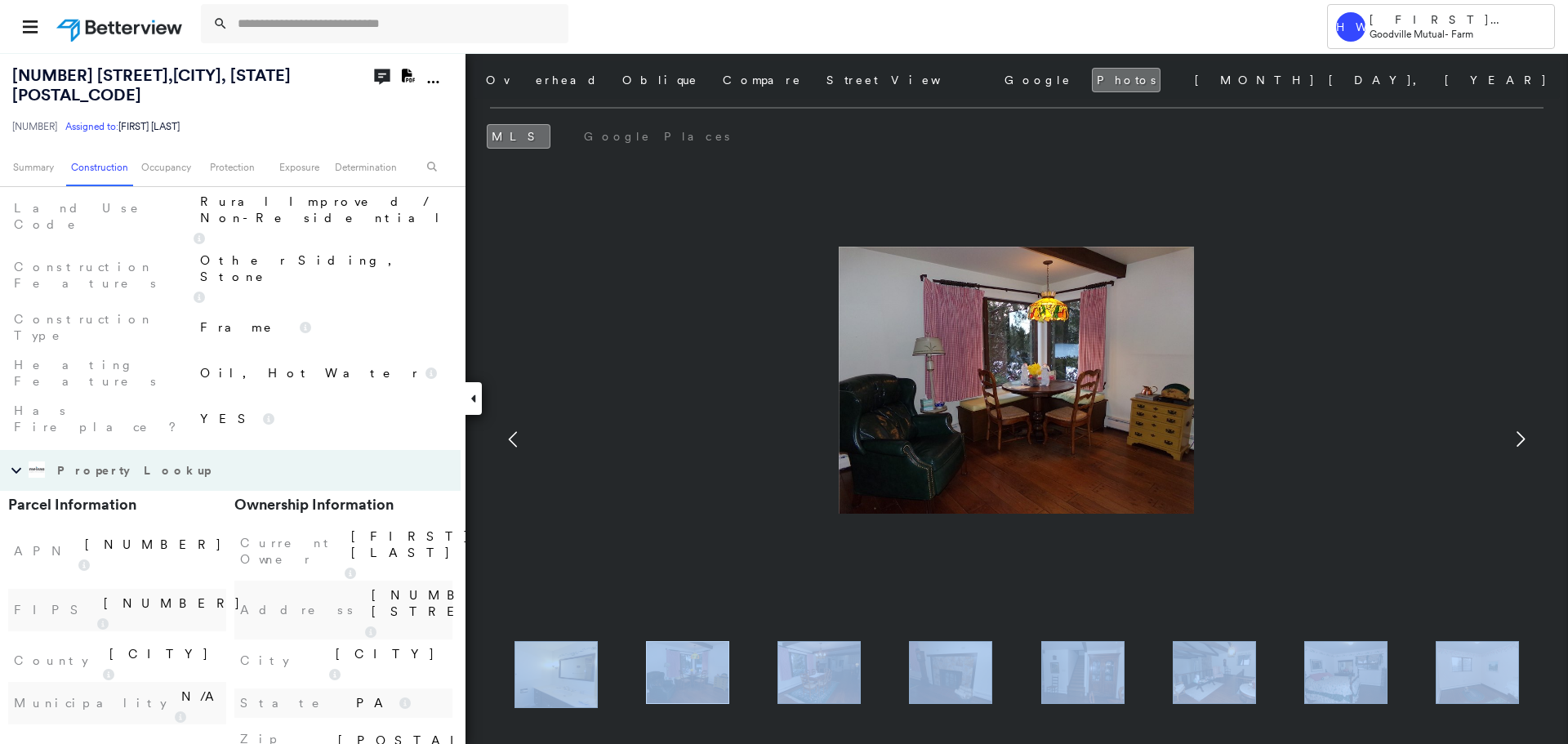 click 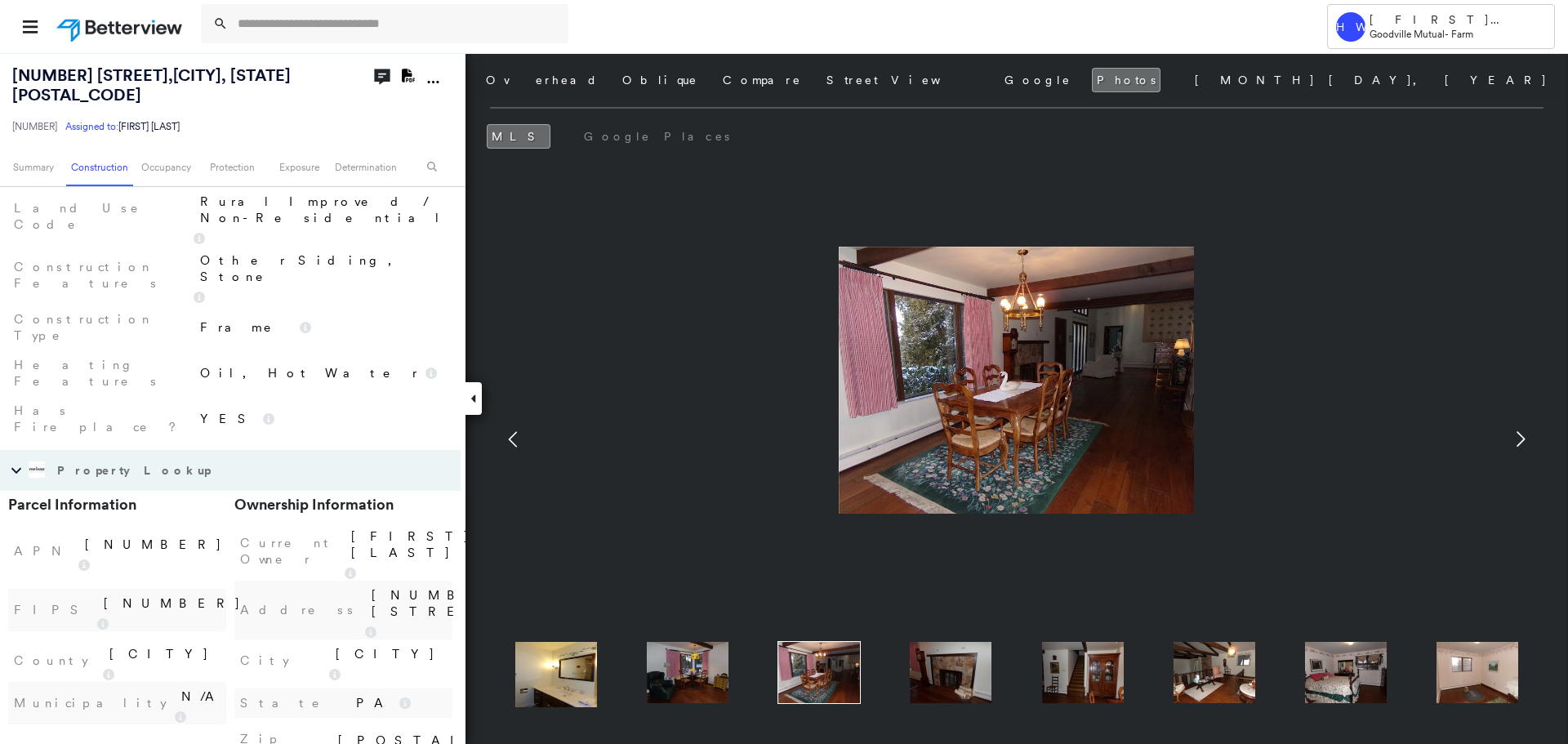 click 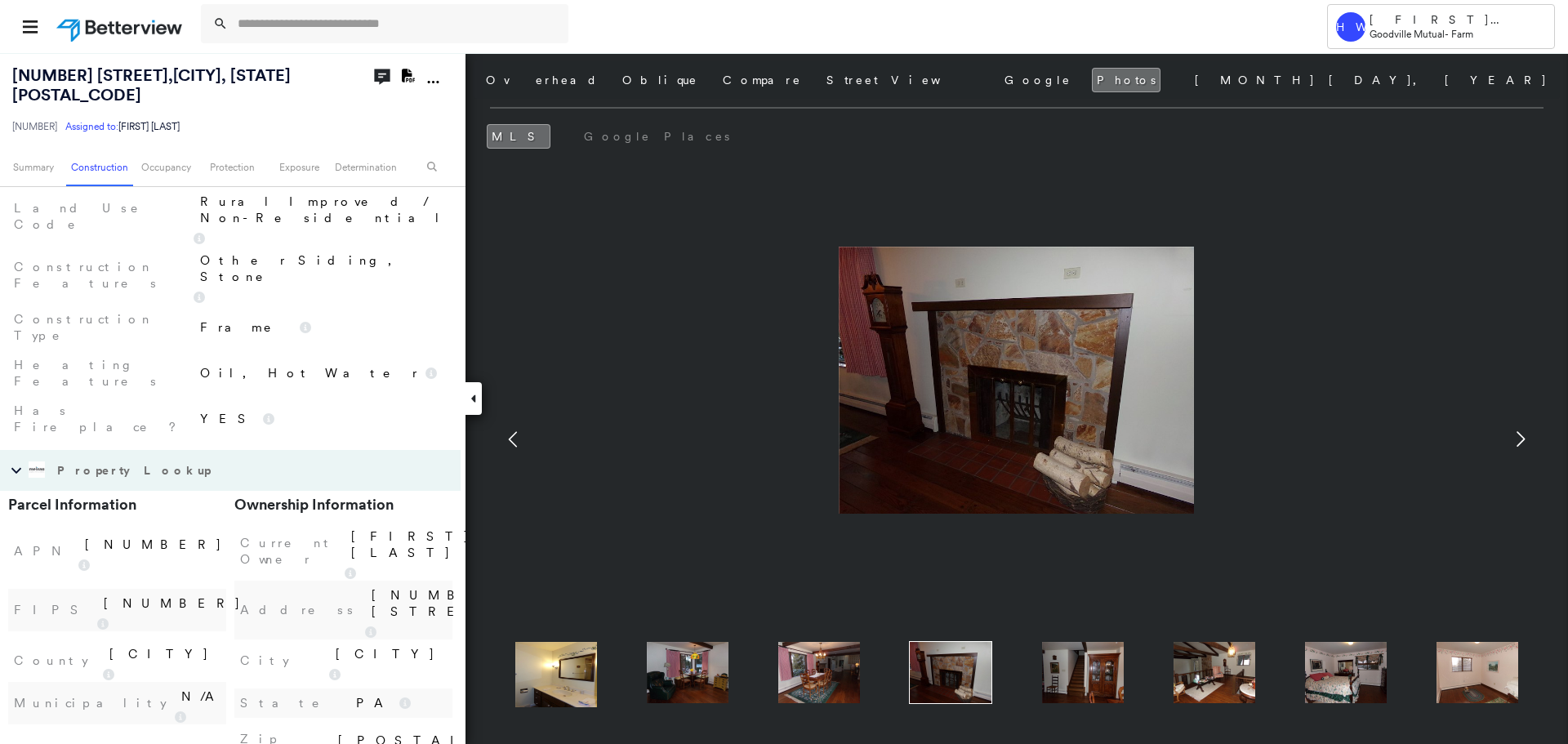 click 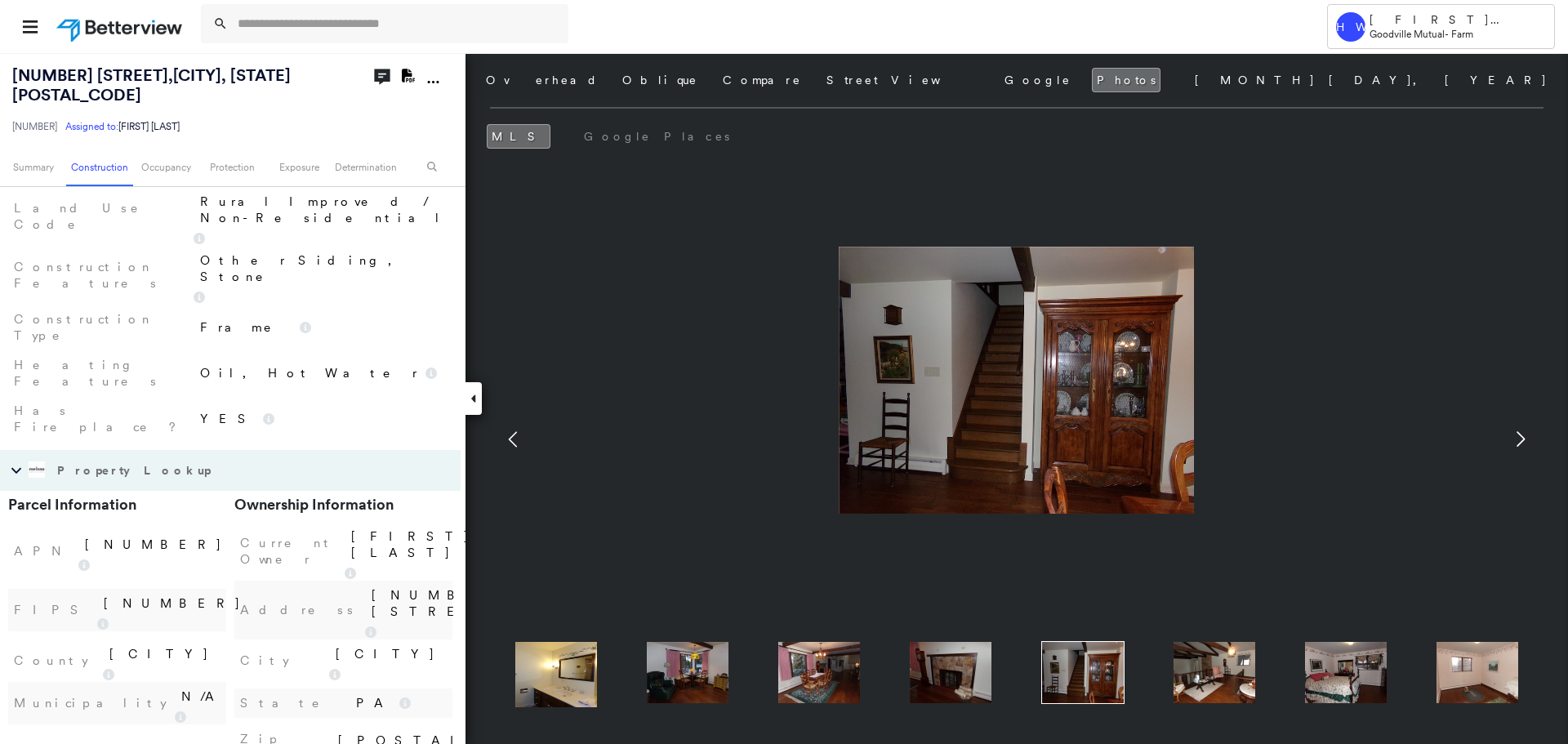 click 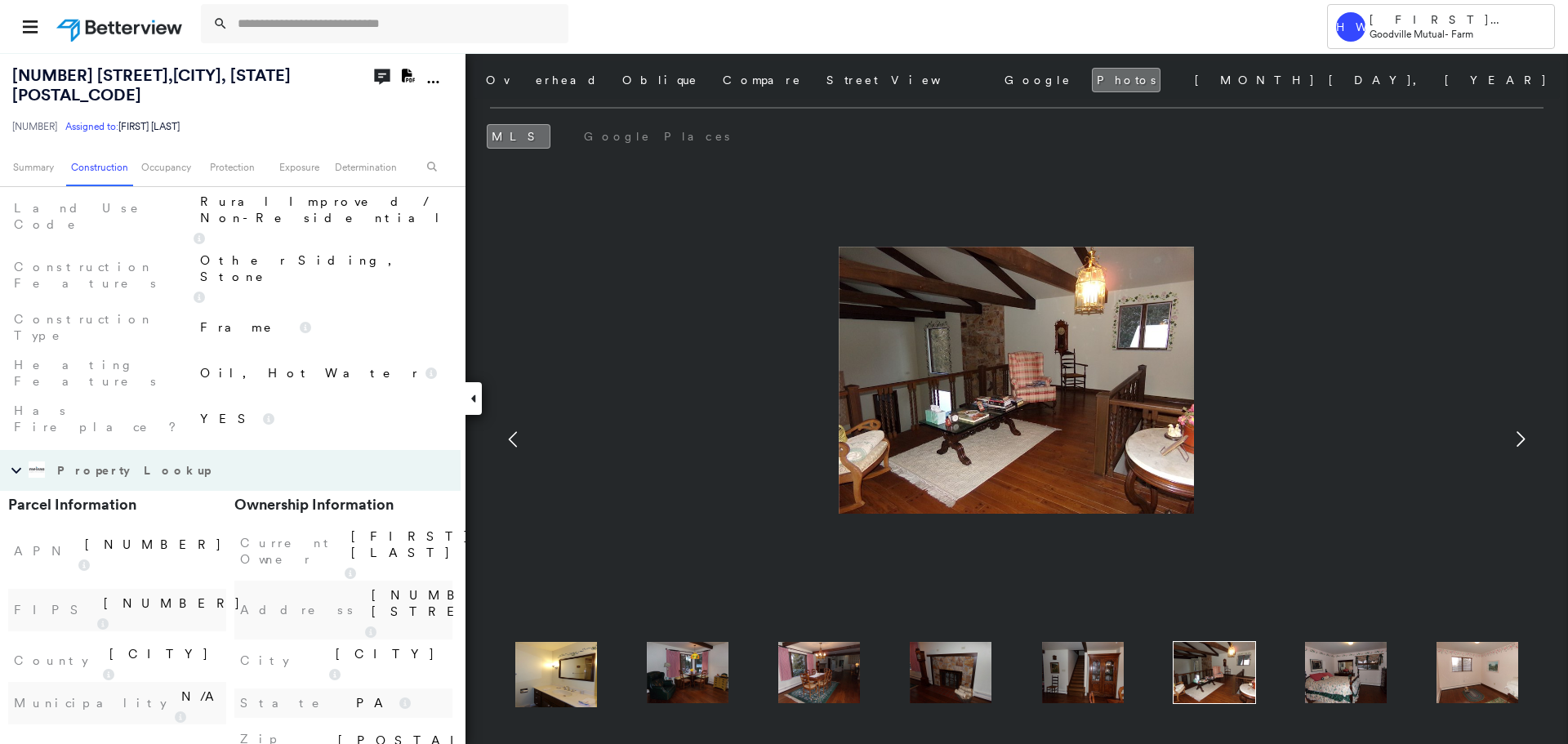 click 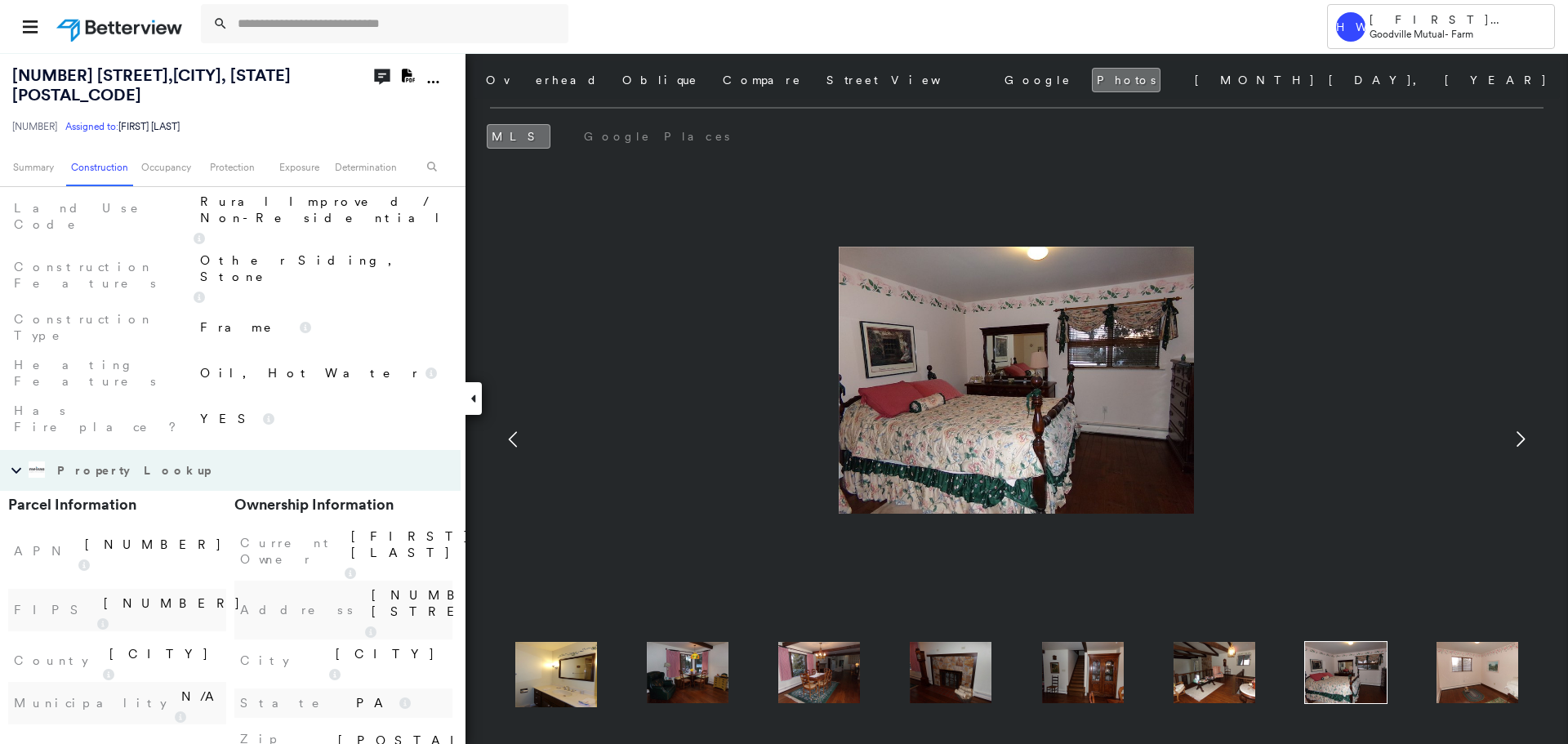 click 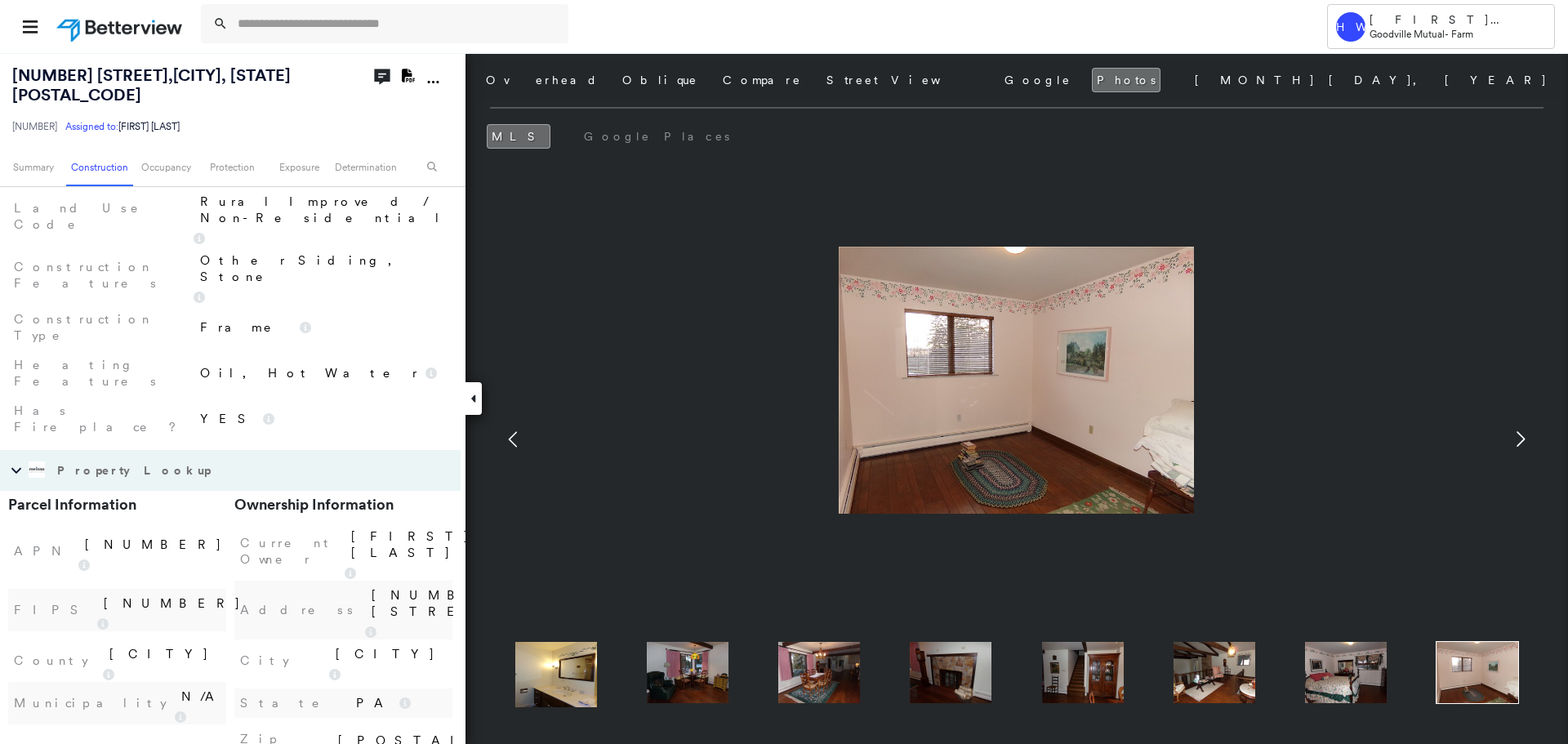 click 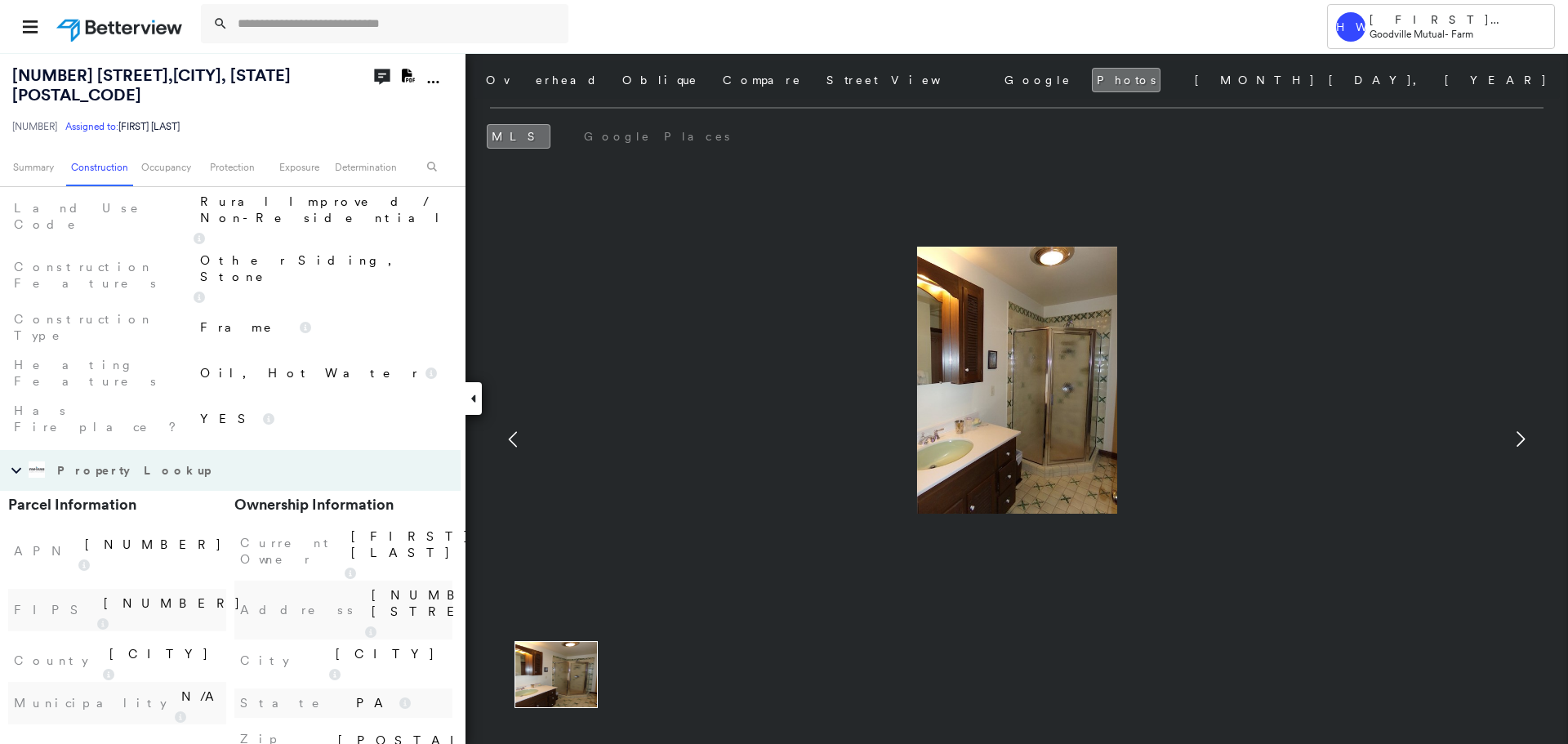 click 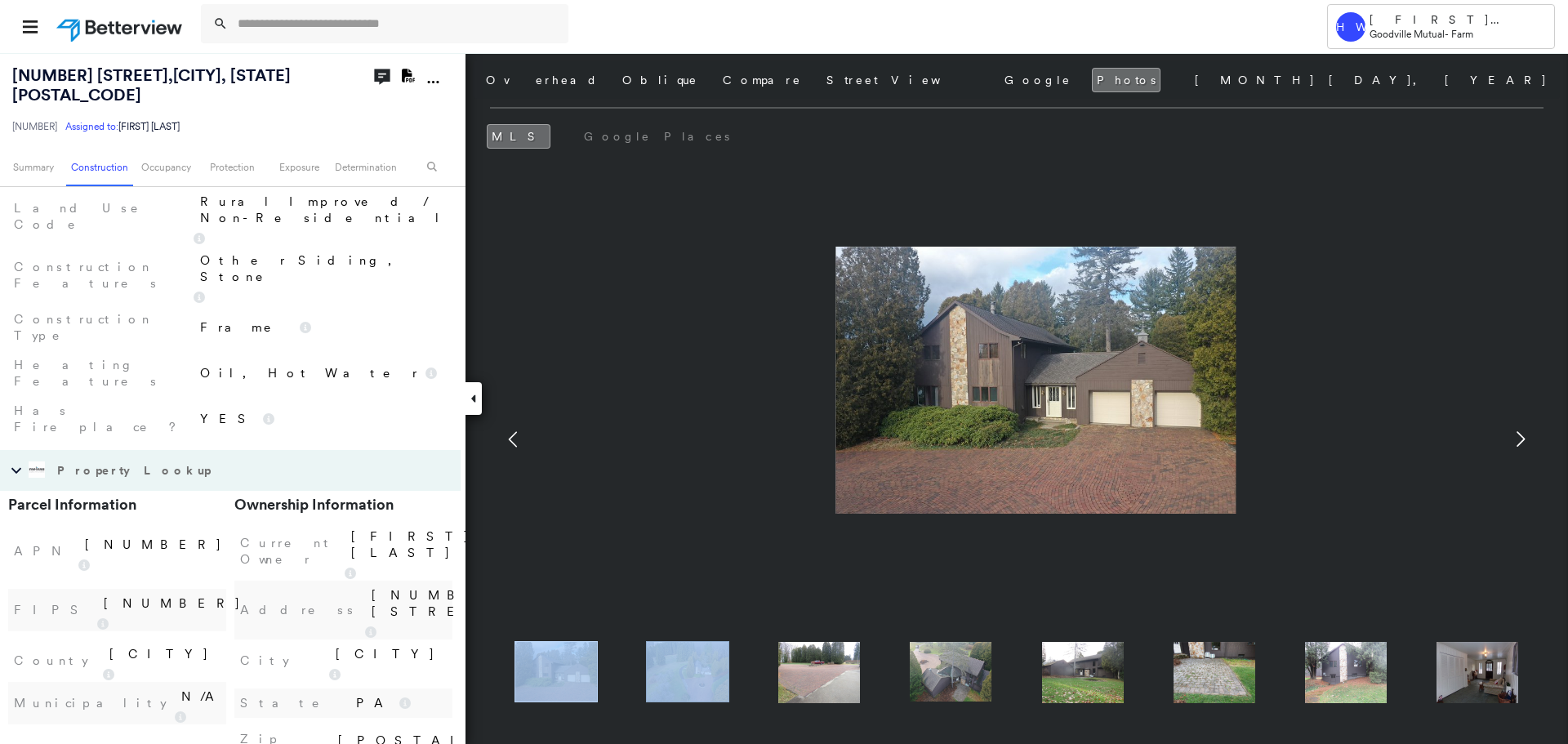 click 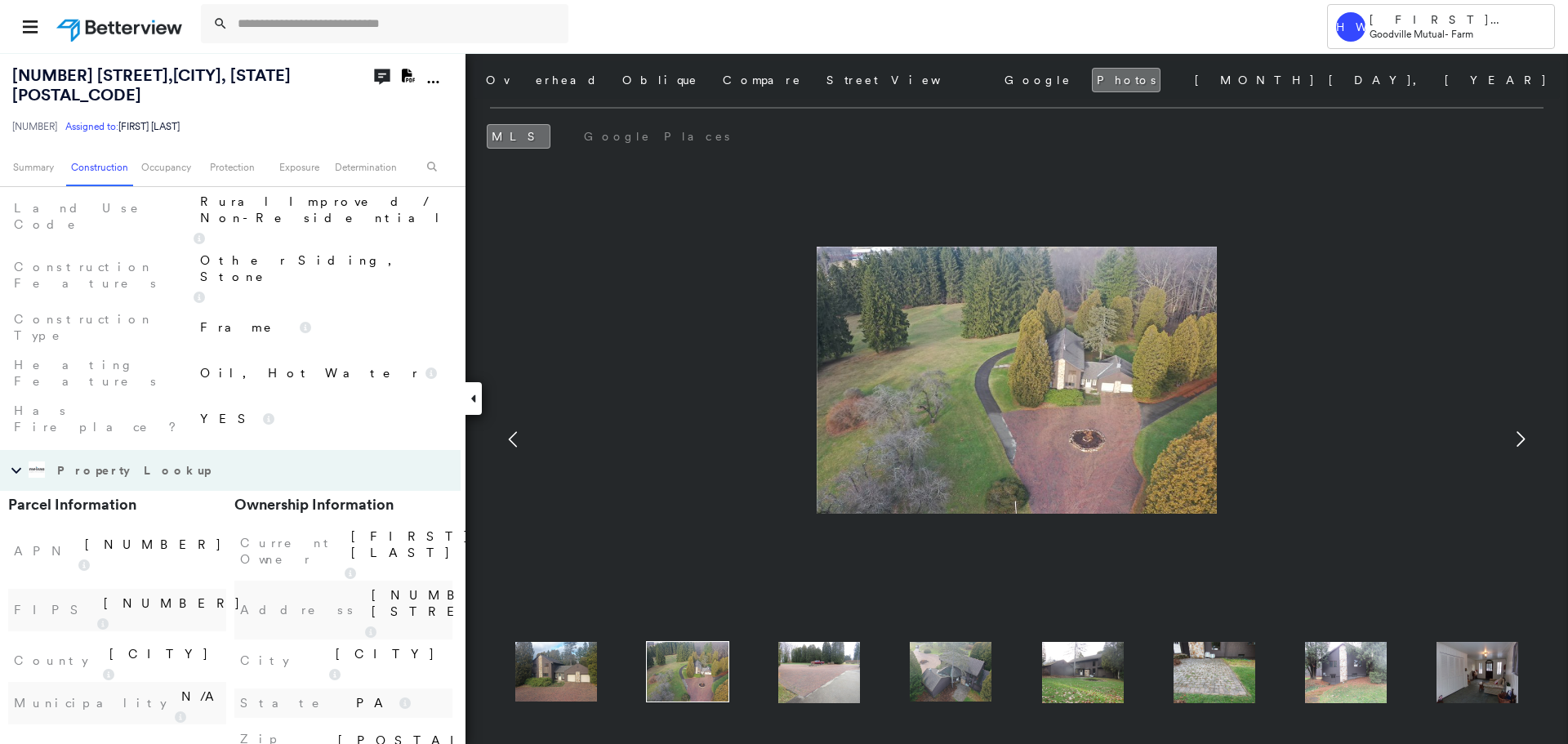 click 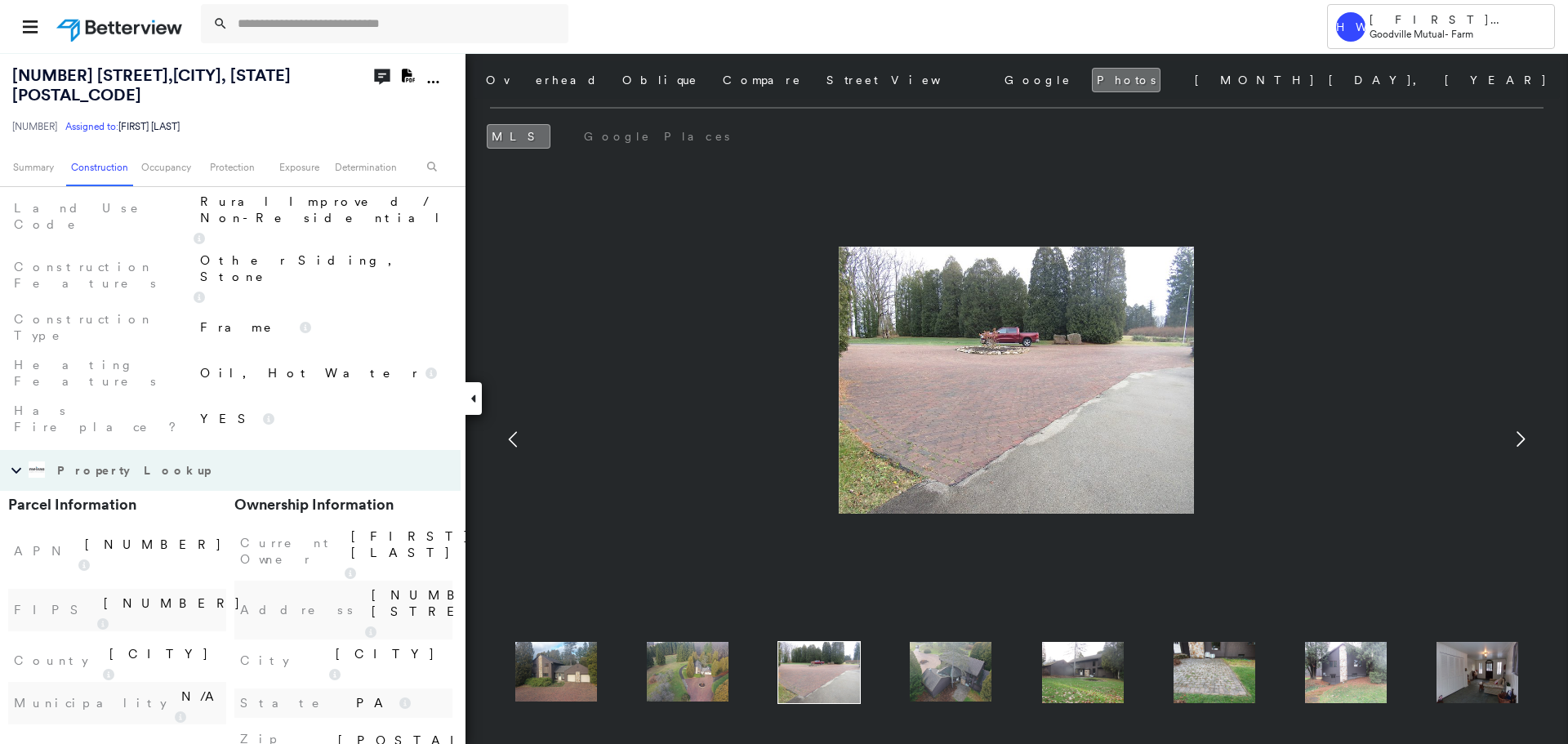click 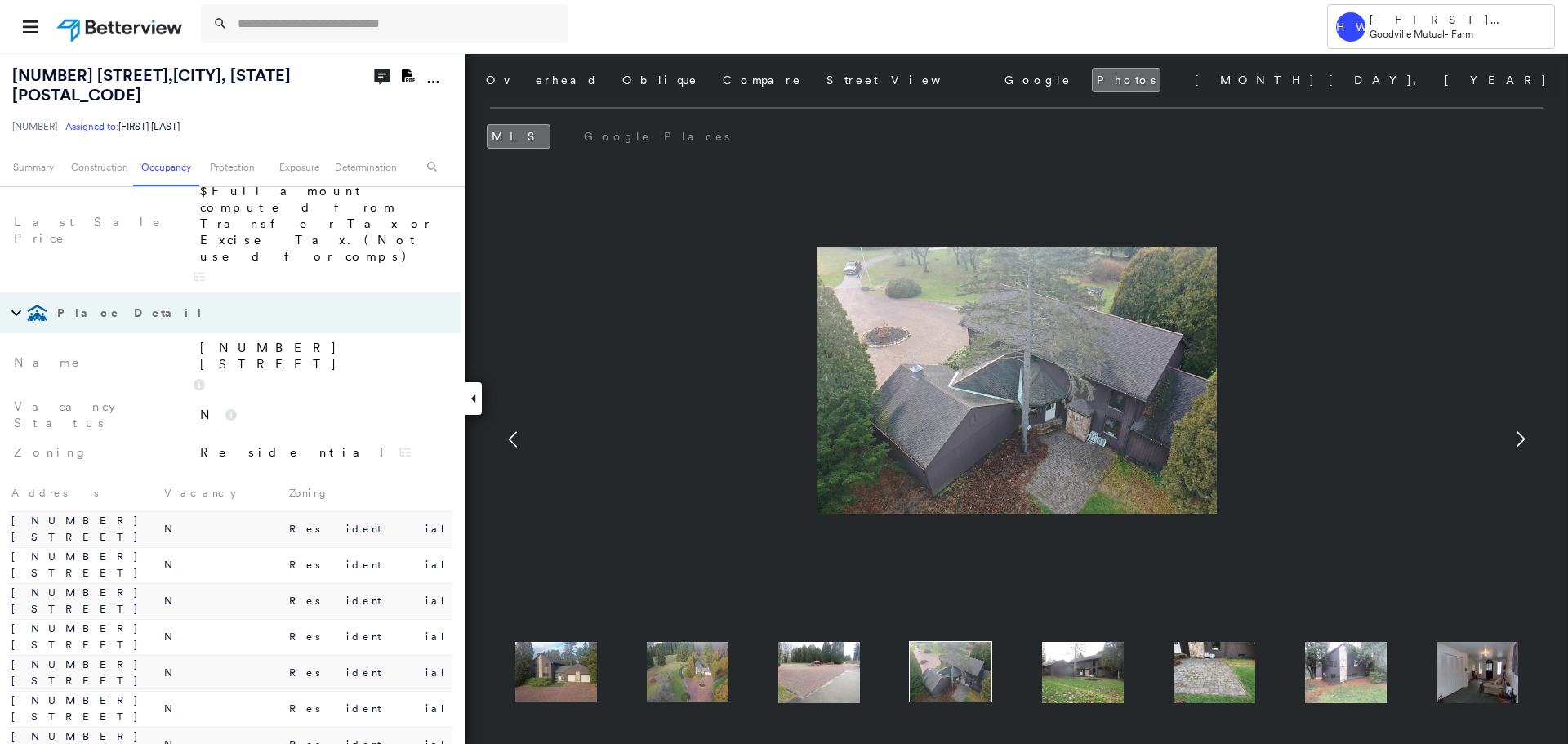 scroll, scrollTop: 2123, scrollLeft: 0, axis: vertical 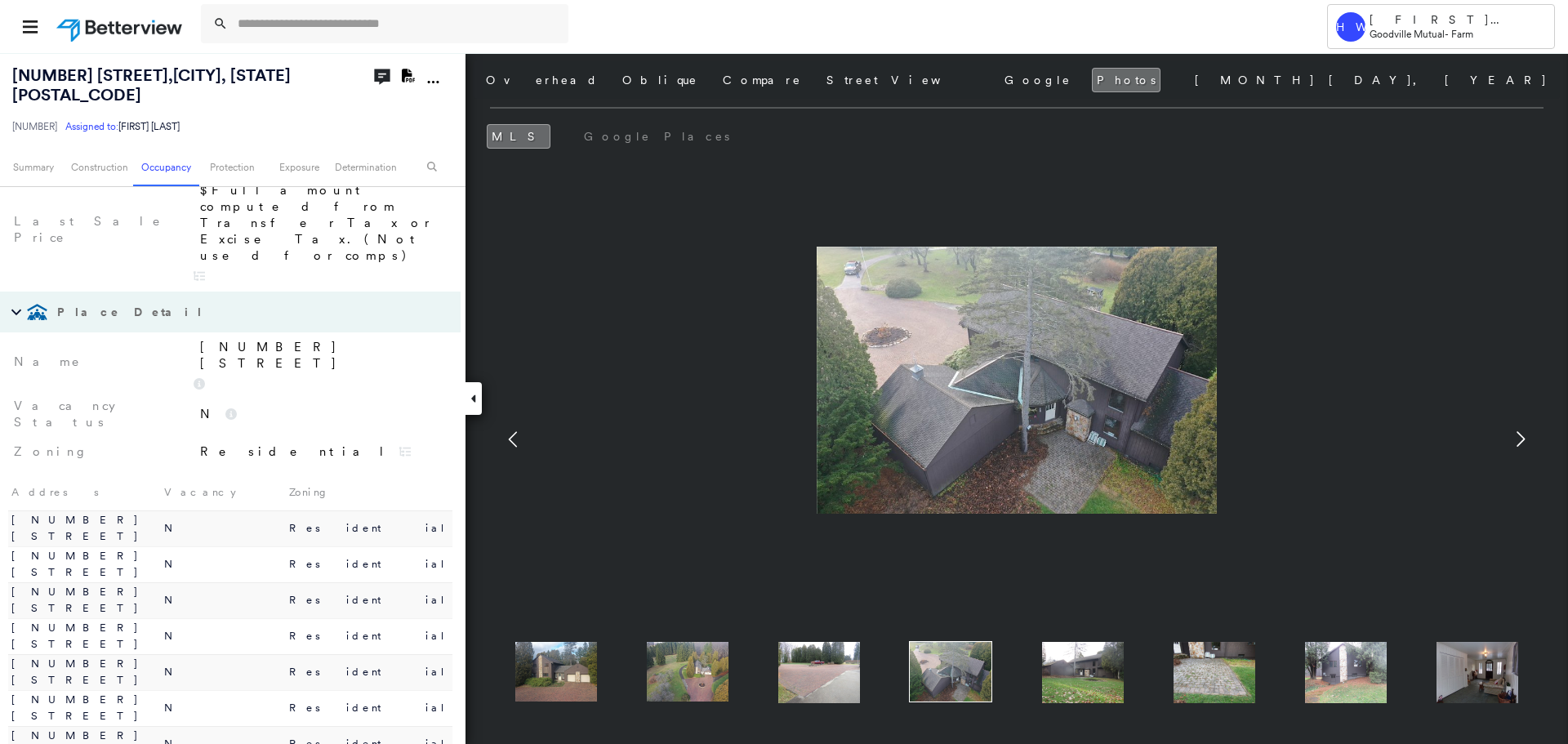 click on "Google - Places" at bounding box center [147, 907] 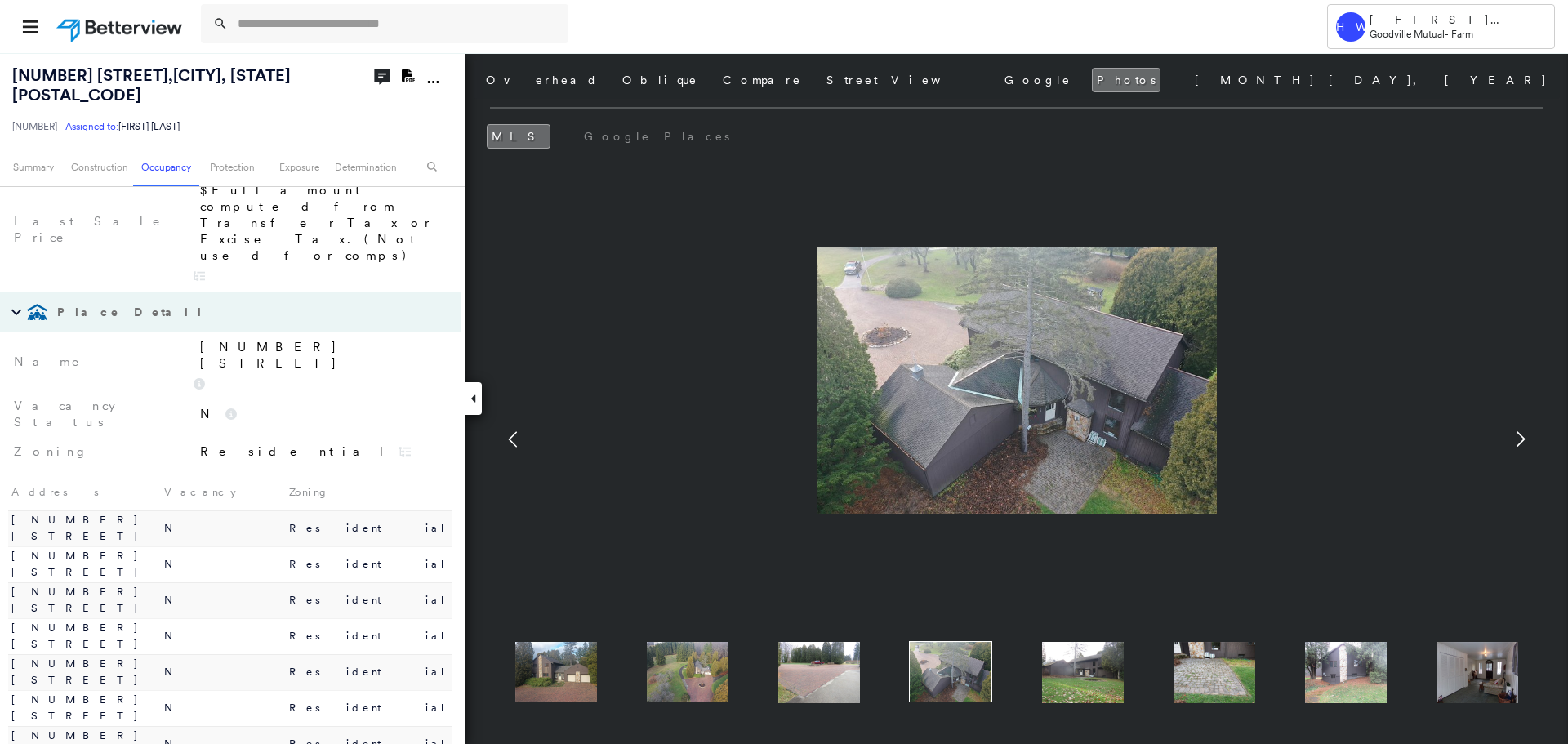 click on "Smarty Streets - Surrounding Properties" at bounding box center (214, 989) 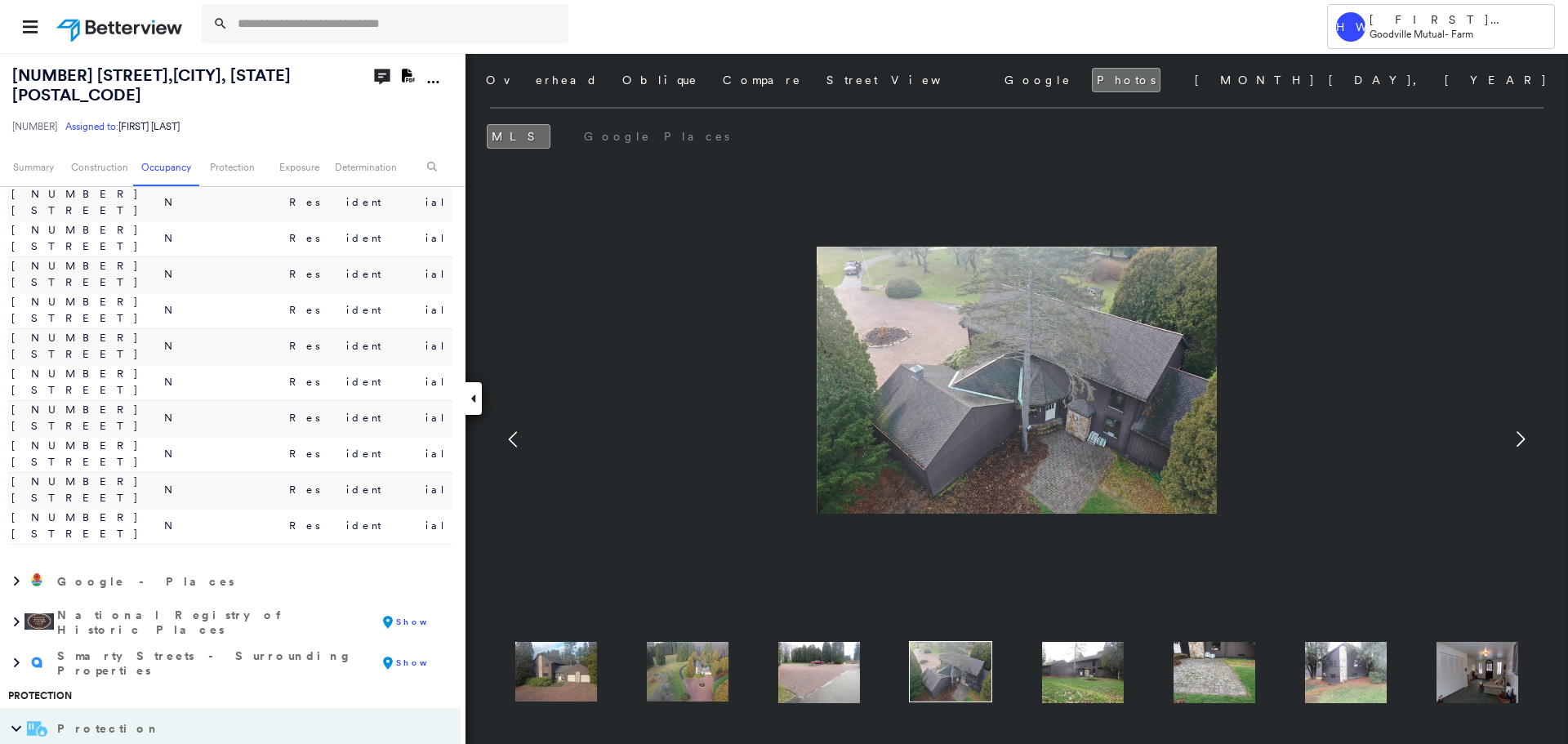 scroll, scrollTop: 2450, scrollLeft: 0, axis: vertical 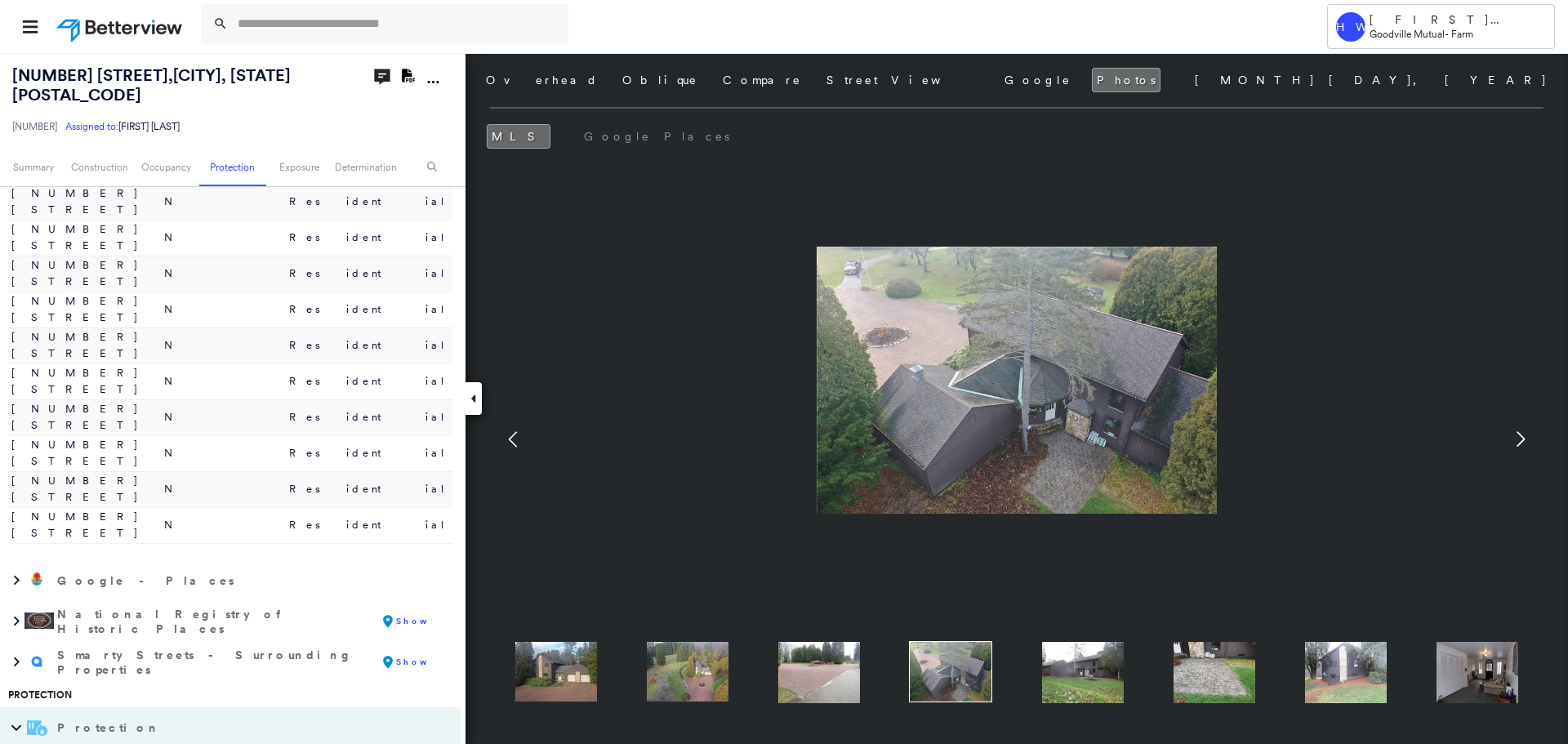 click at bounding box center (556, 671) 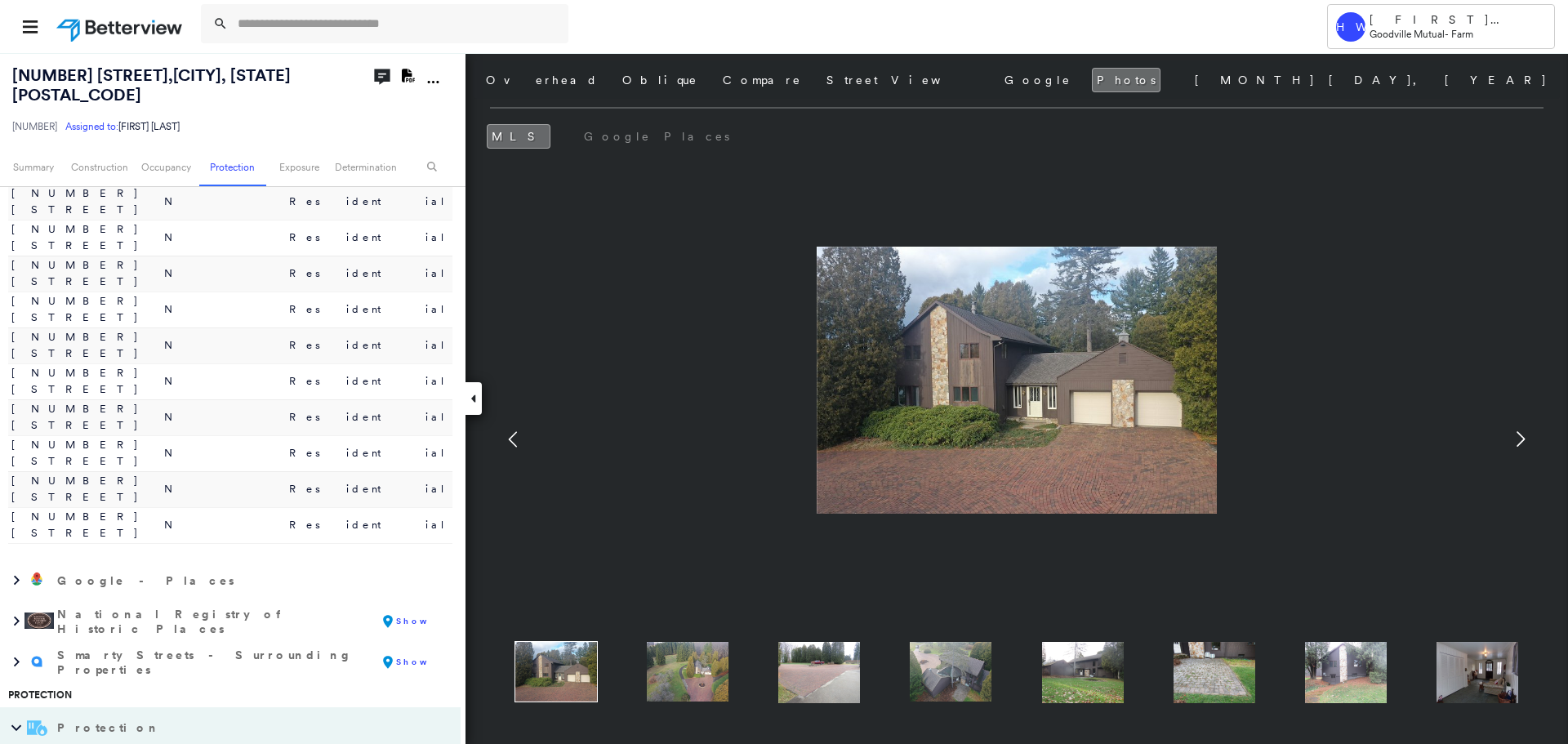 click at bounding box center (1017, 380) 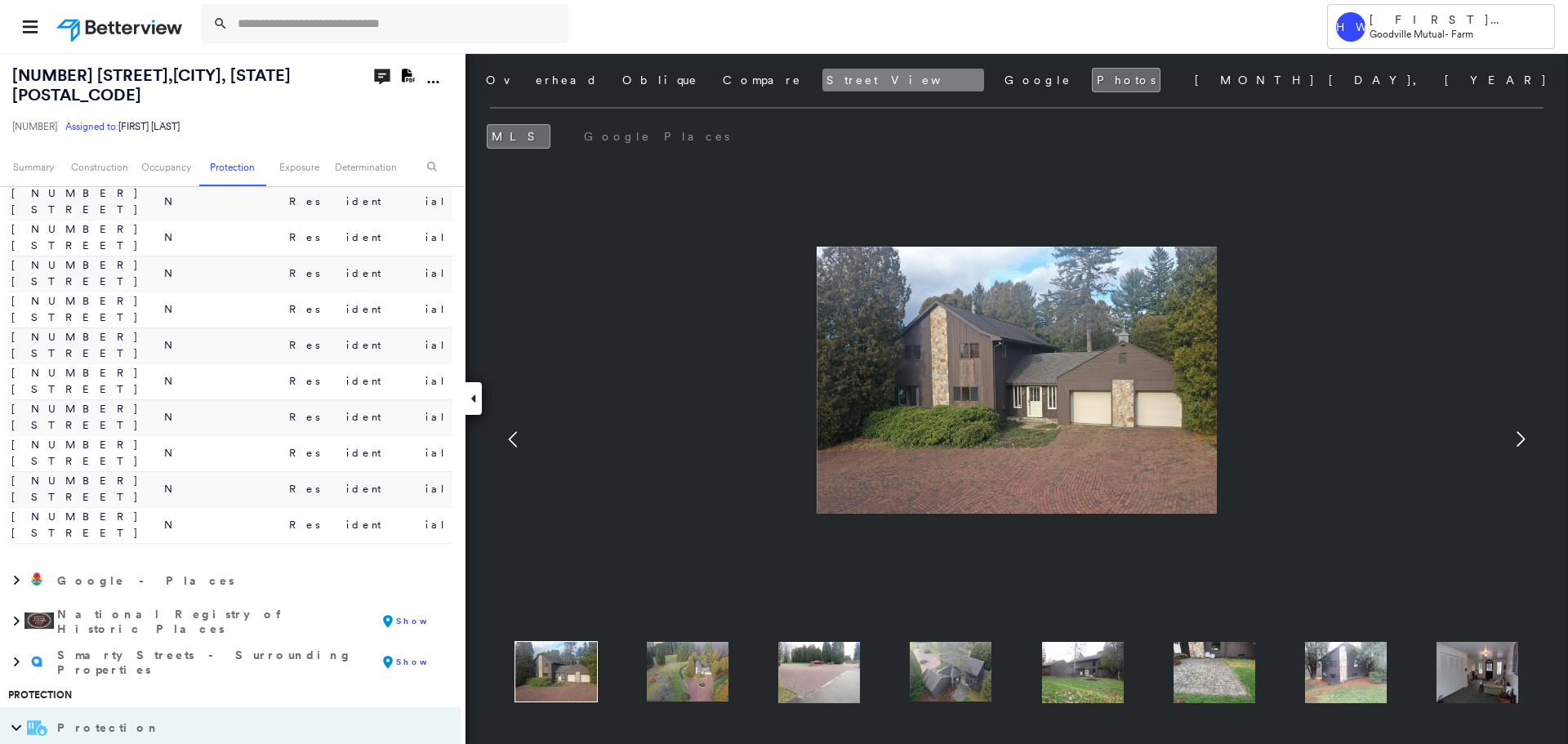 click on "Street View" at bounding box center (903, 80) 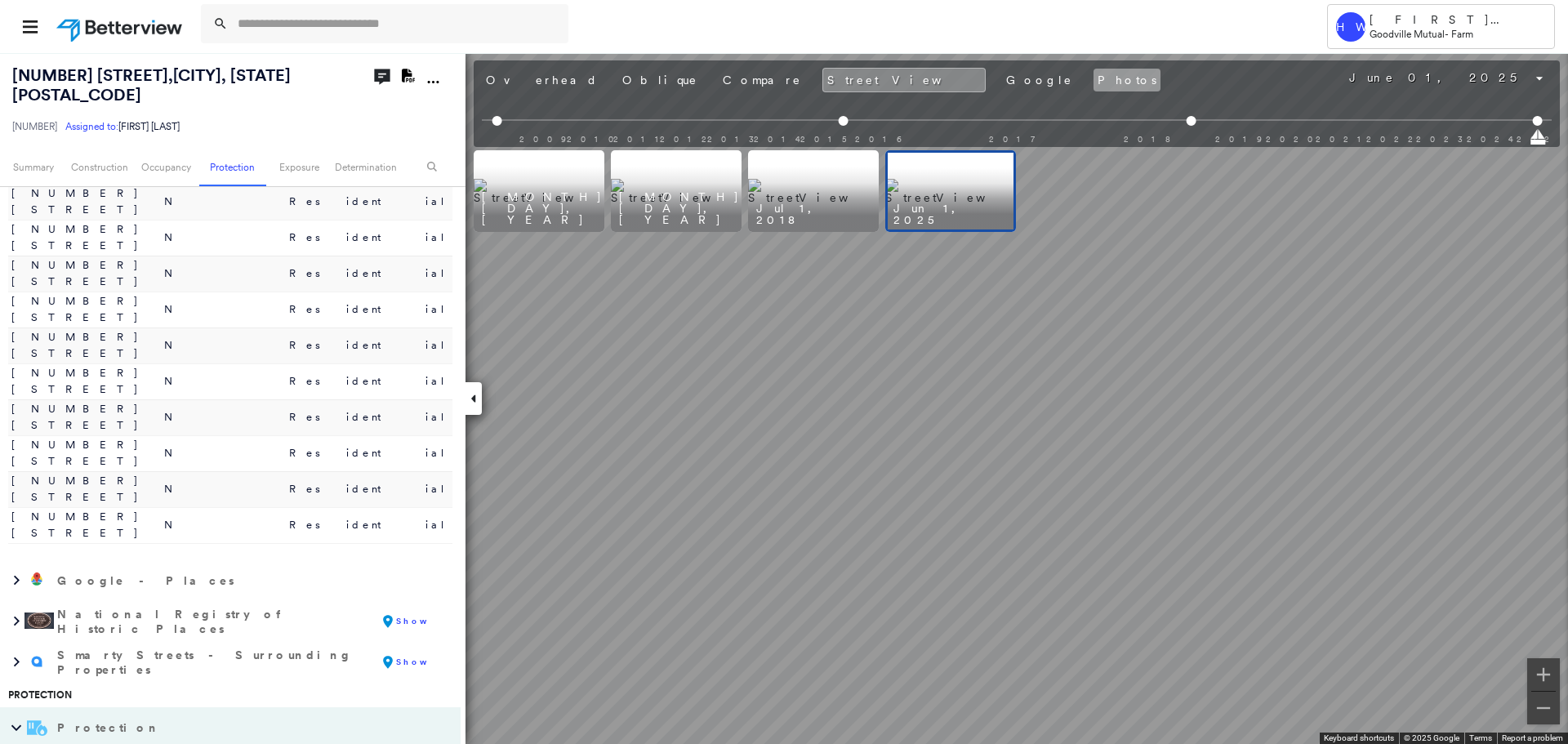 click on "Photos" at bounding box center (1127, 80) 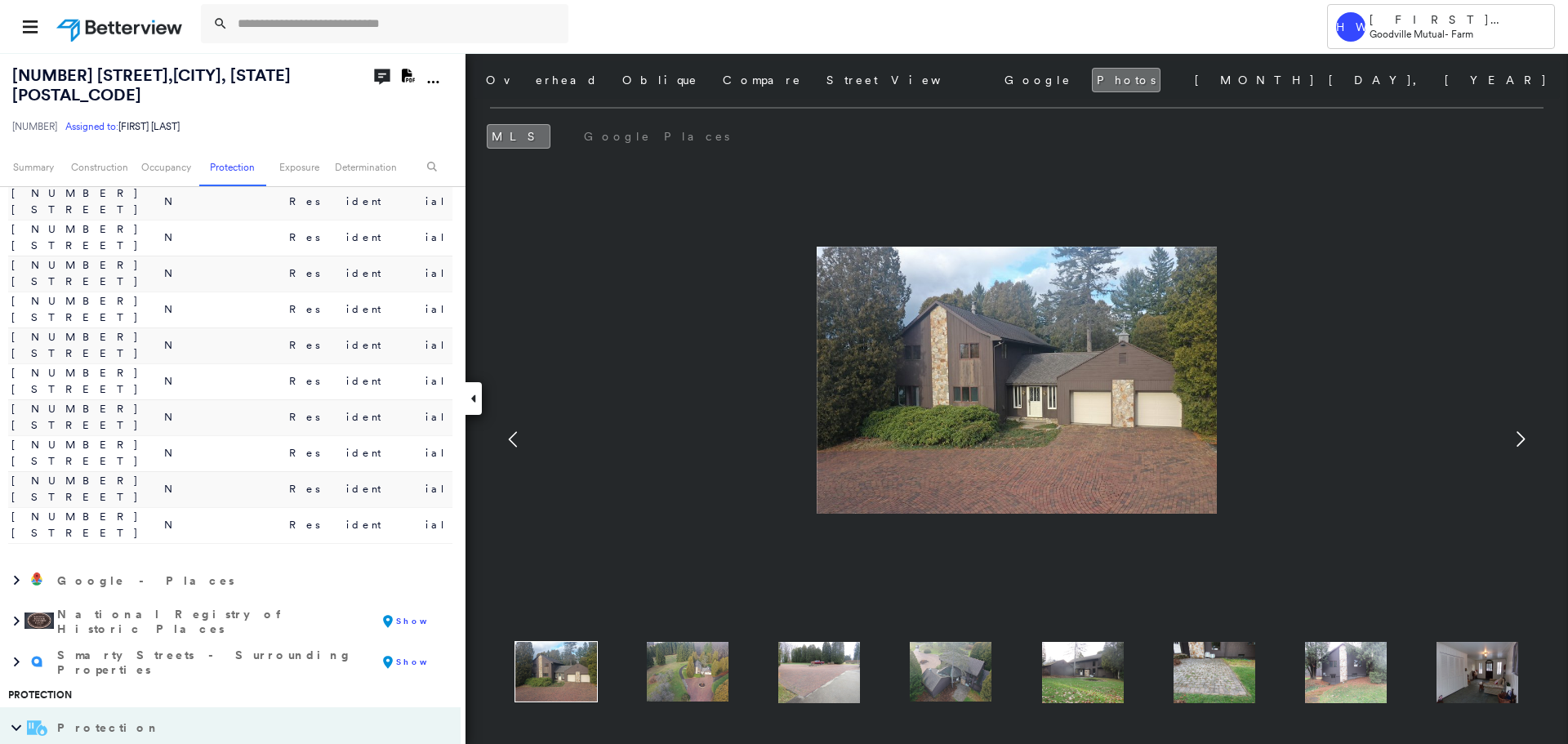 click 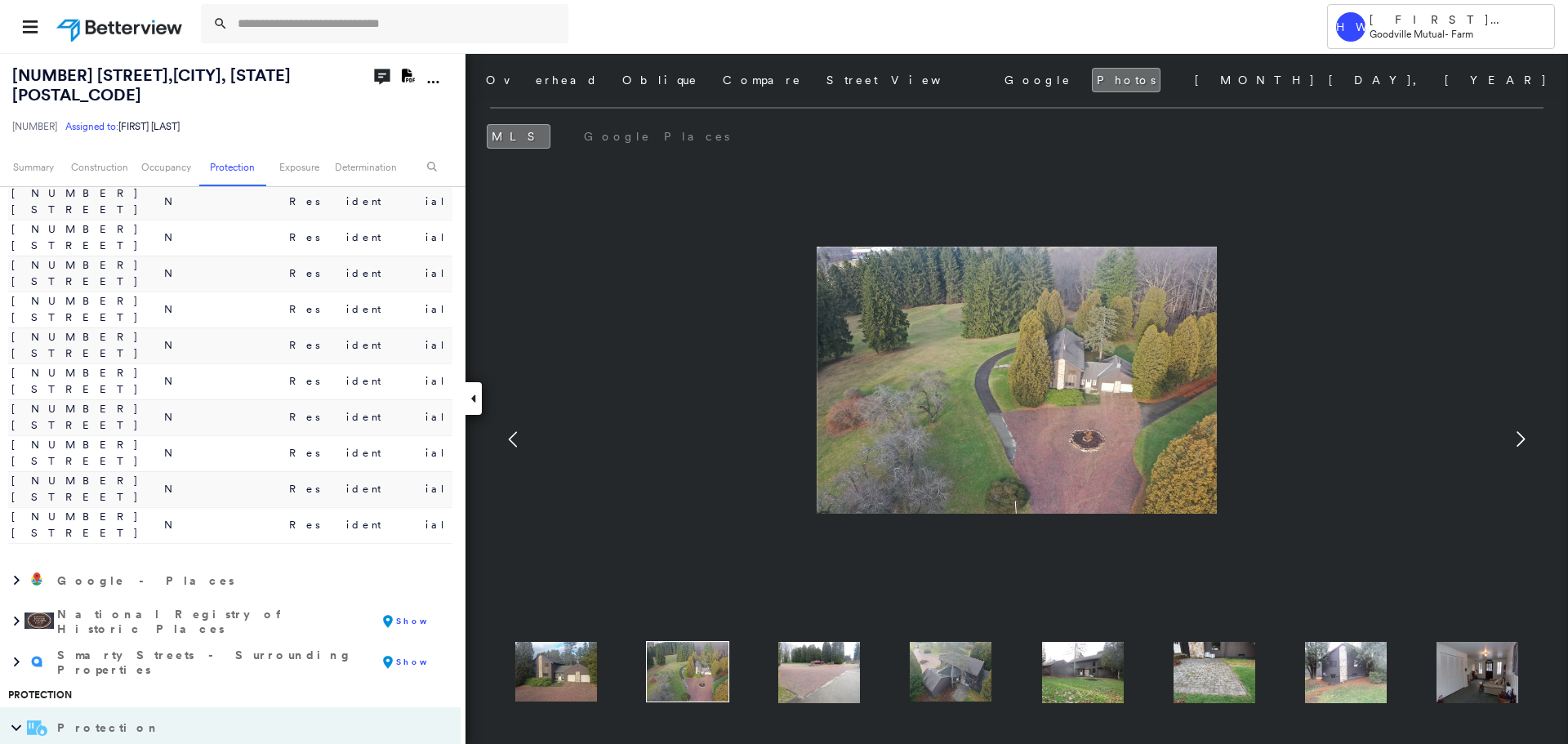 click 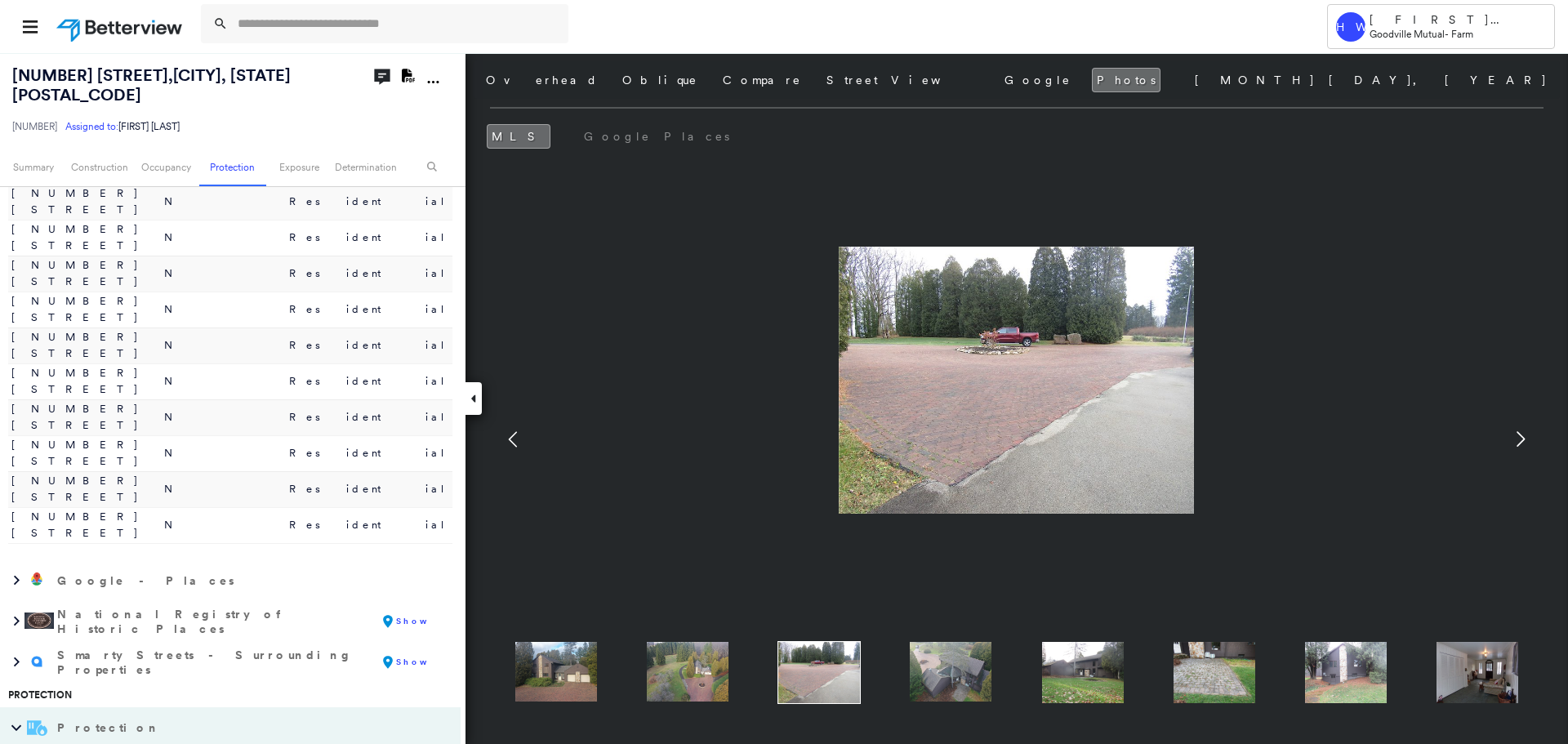 click 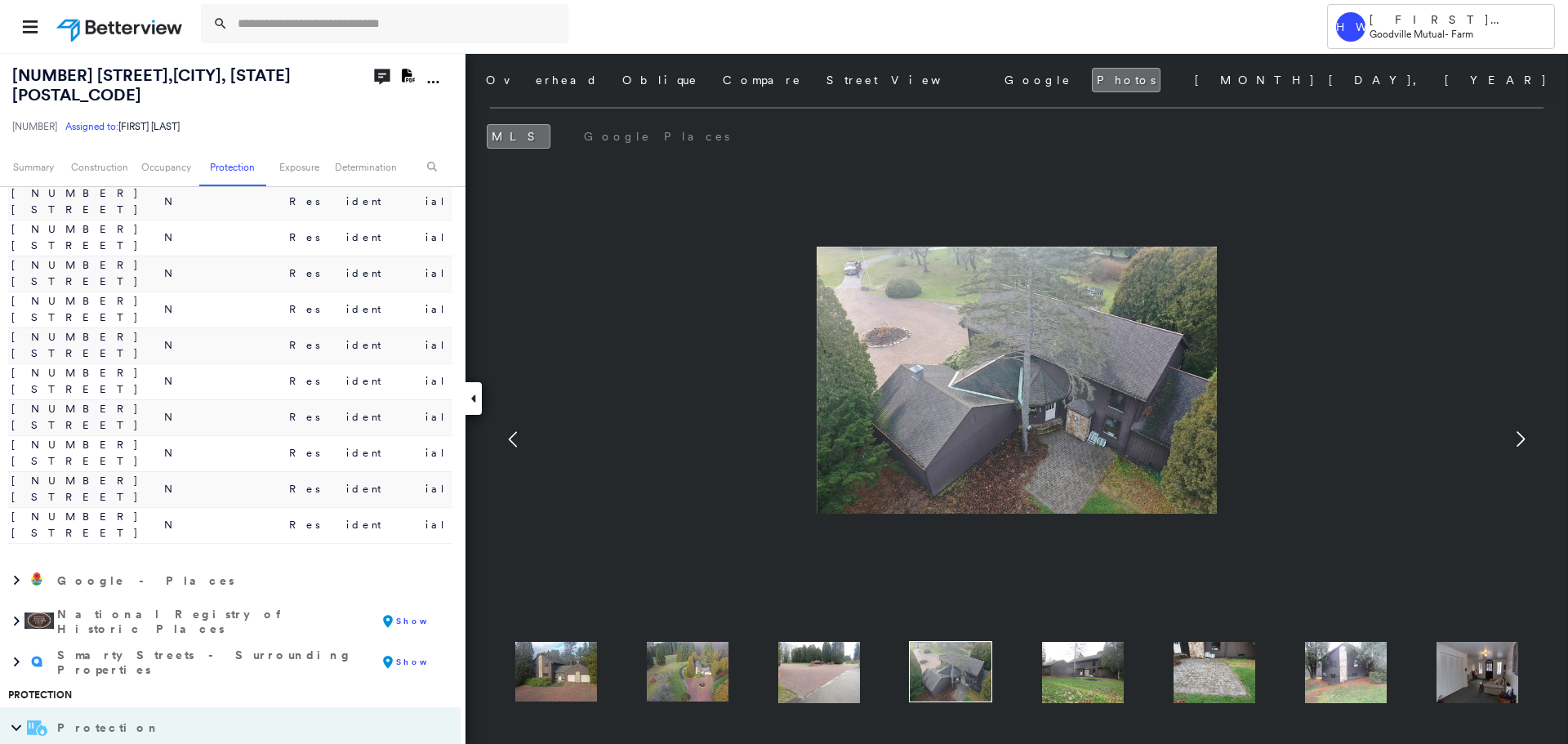 click at bounding box center [556, 671] 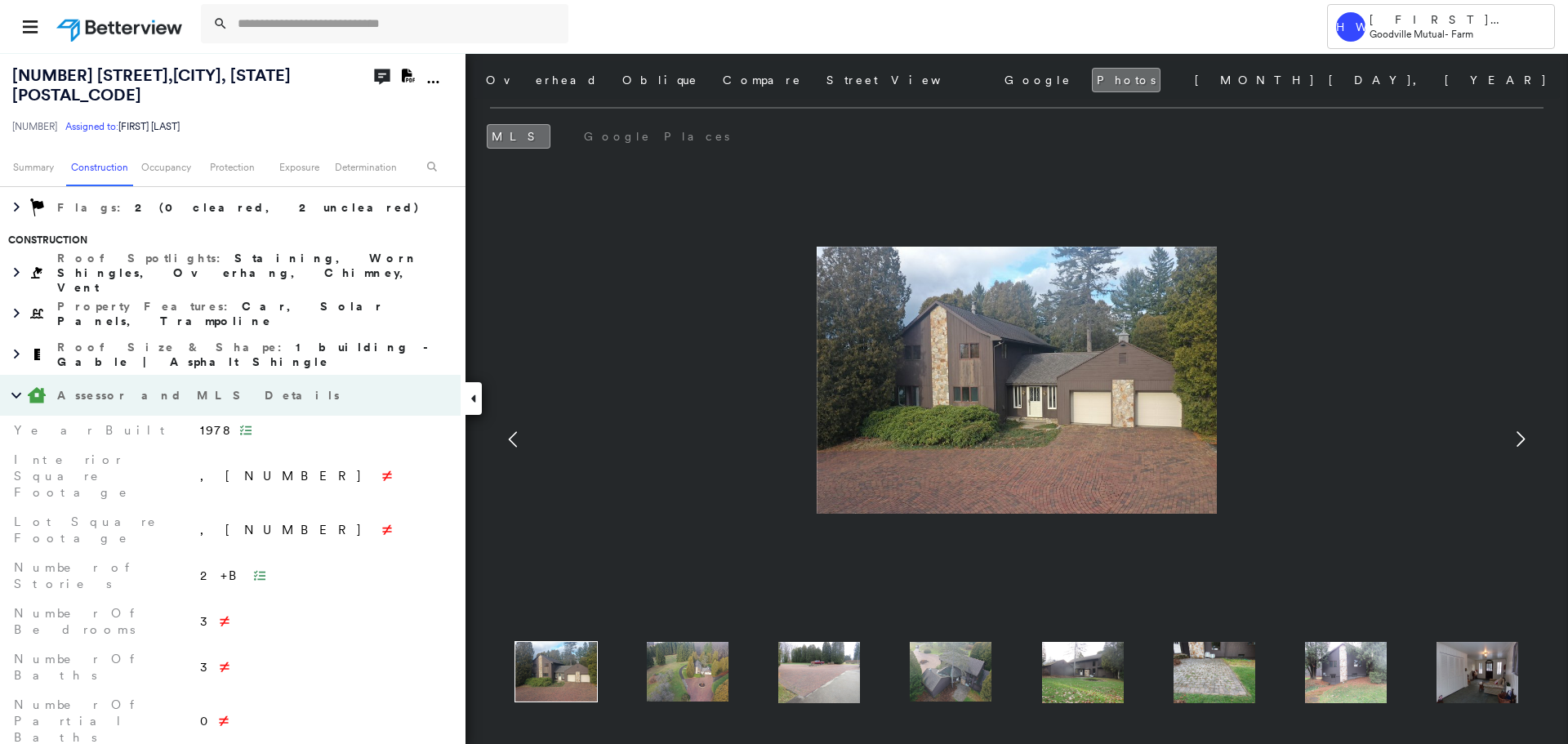 scroll, scrollTop: 327, scrollLeft: 0, axis: vertical 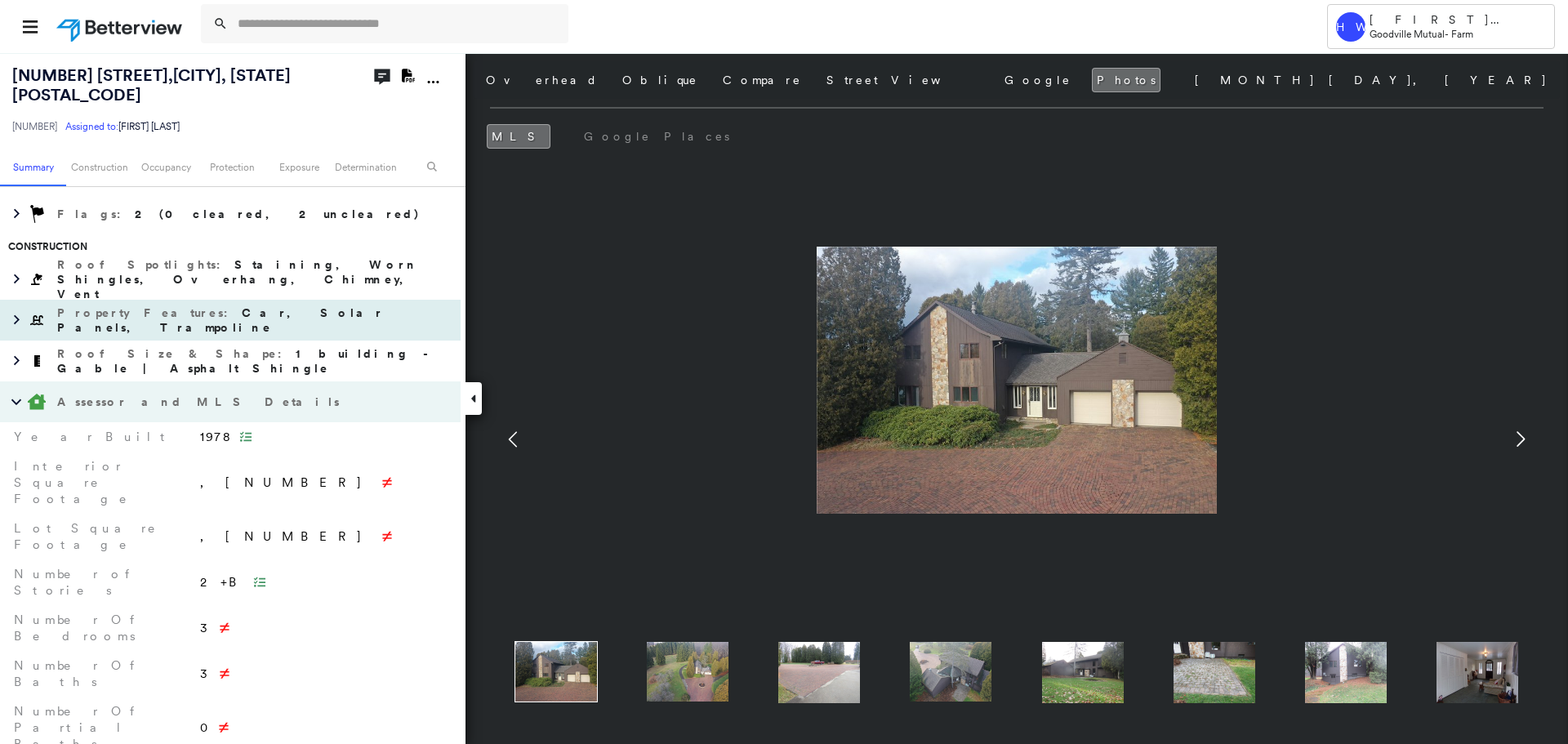 click on "Property Features : [ITEM], [ITEM], [ITEM]" at bounding box center [230, 320] 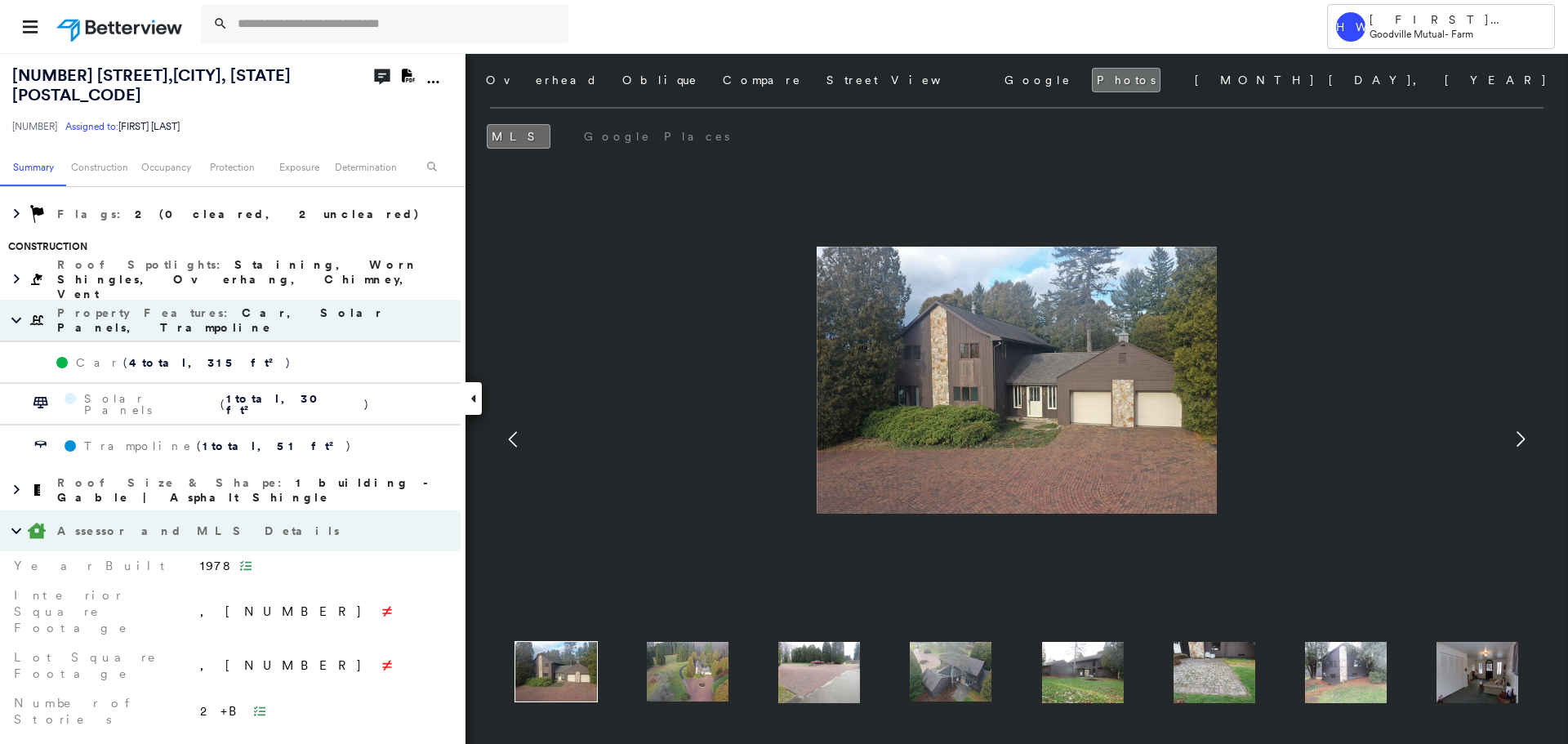 click on "Property Features : [ITEM], [ITEM], [ITEM]" at bounding box center [230, 320] 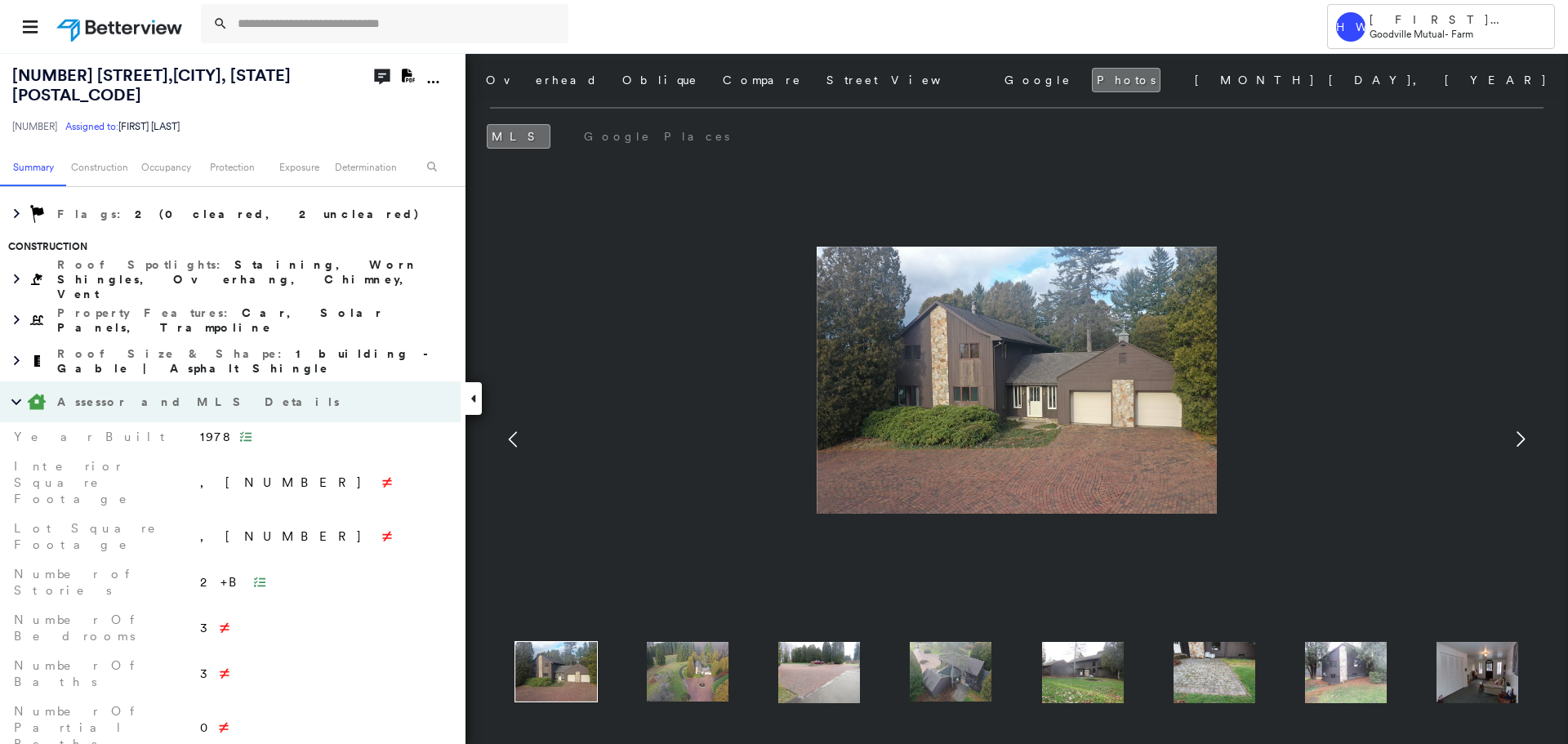 click at bounding box center (951, 671) 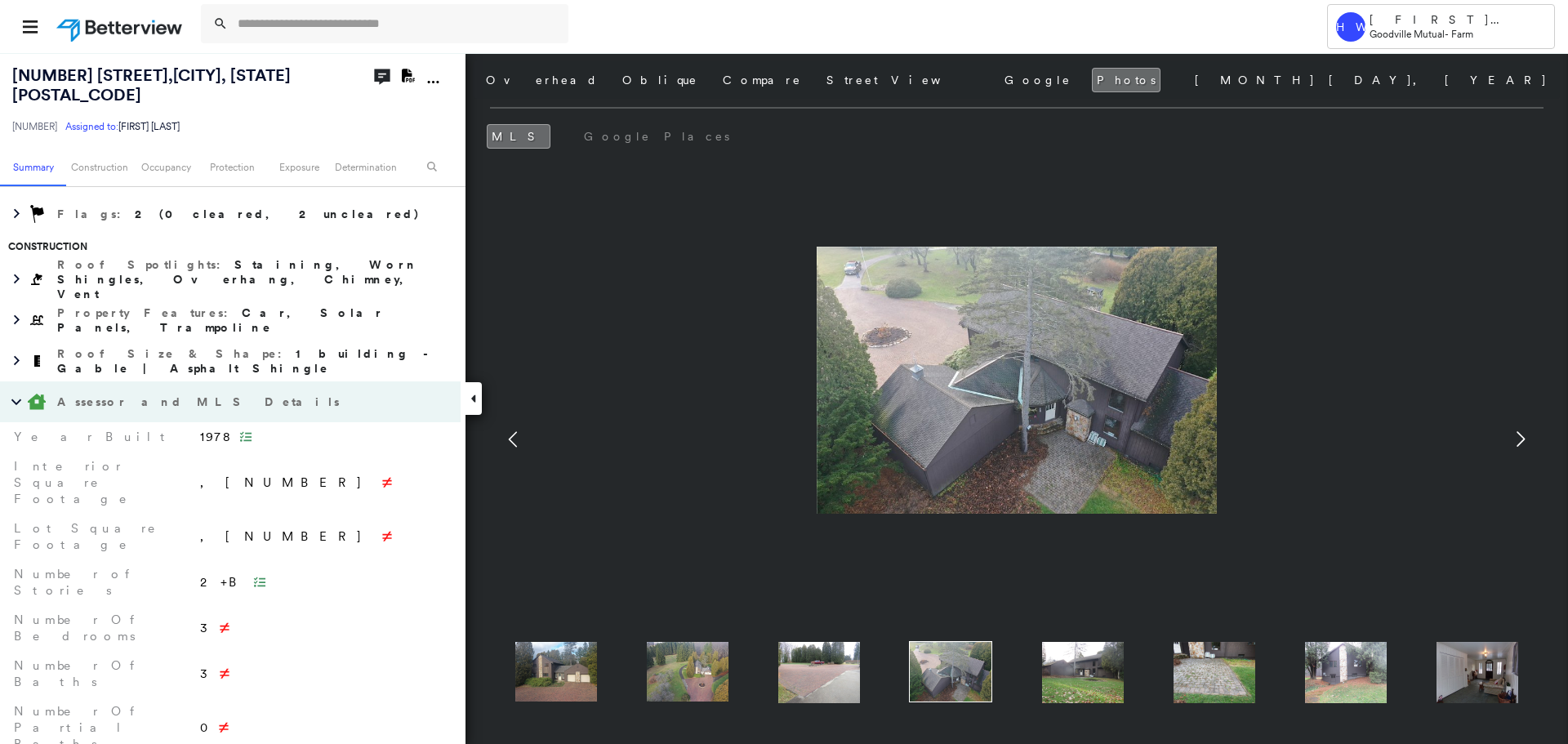 click at bounding box center (556, 671) 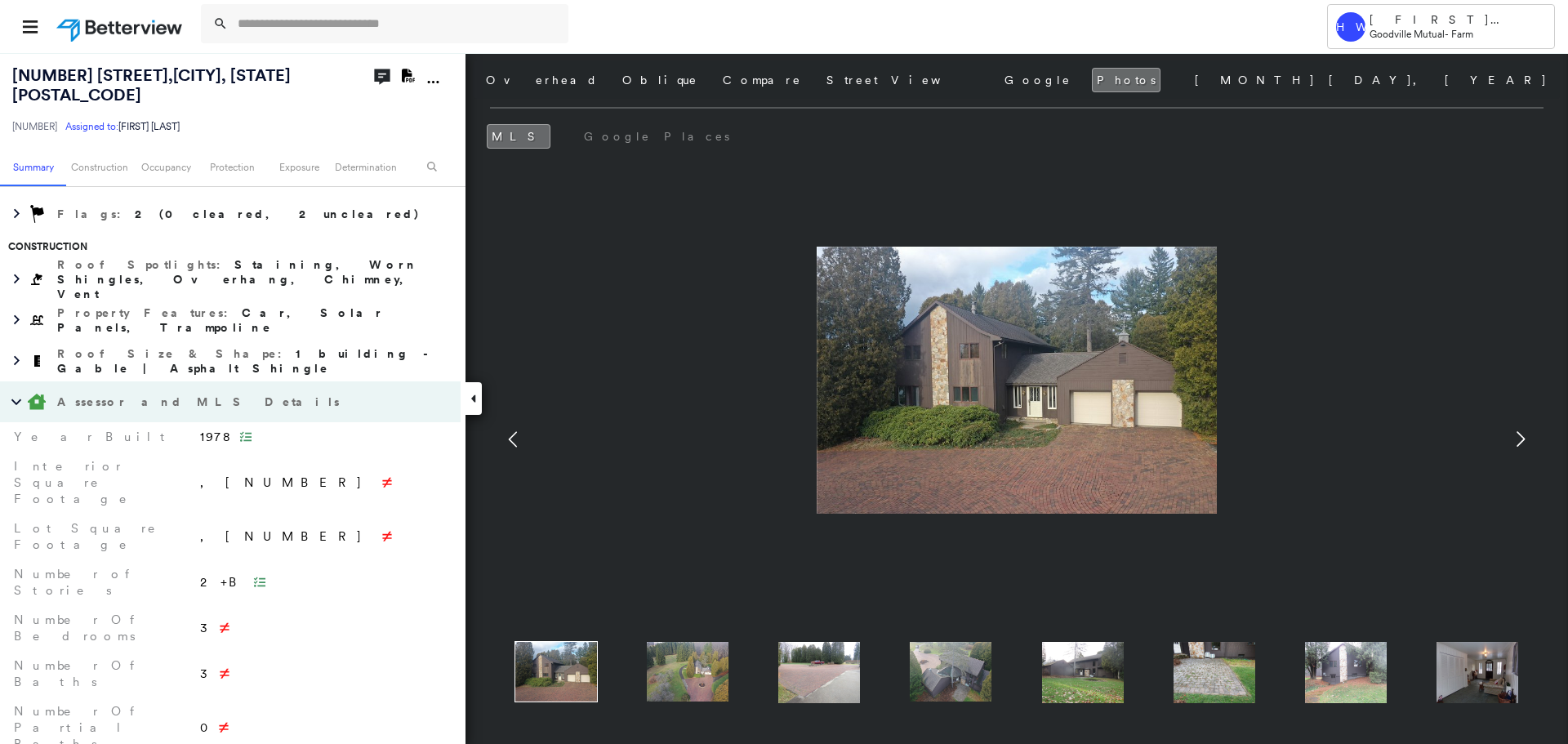click at bounding box center [688, 671] 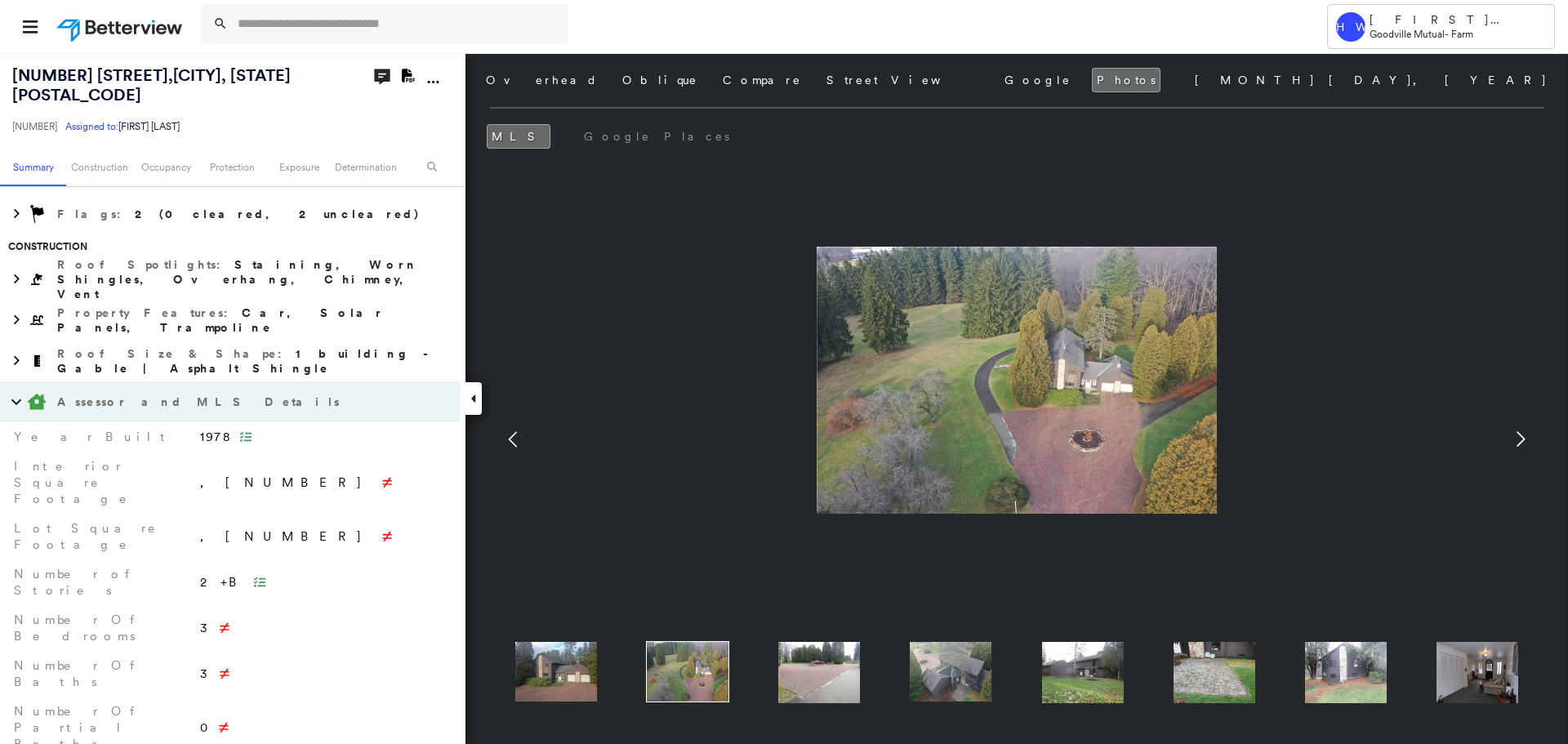 click at bounding box center (1017, 796) 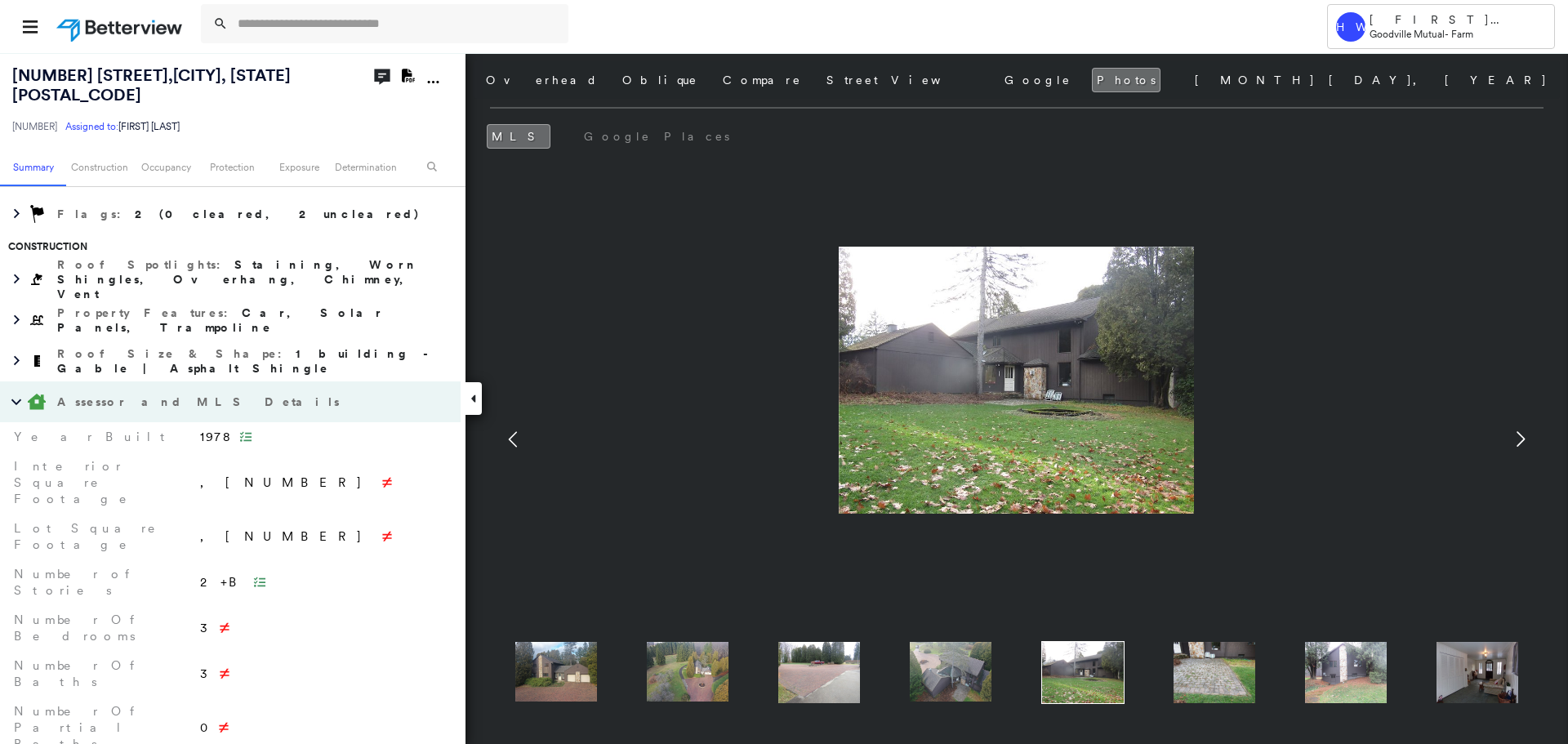 click at bounding box center (1214, 672) 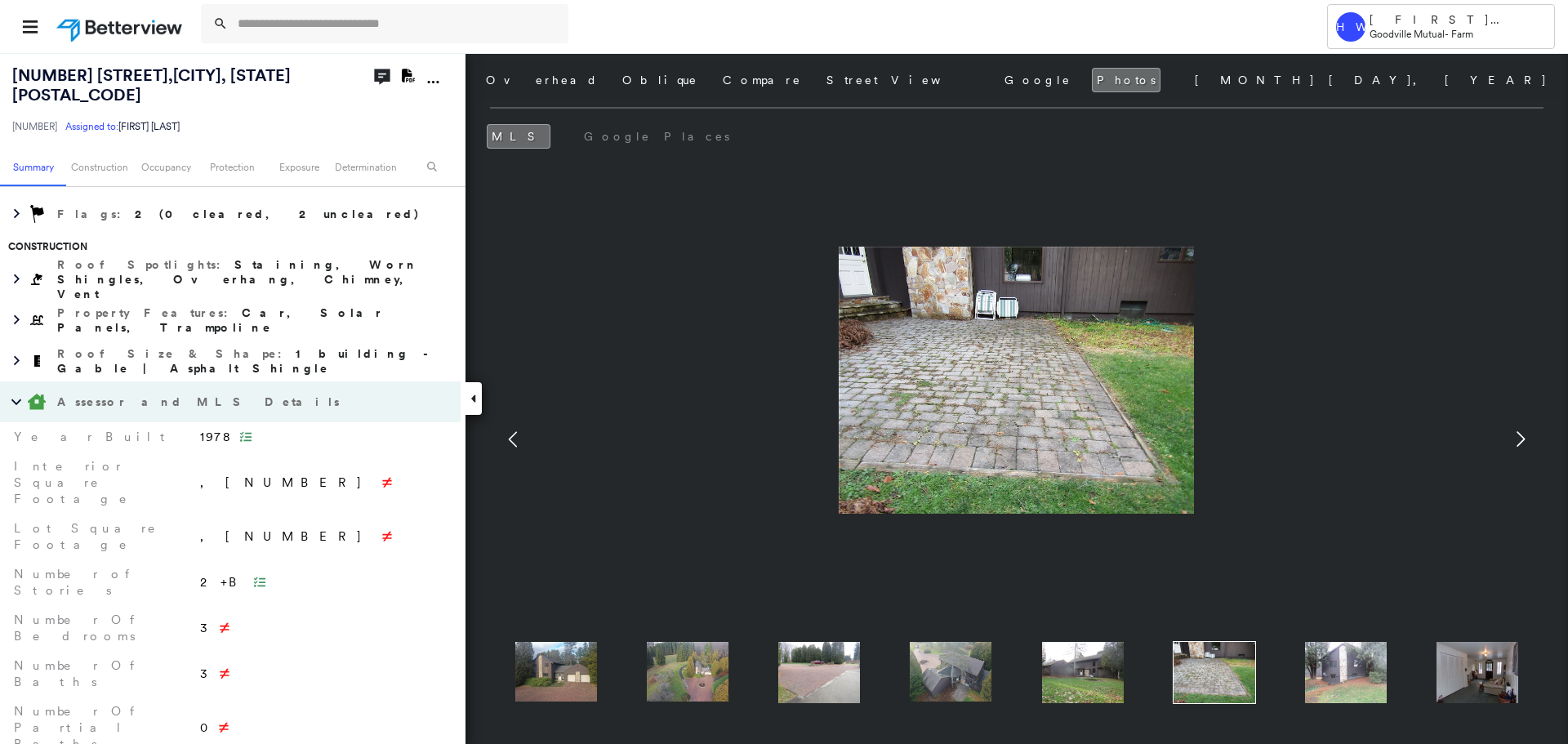 click at bounding box center [1346, 672] 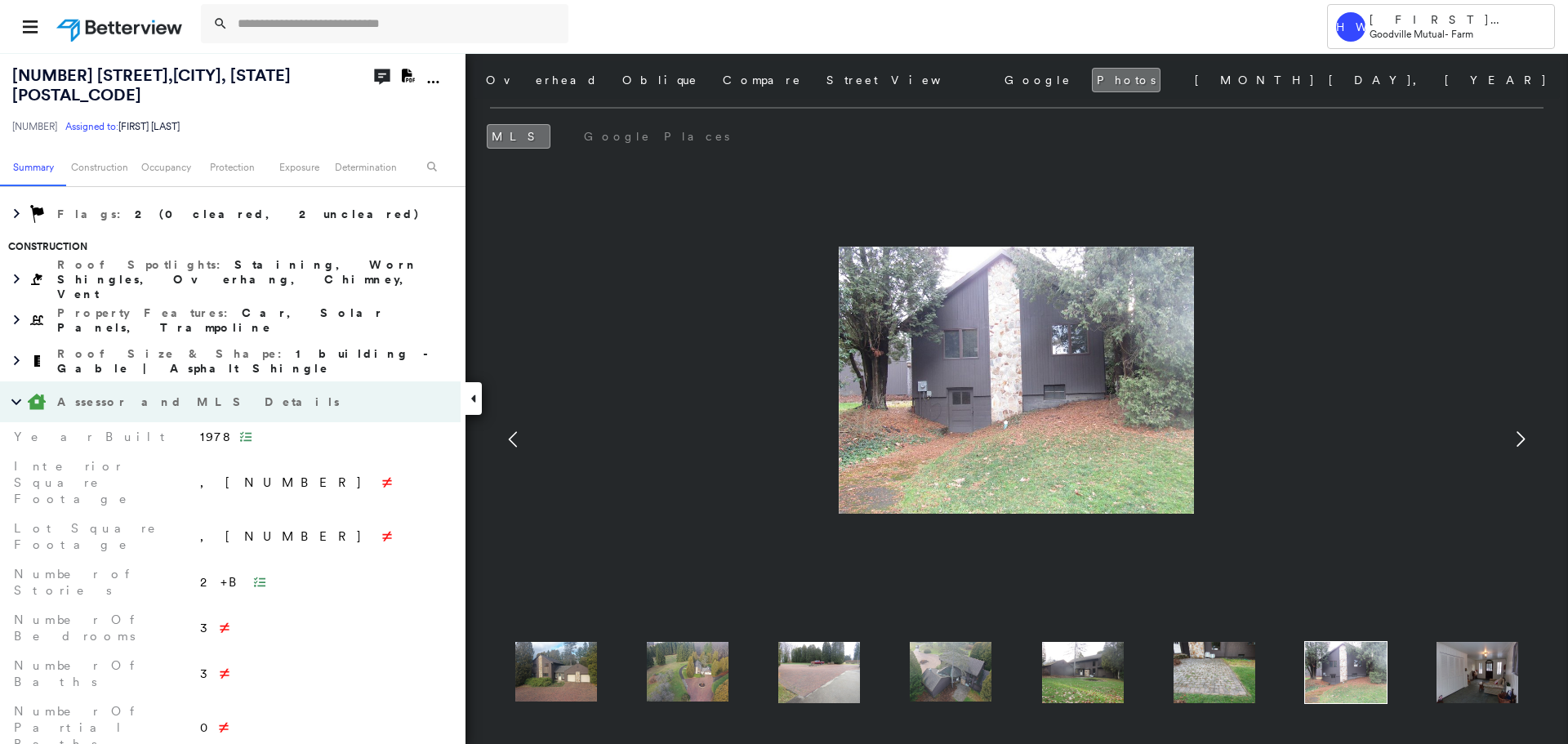 click at bounding box center [1477, 672] 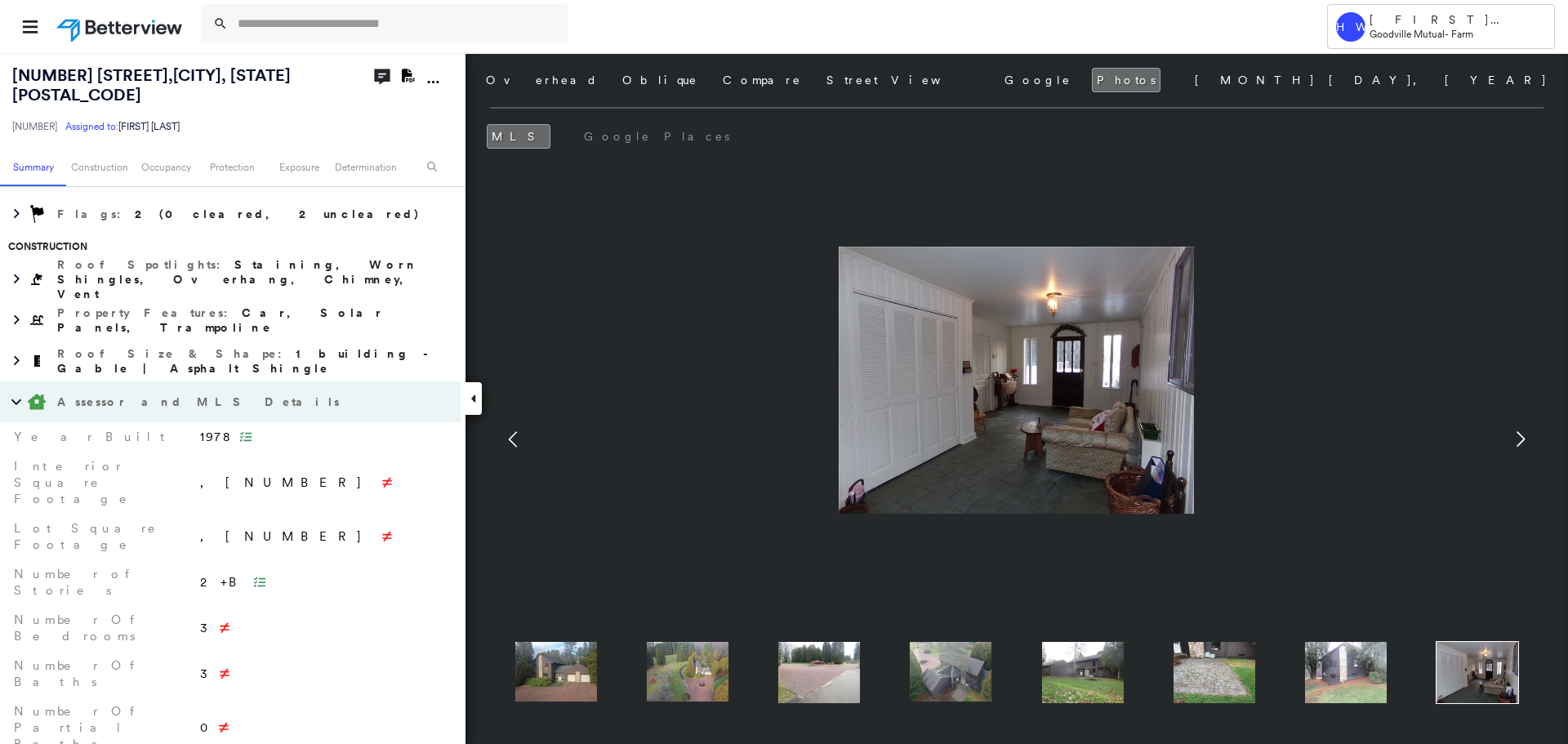click at bounding box center [1214, 672] 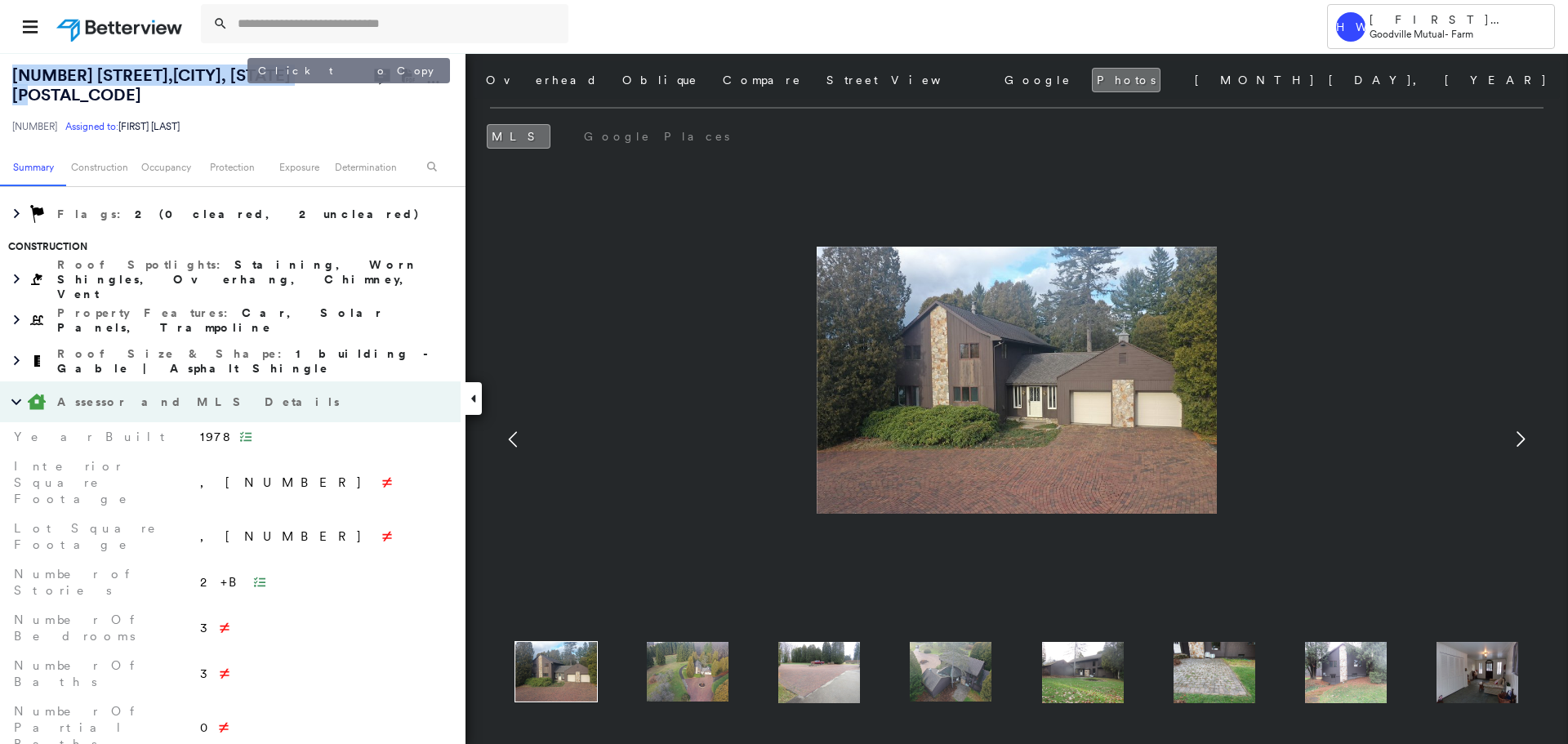 drag, startPoint x: 11, startPoint y: 72, endPoint x: 246, endPoint y: 95, distance: 236.1228 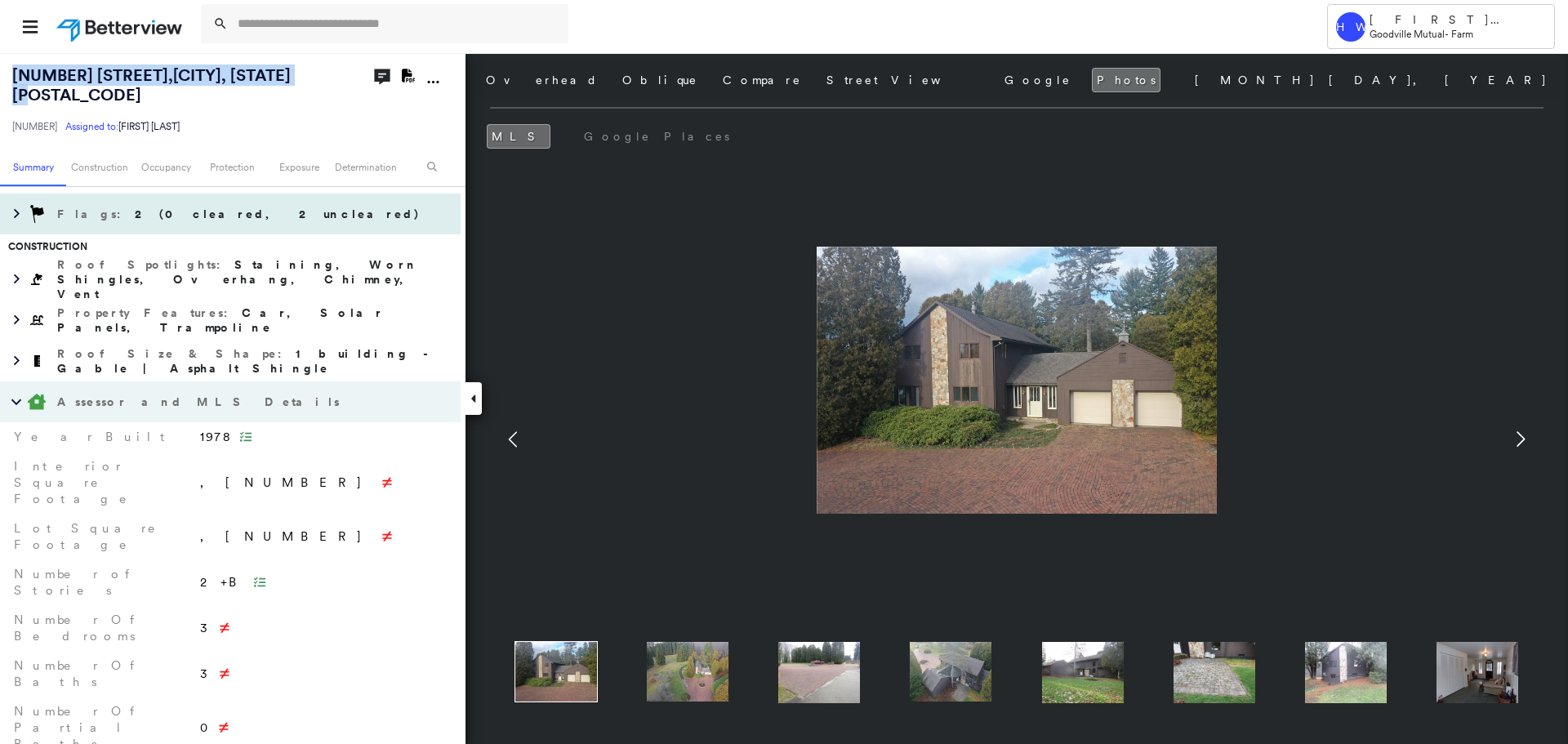 copy on "[NUMBER] [STREET], [CITY], [STATE] [POSTAL_CODE]" 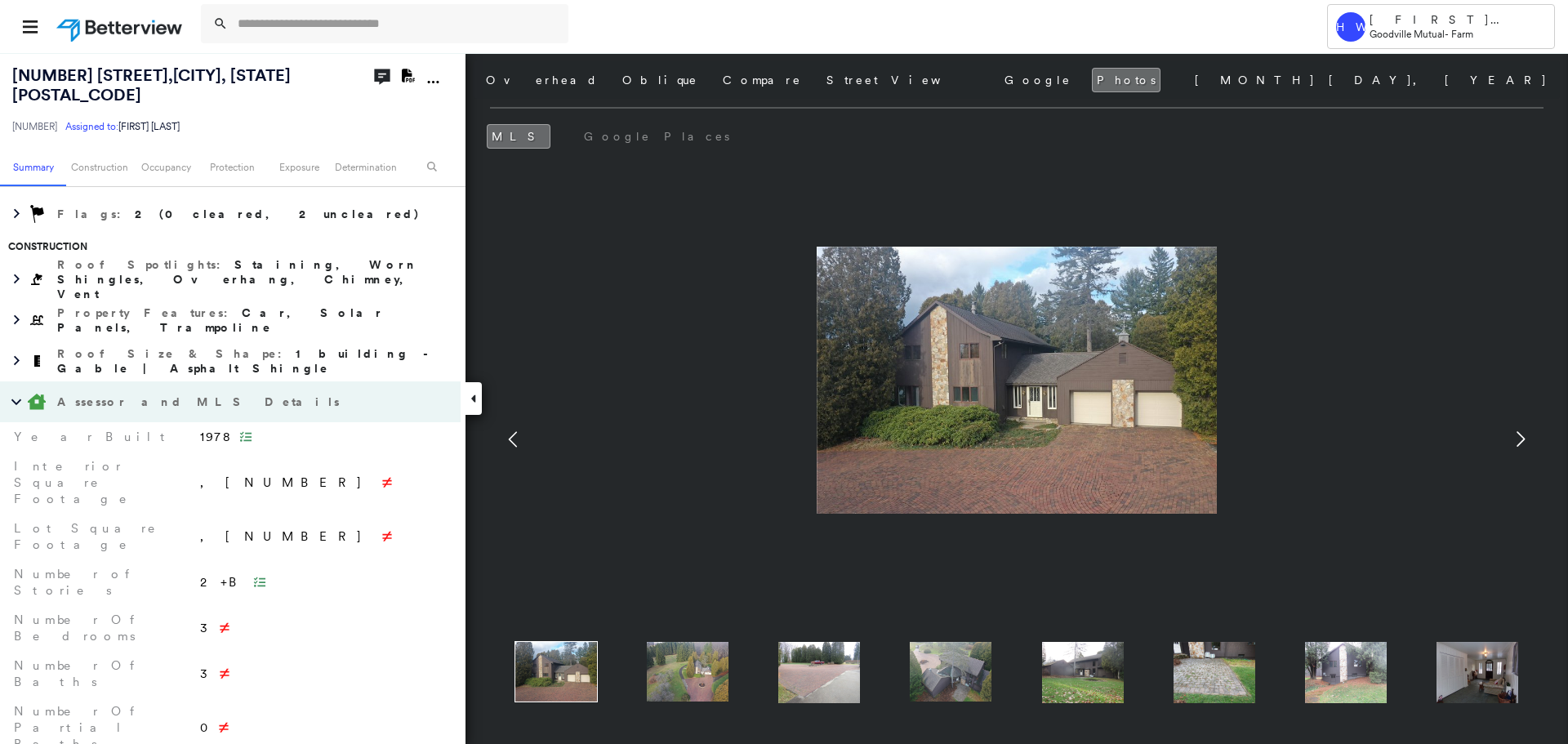 click at bounding box center [741, 26] 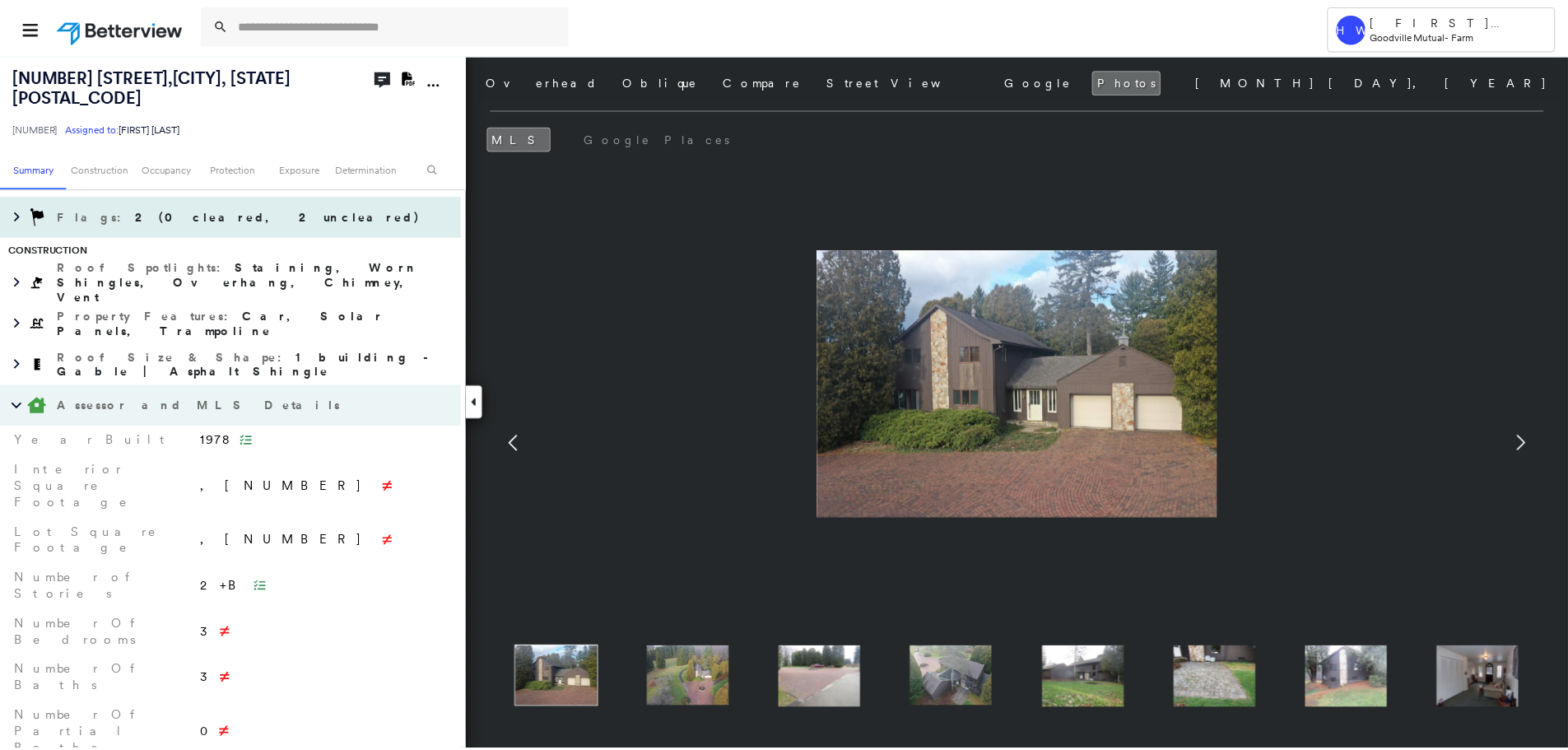 scroll, scrollTop: 0, scrollLeft: 0, axis: both 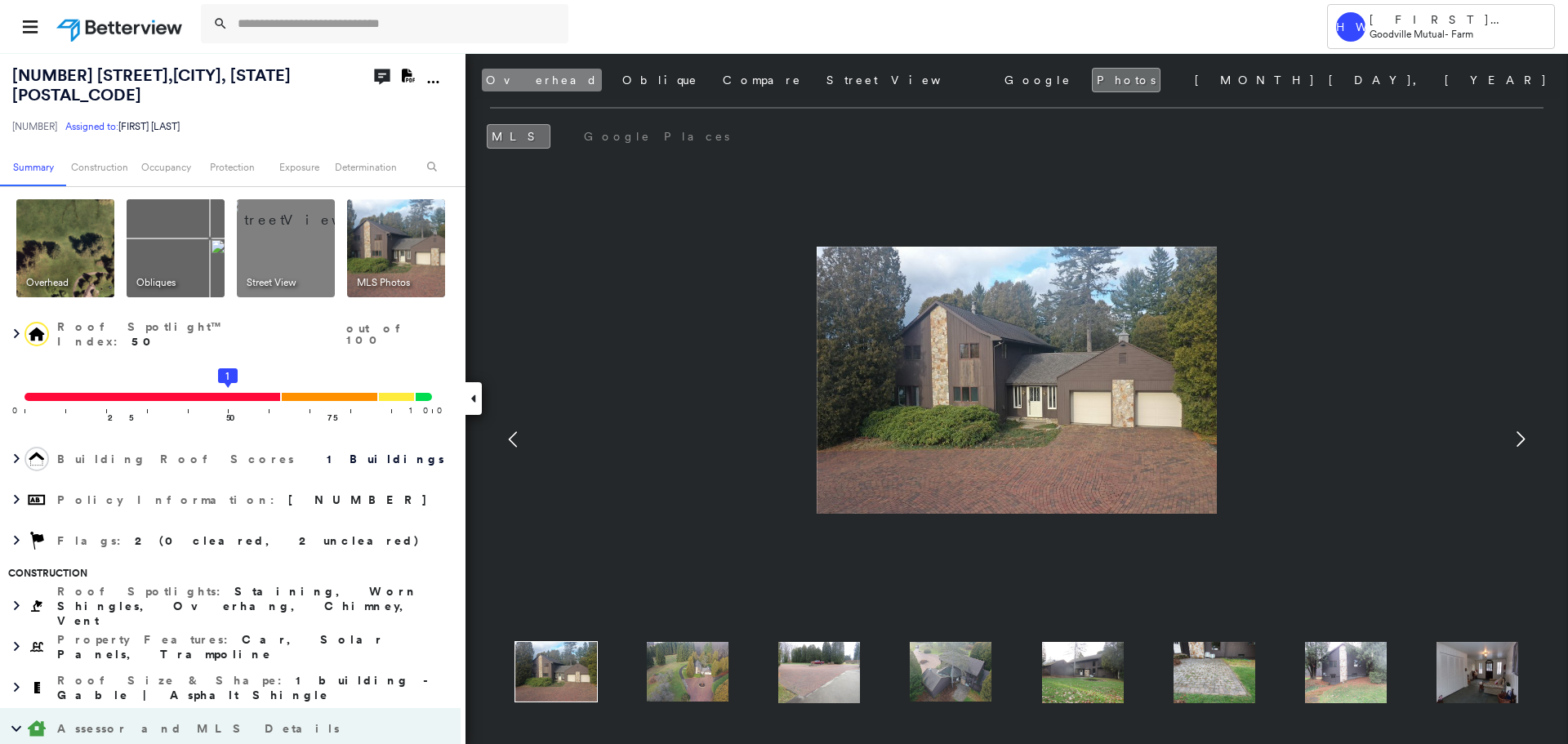 click on "Overhead" at bounding box center (541, 80) 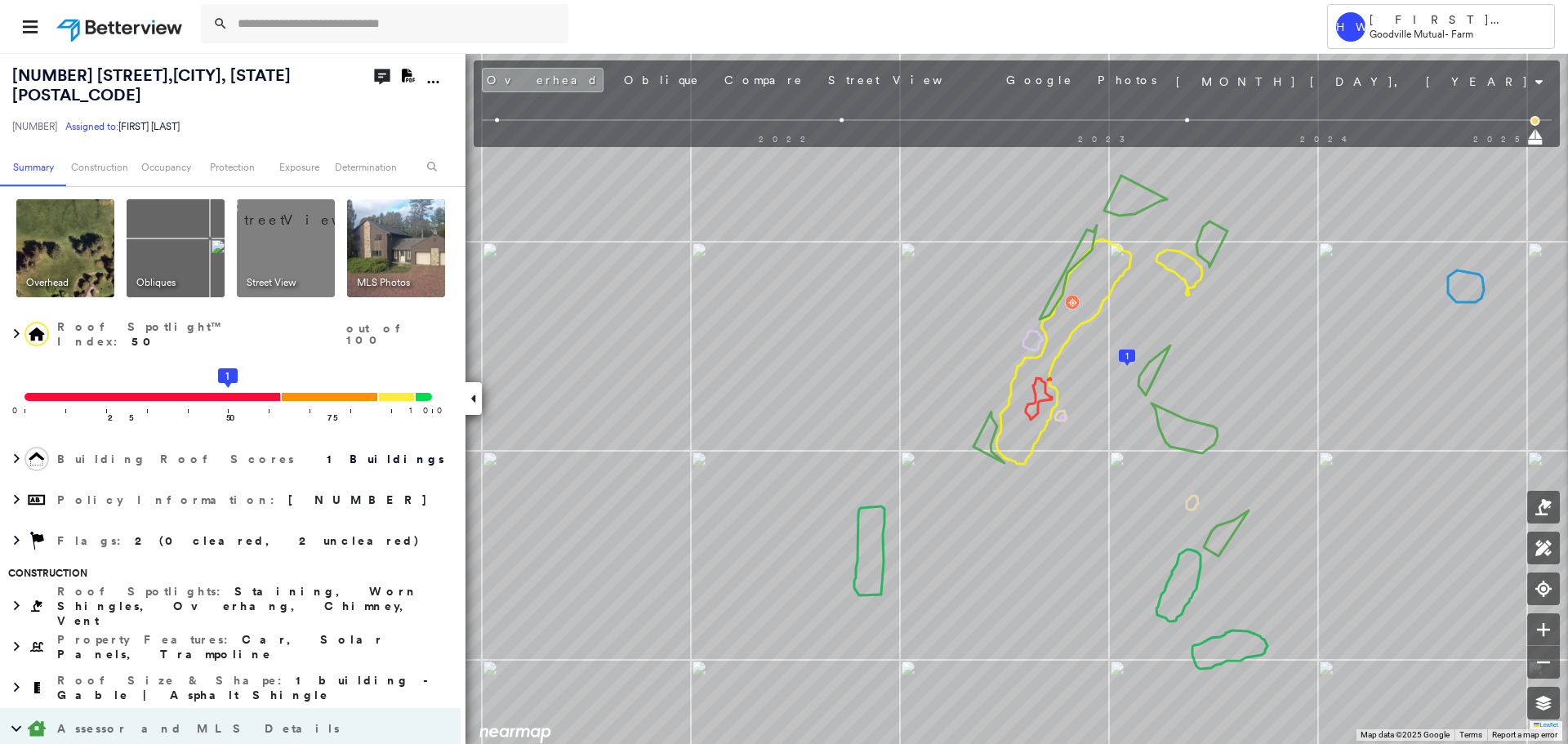 click at bounding box center (121, 26) 